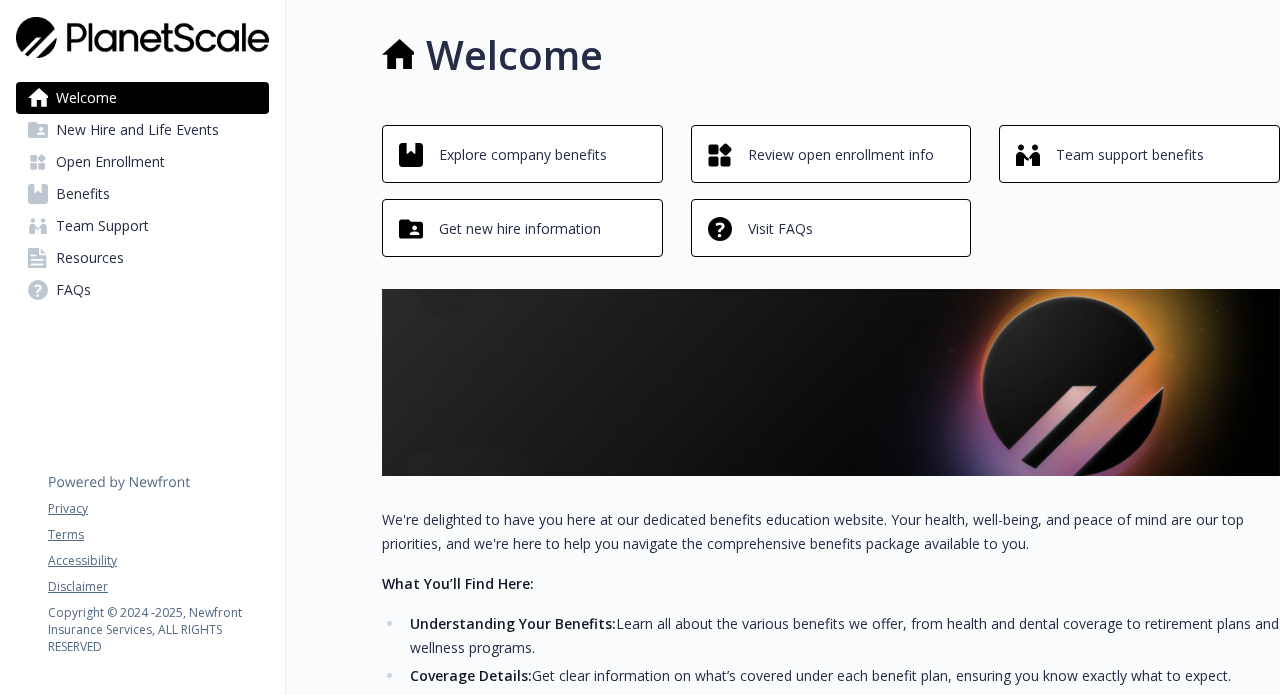 scroll, scrollTop: 0, scrollLeft: 0, axis: both 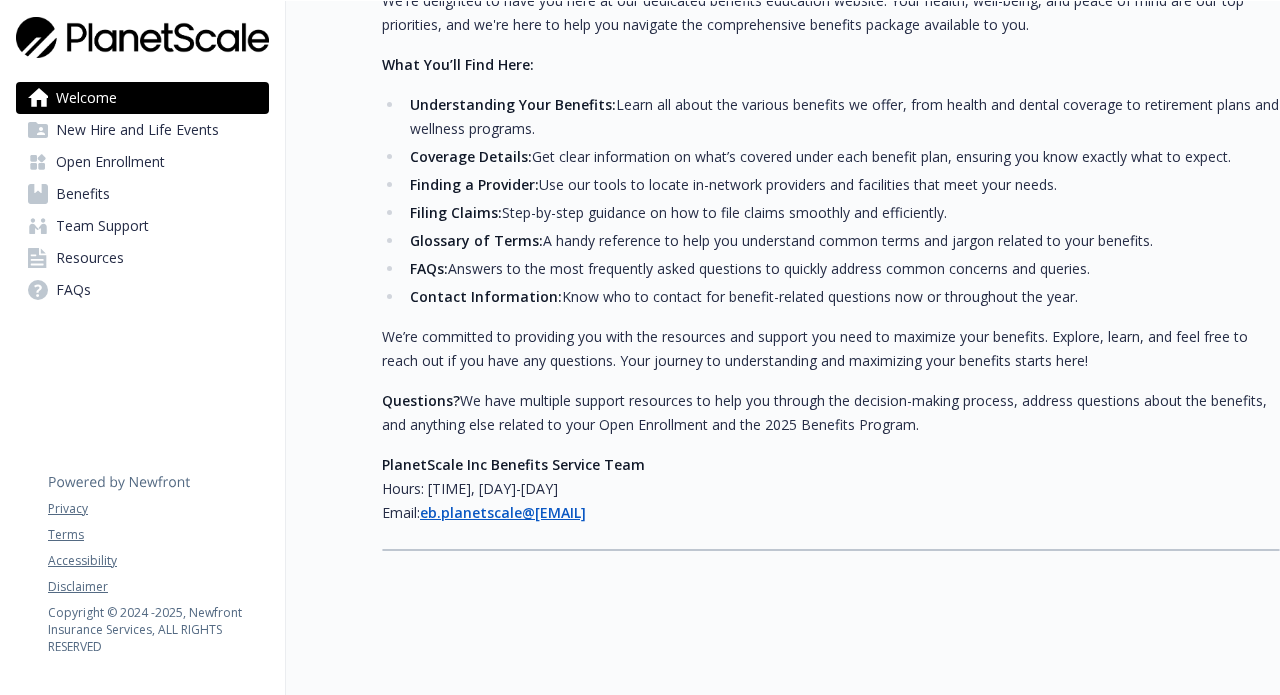 click on "New Hire and Life Events" at bounding box center [137, 130] 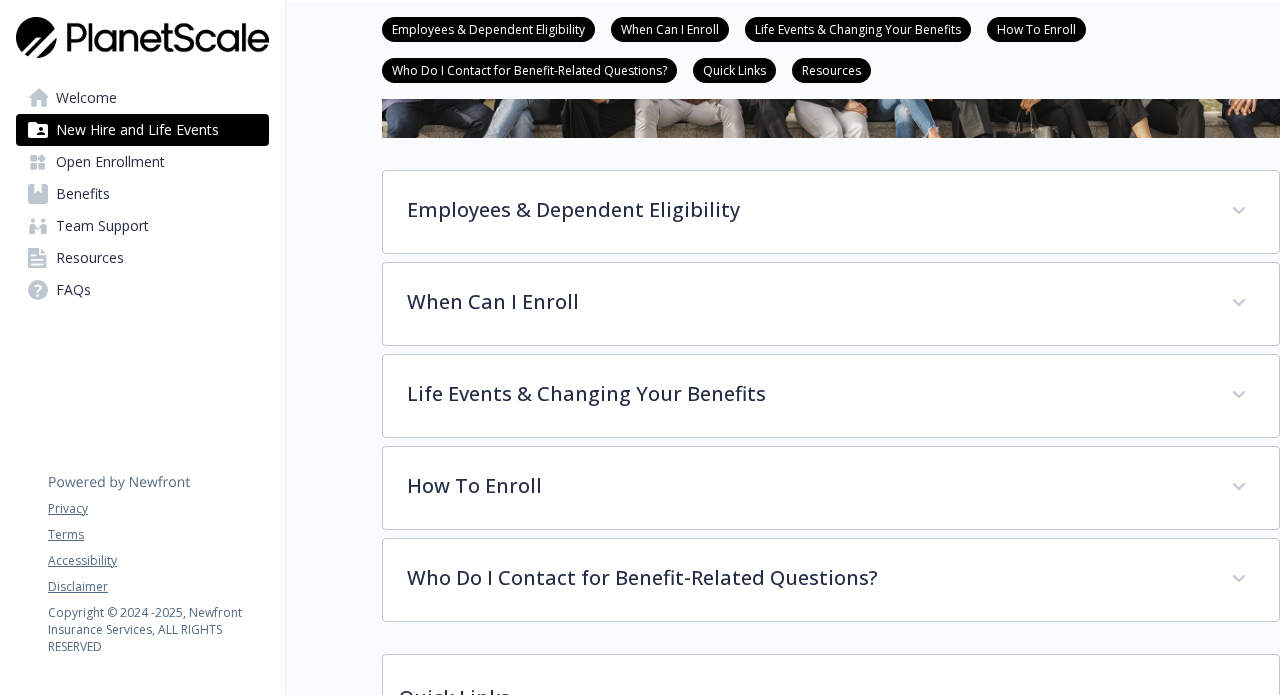 scroll, scrollTop: 257, scrollLeft: 0, axis: vertical 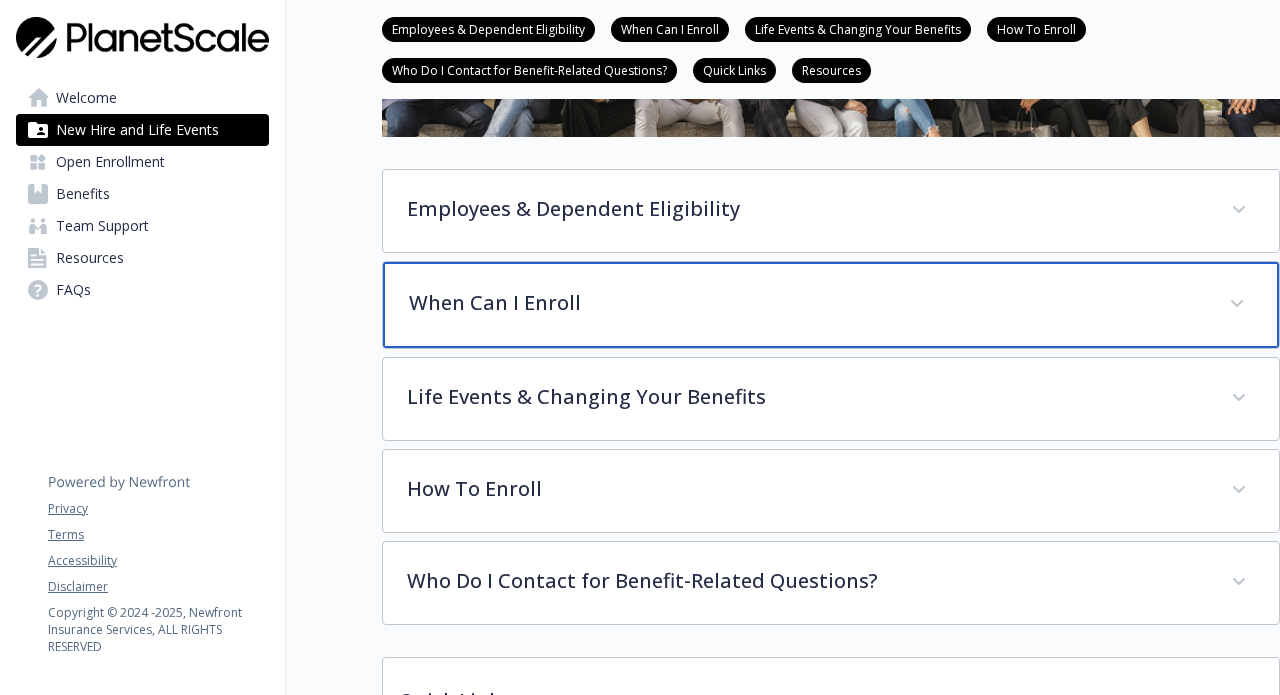 click on "When Can I Enroll" at bounding box center [807, 303] 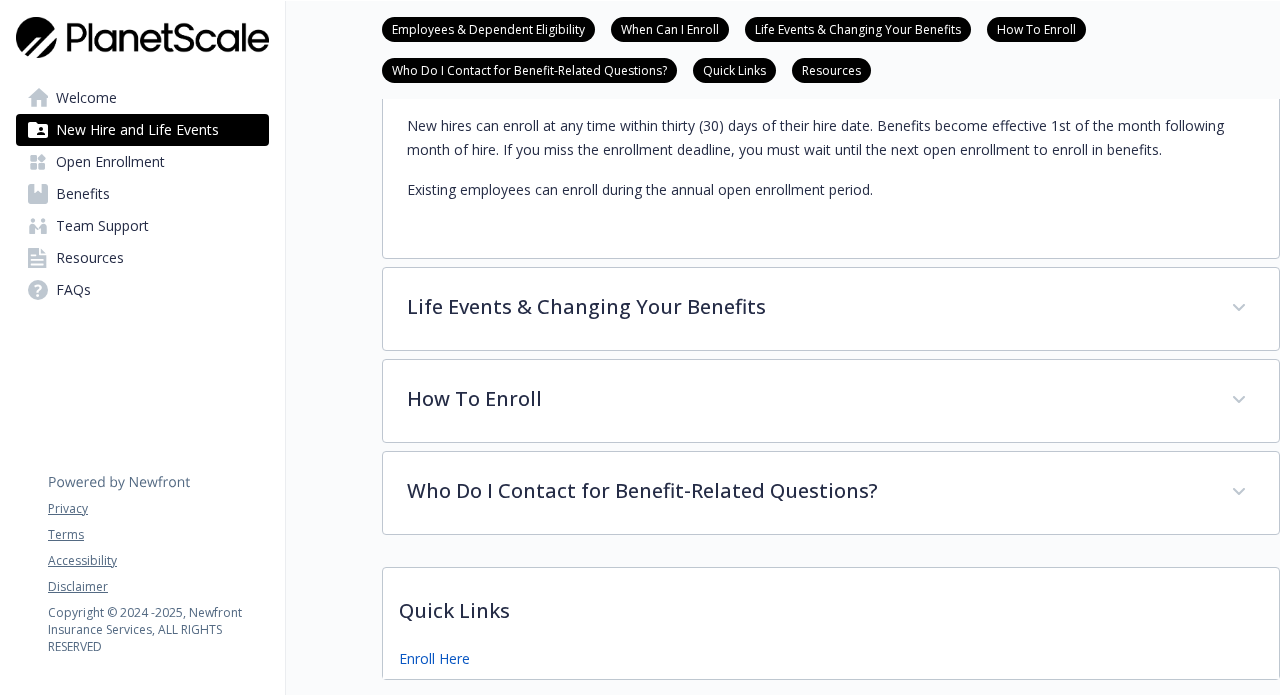 scroll, scrollTop: 508, scrollLeft: 0, axis: vertical 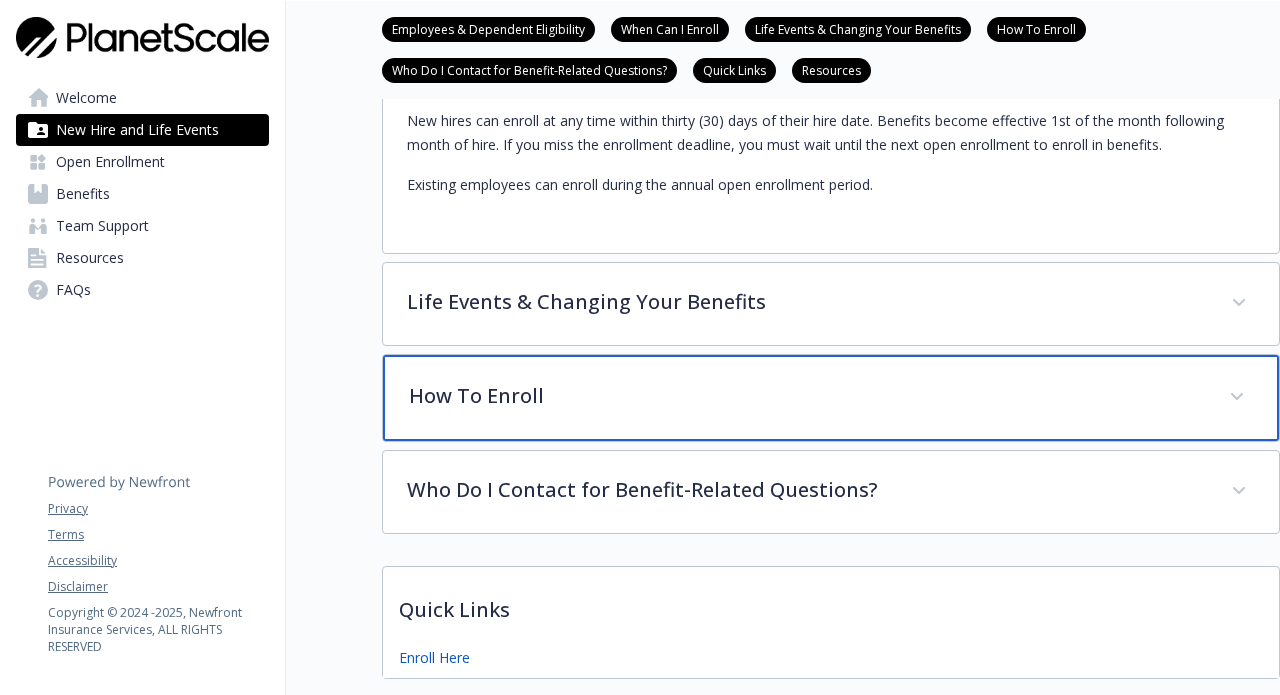 click on "How To Enroll" at bounding box center [807, 396] 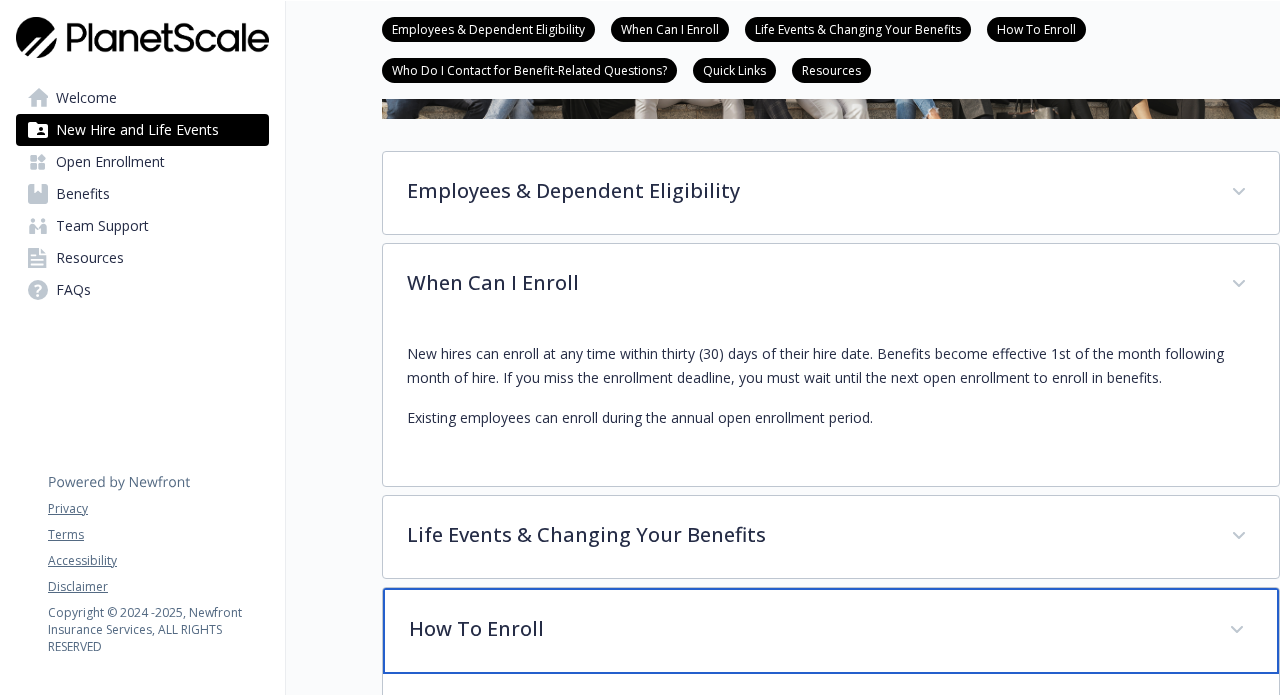 scroll, scrollTop: 195, scrollLeft: 0, axis: vertical 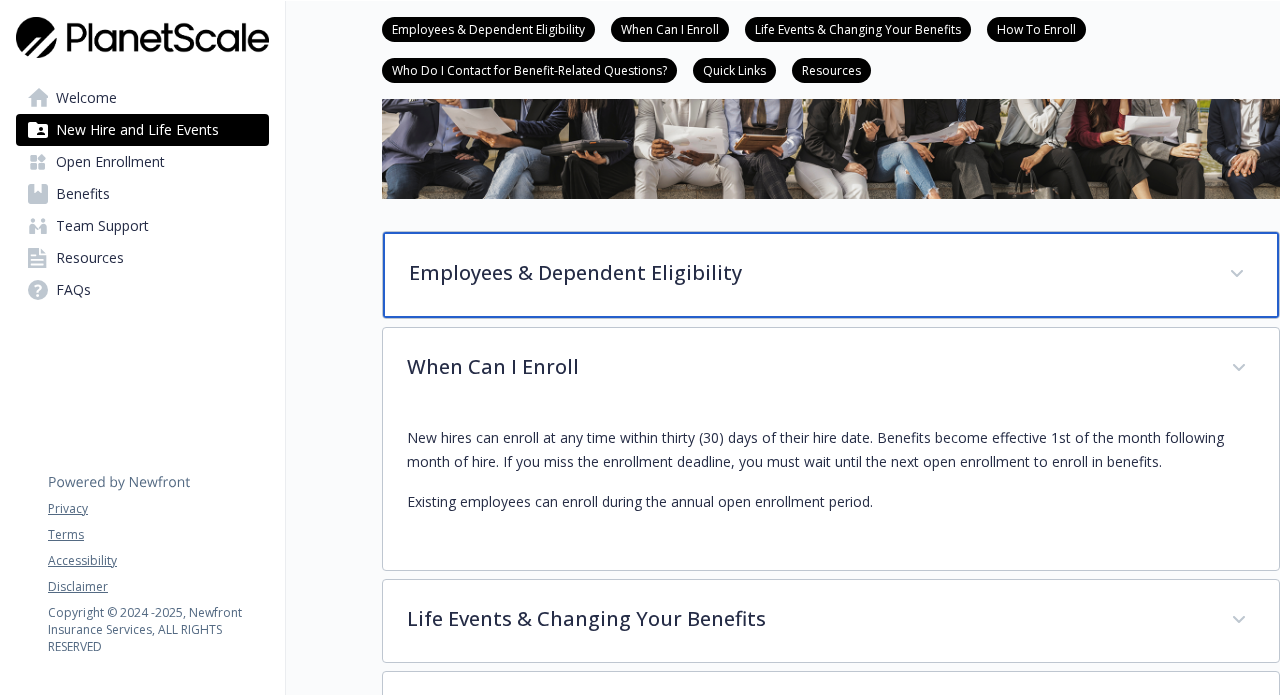 click on "Employees & Dependent Eligibility" at bounding box center [807, 273] 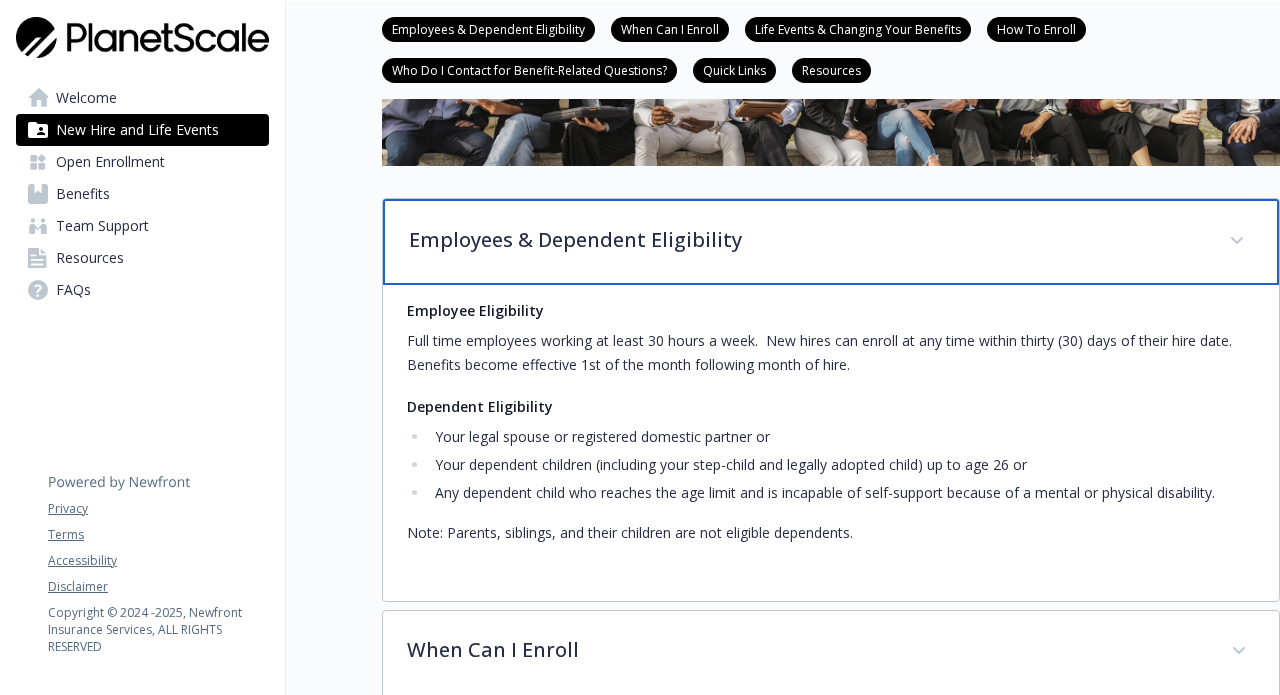 scroll, scrollTop: 231, scrollLeft: 0, axis: vertical 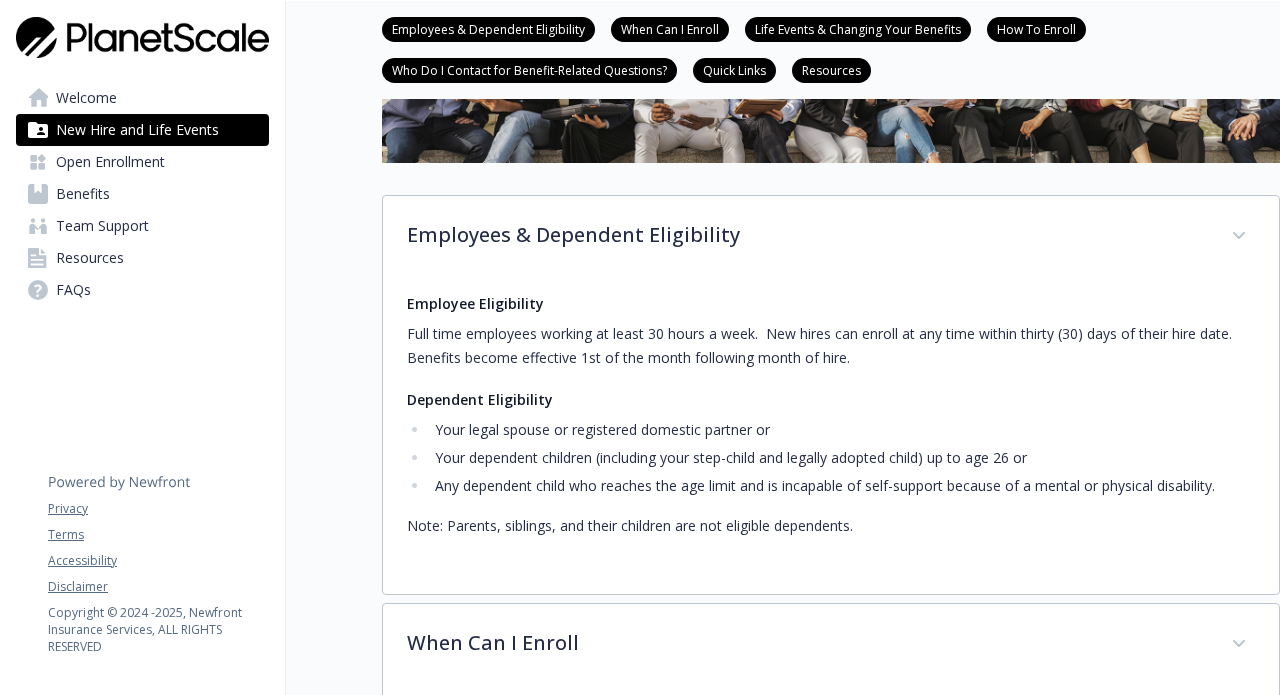 click on "Open Enrollment" at bounding box center (110, 162) 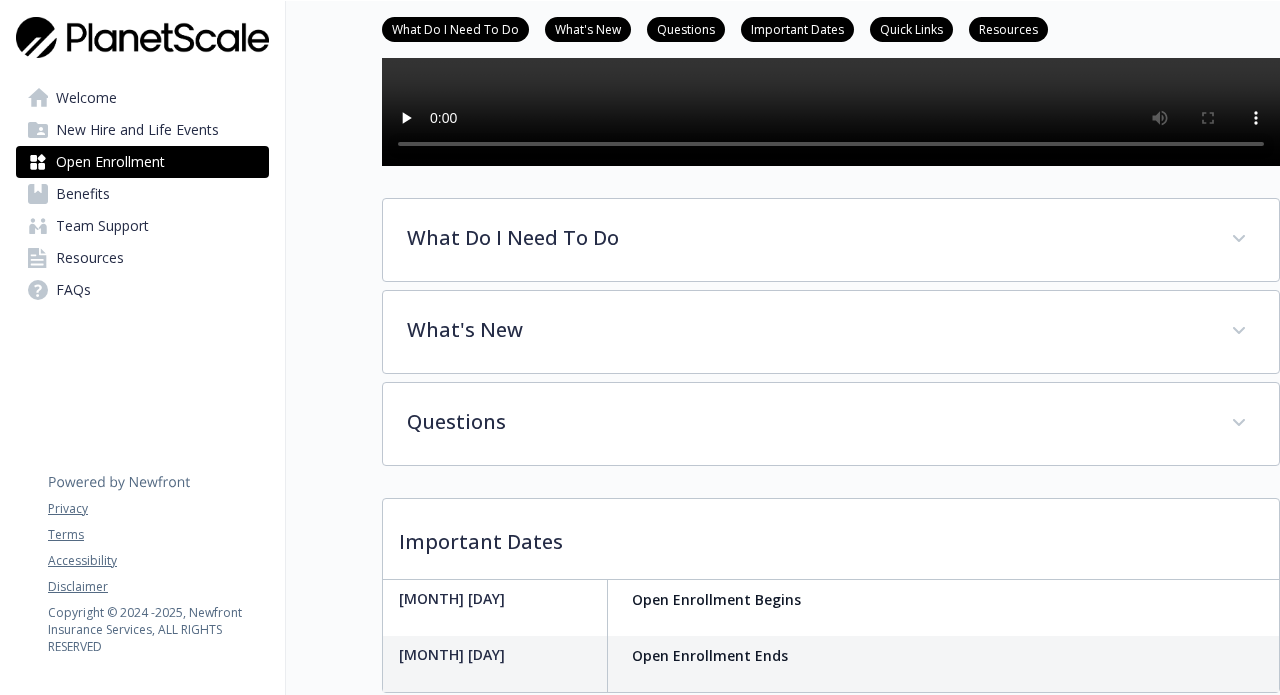 scroll, scrollTop: 459, scrollLeft: 0, axis: vertical 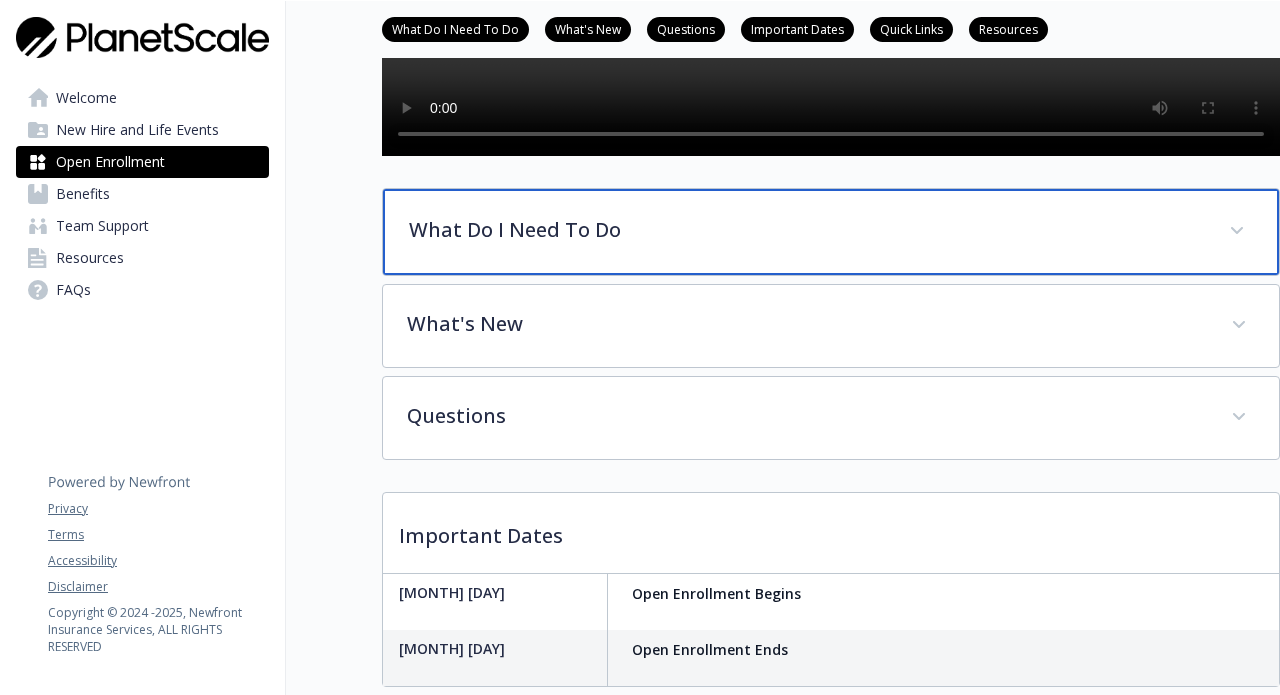 click on "What Do I Need To Do" at bounding box center (807, 230) 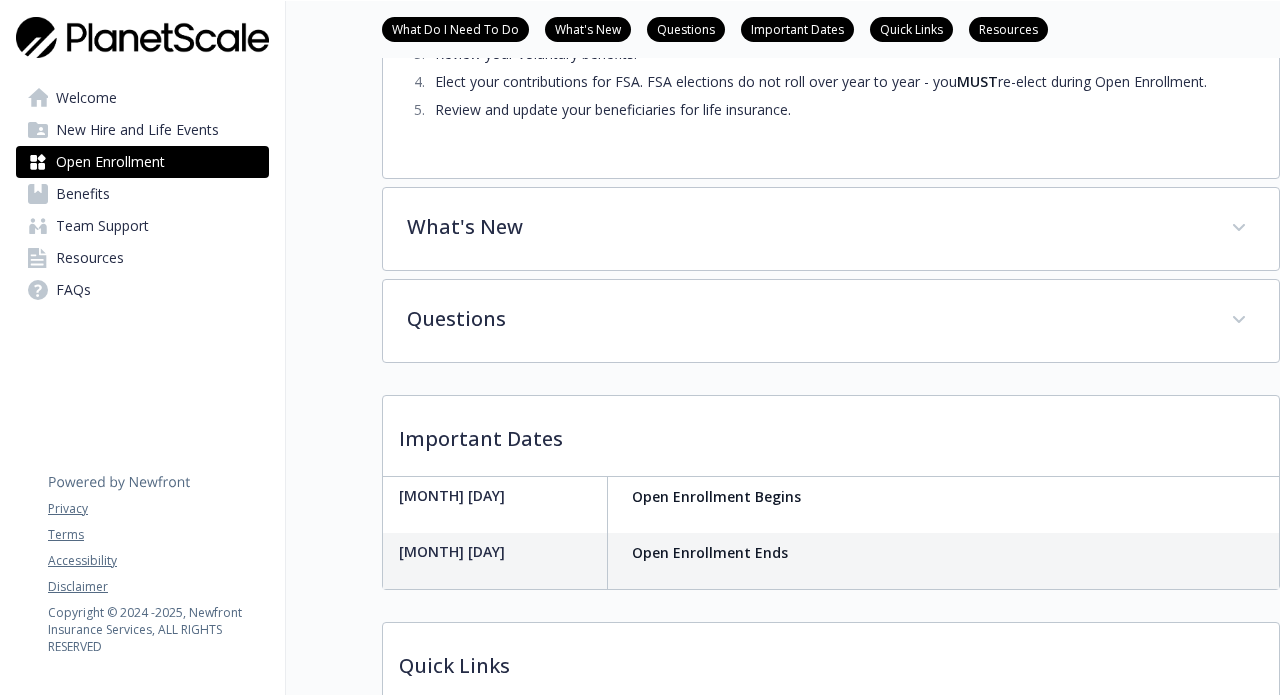 scroll, scrollTop: 1234, scrollLeft: 0, axis: vertical 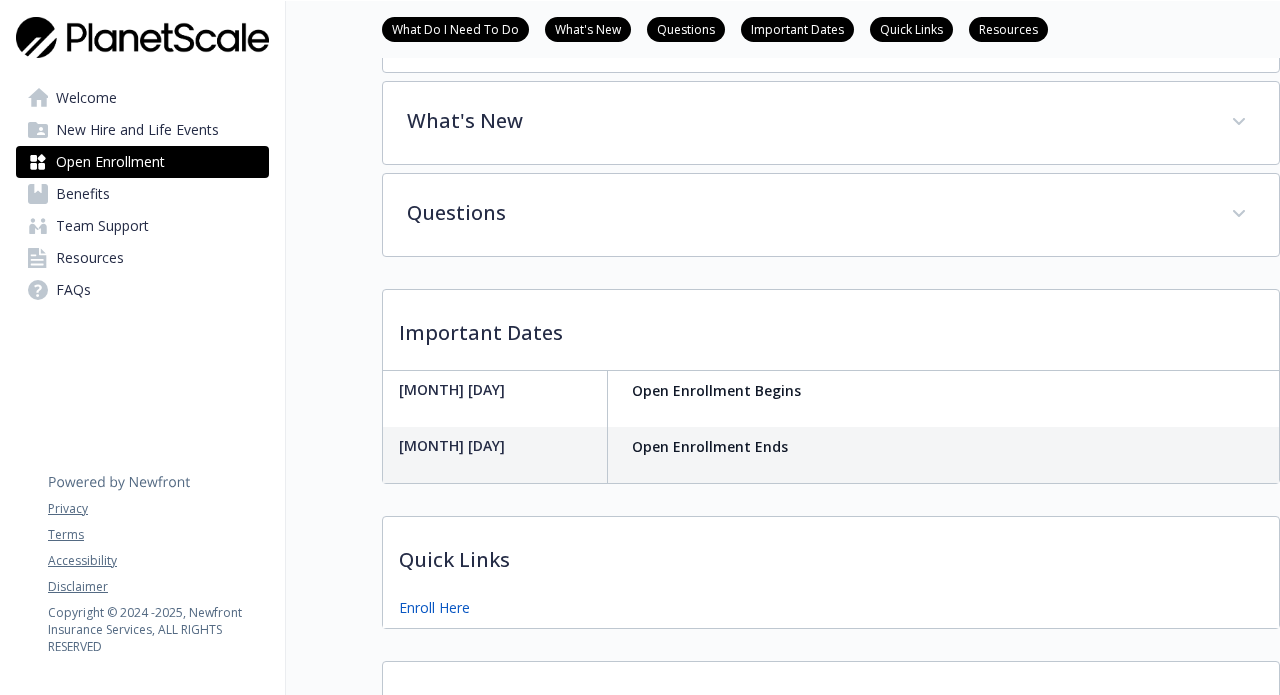 click on "Benefits" at bounding box center (142, 194) 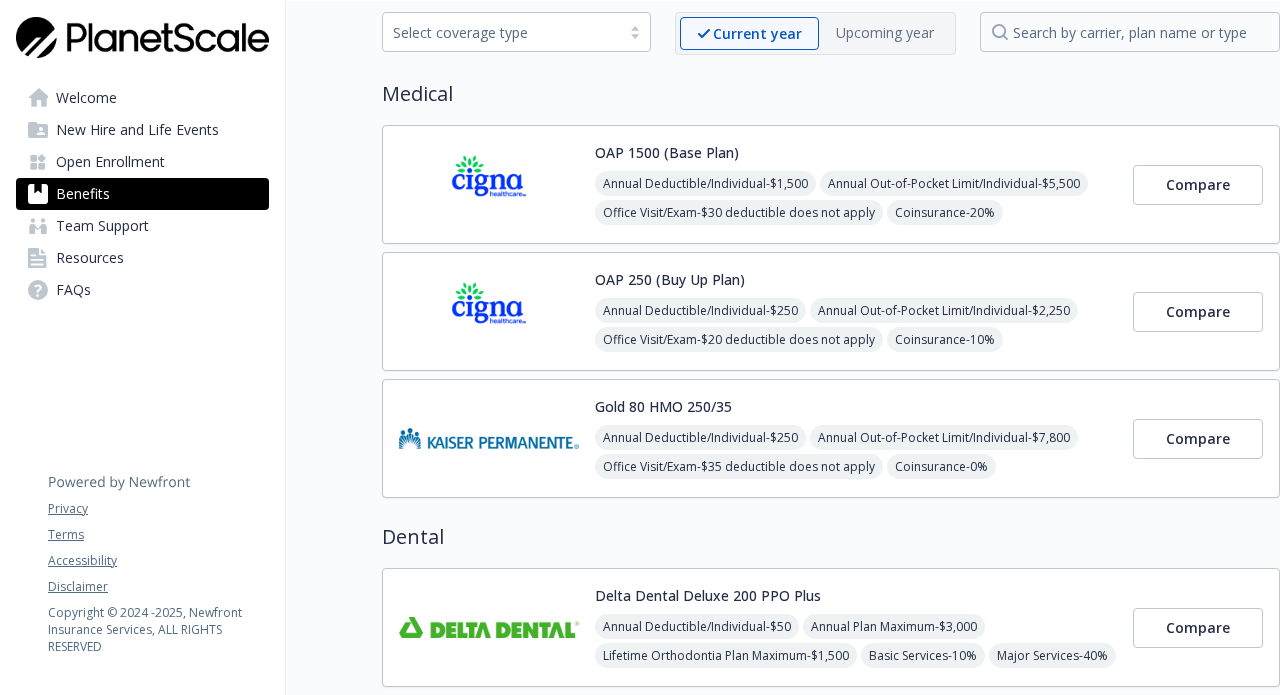 scroll, scrollTop: 89, scrollLeft: 0, axis: vertical 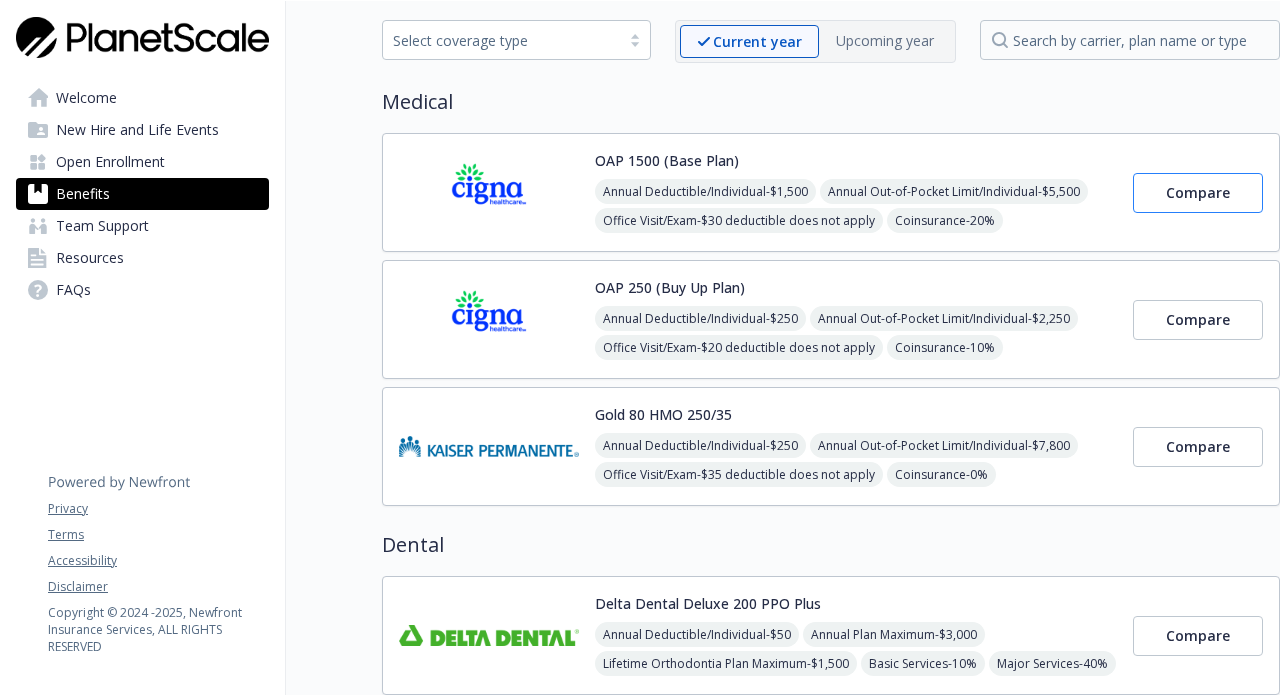 click on "Compare" at bounding box center [1198, 192] 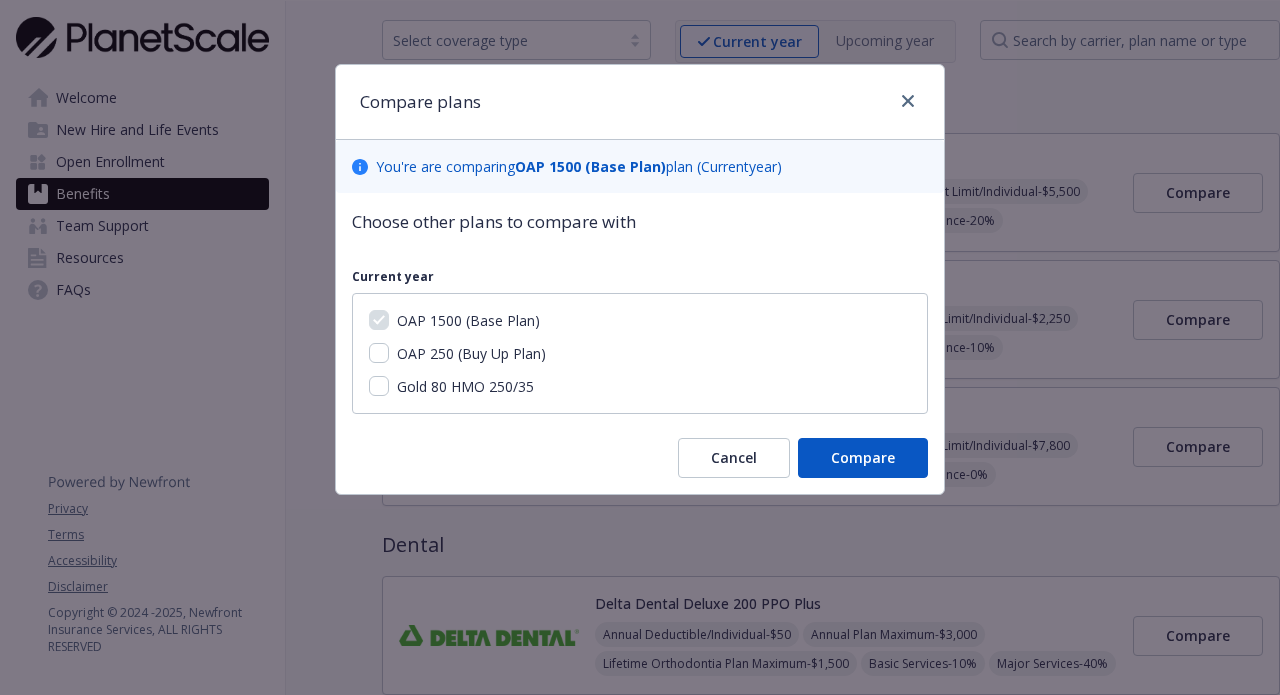 click on "OAP 250 (Buy Up Plan)" at bounding box center (379, 353) 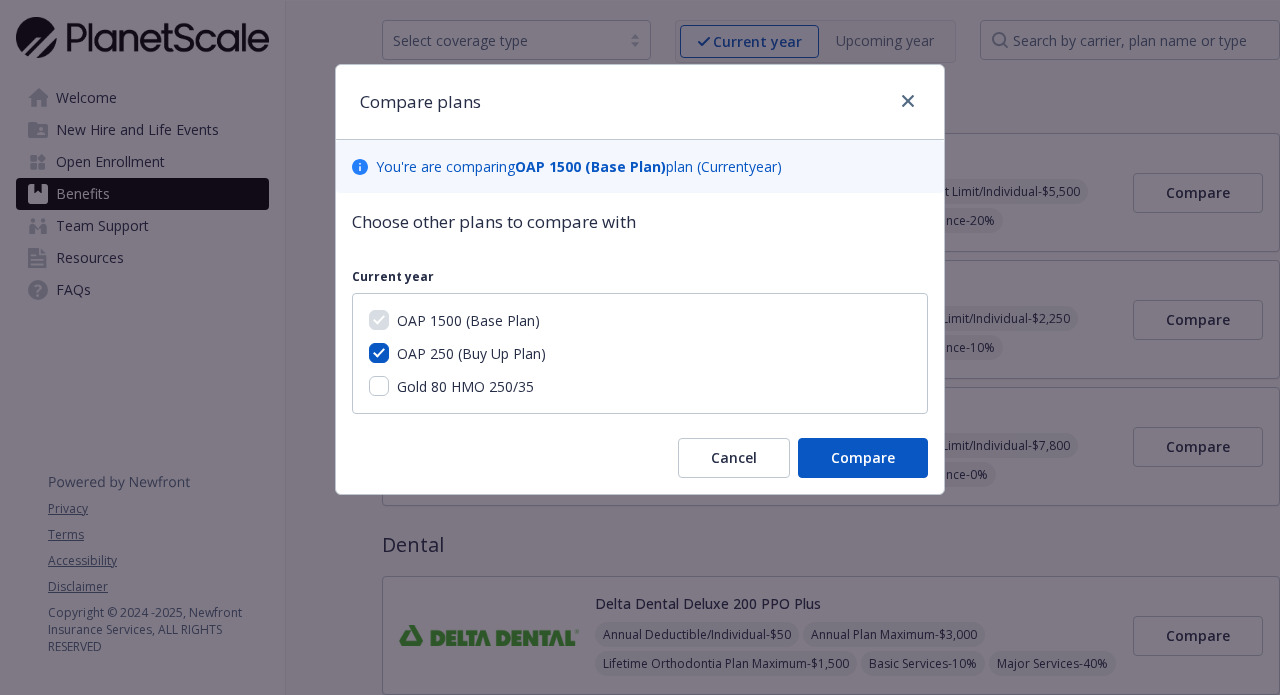 checkbox on "true" 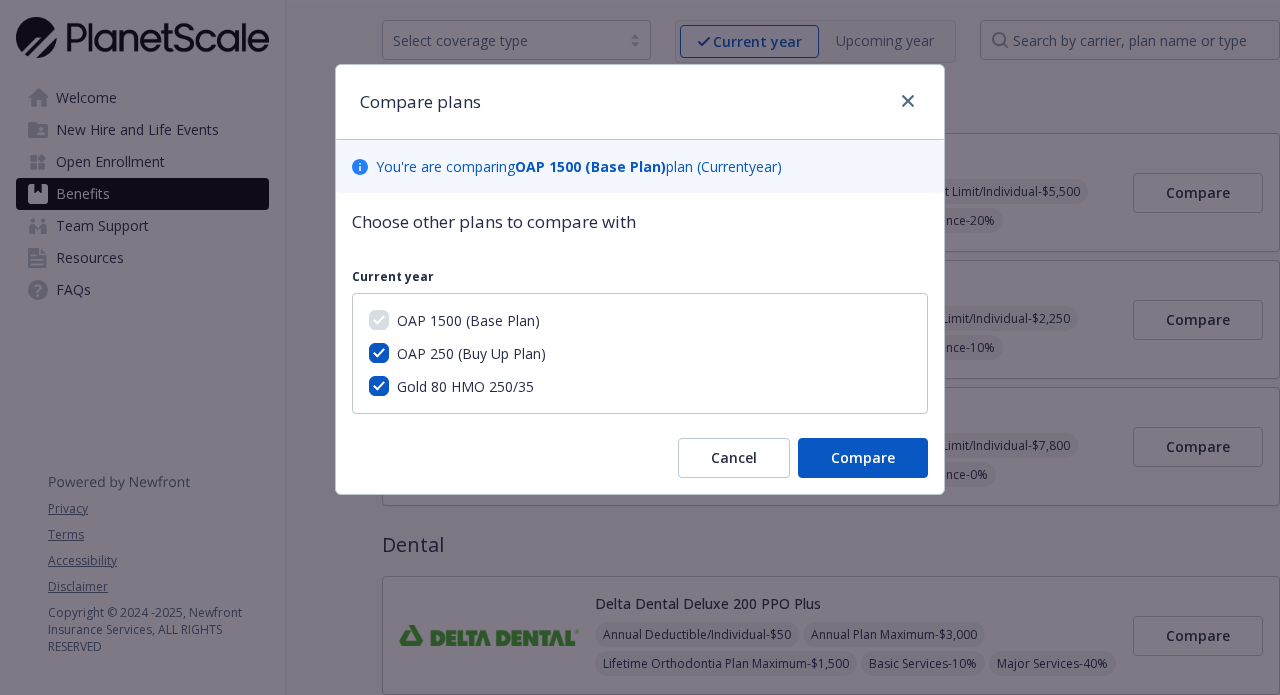 checkbox on "true" 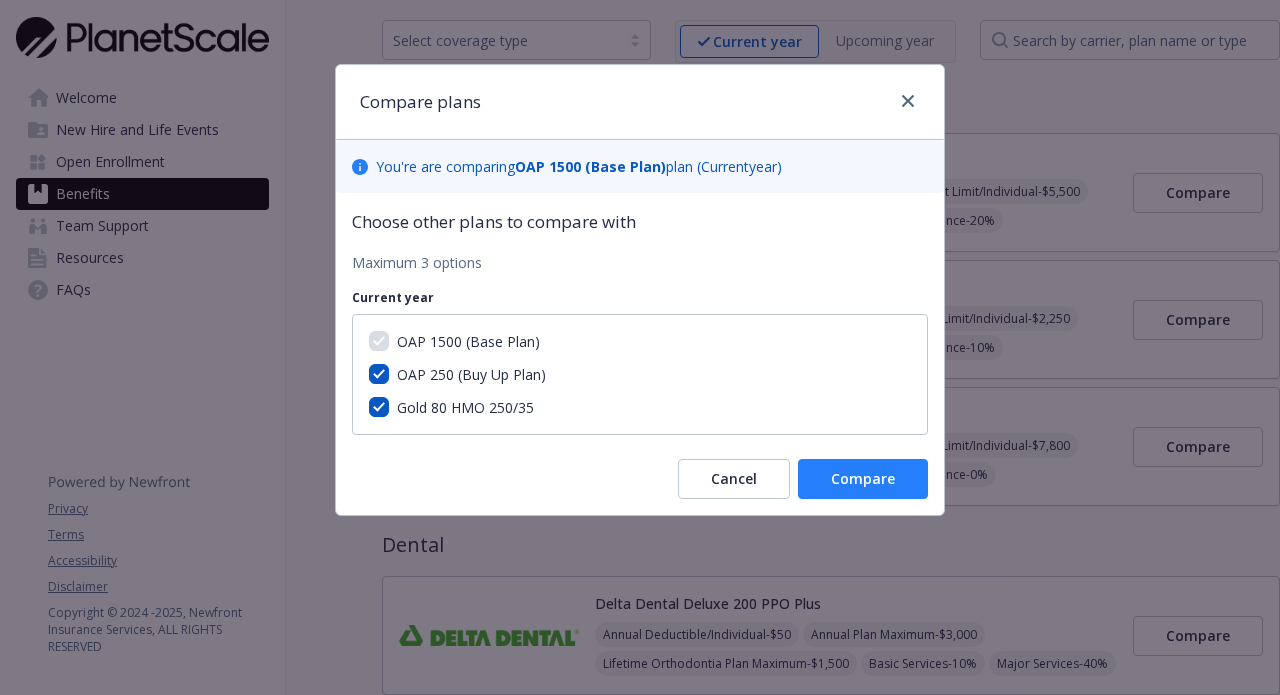 click on "Compare" at bounding box center (863, 478) 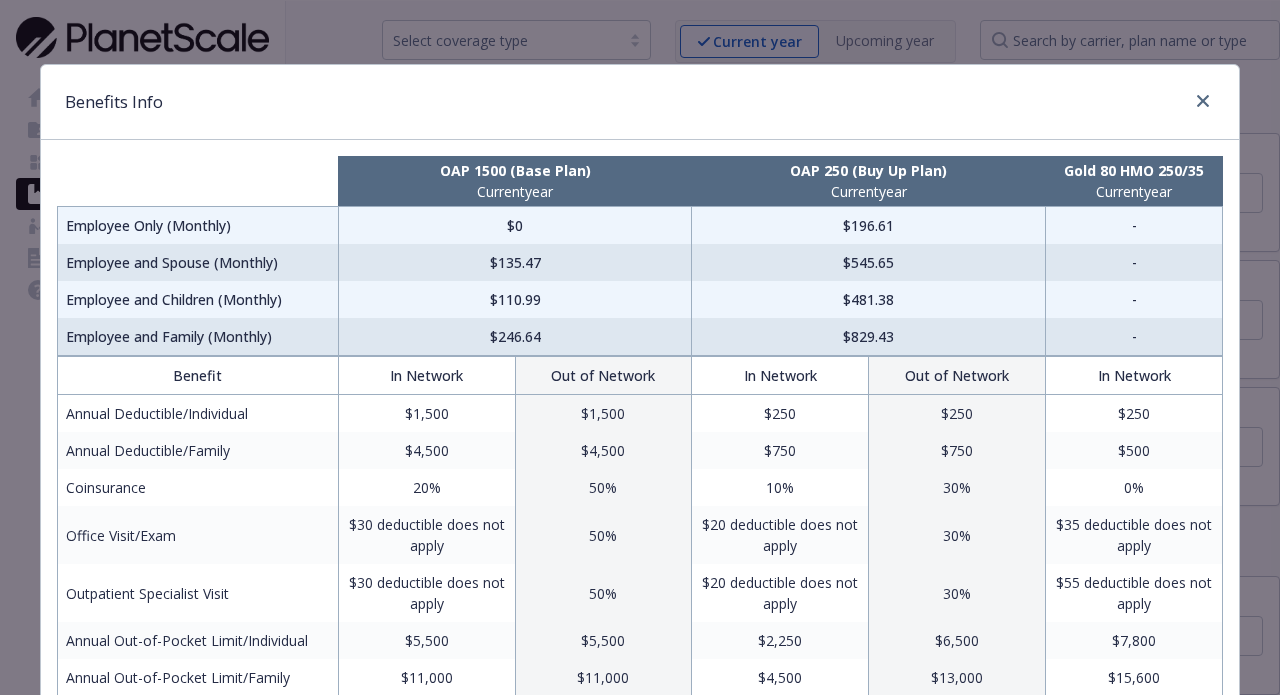scroll, scrollTop: 0, scrollLeft: 0, axis: both 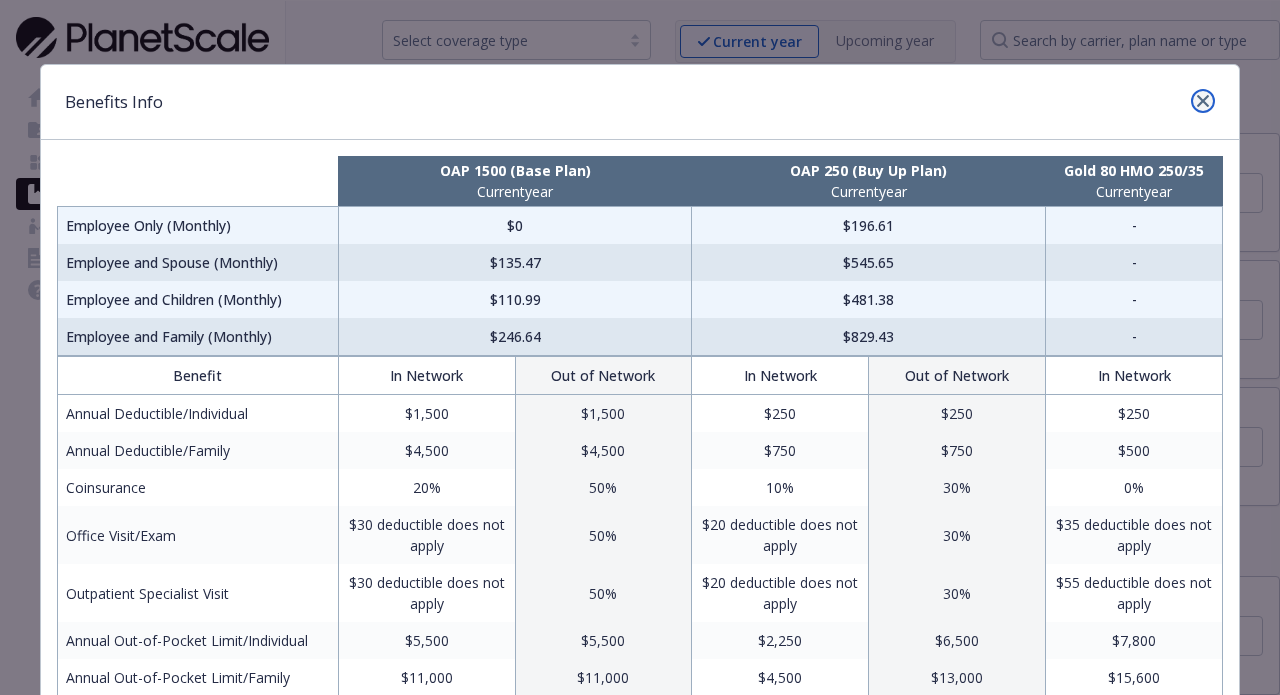 click 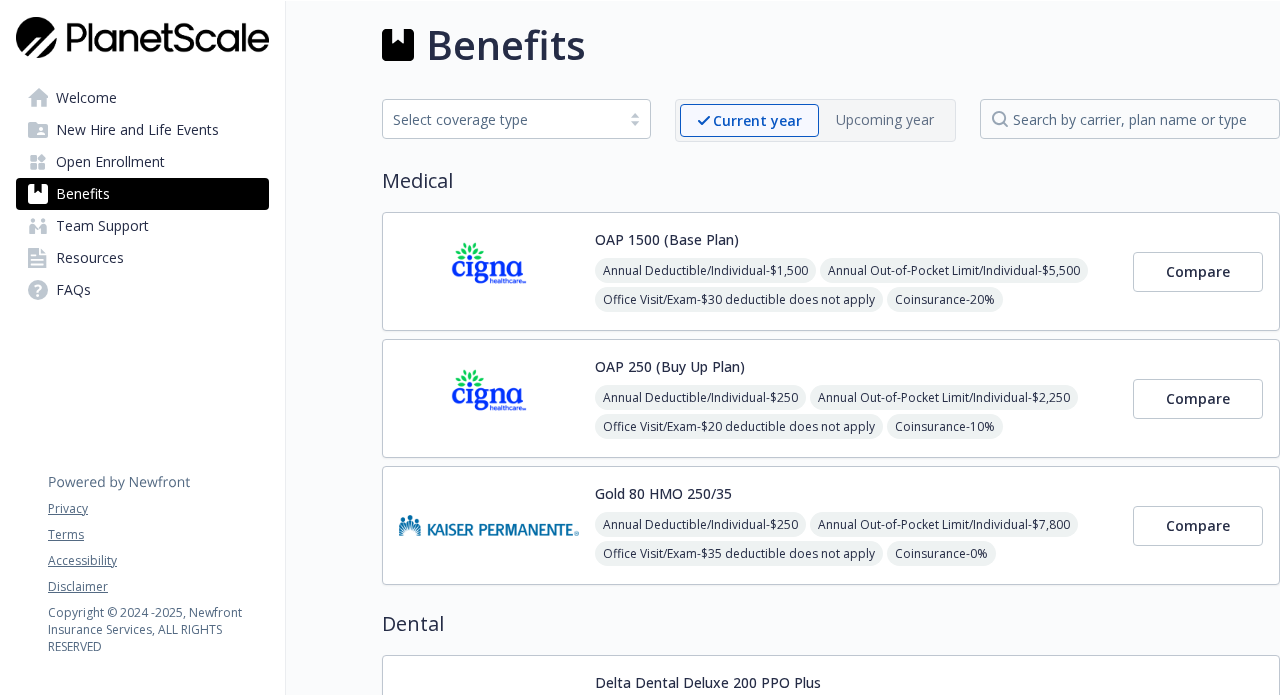scroll, scrollTop: 6, scrollLeft: 0, axis: vertical 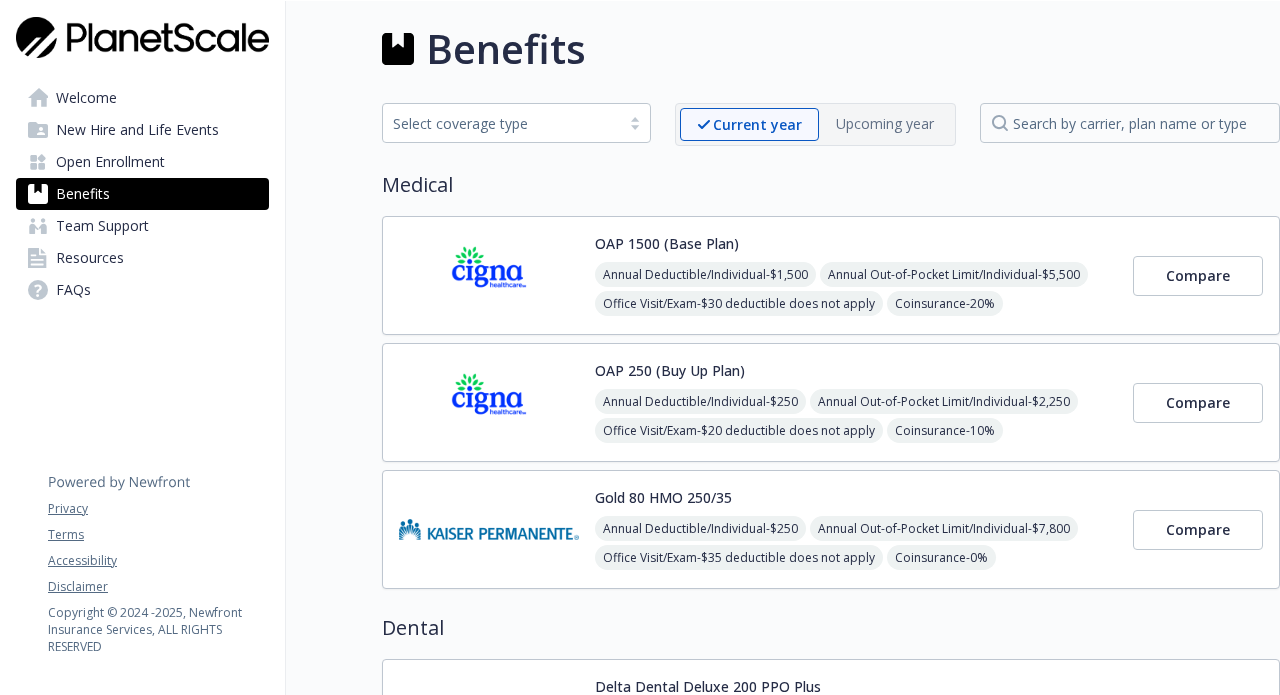click on "Open Enrollment" at bounding box center [110, 162] 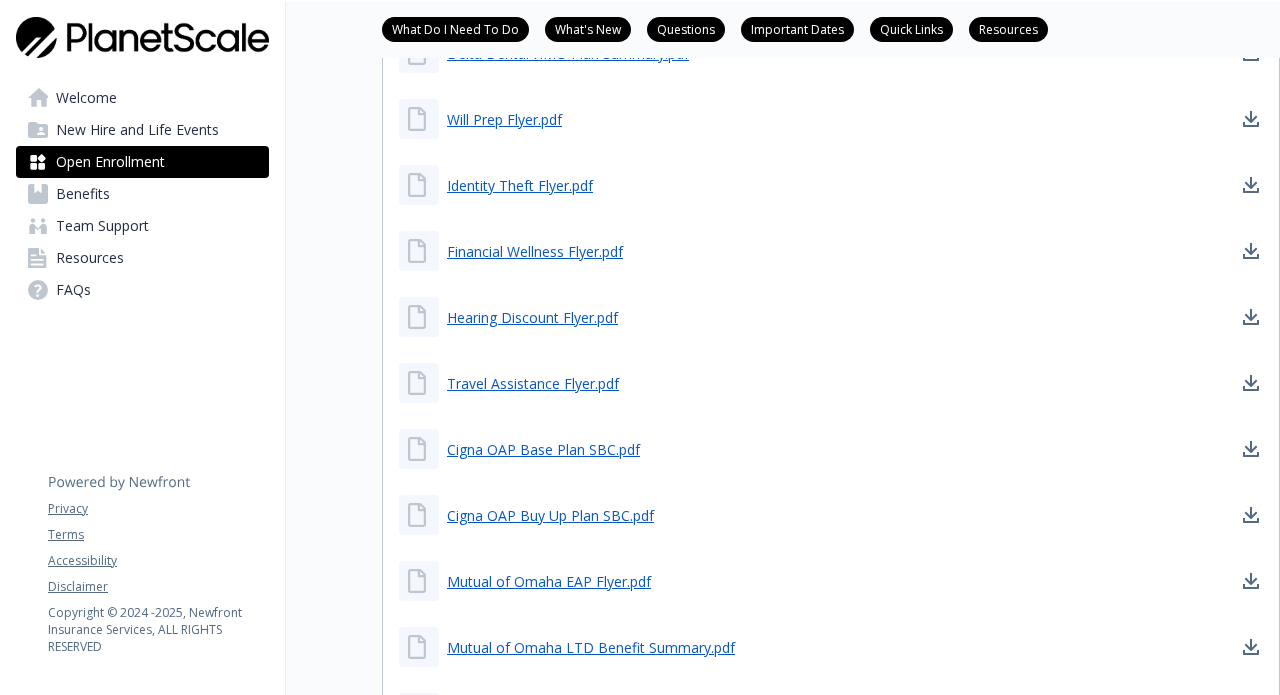 scroll, scrollTop: 1574, scrollLeft: 0, axis: vertical 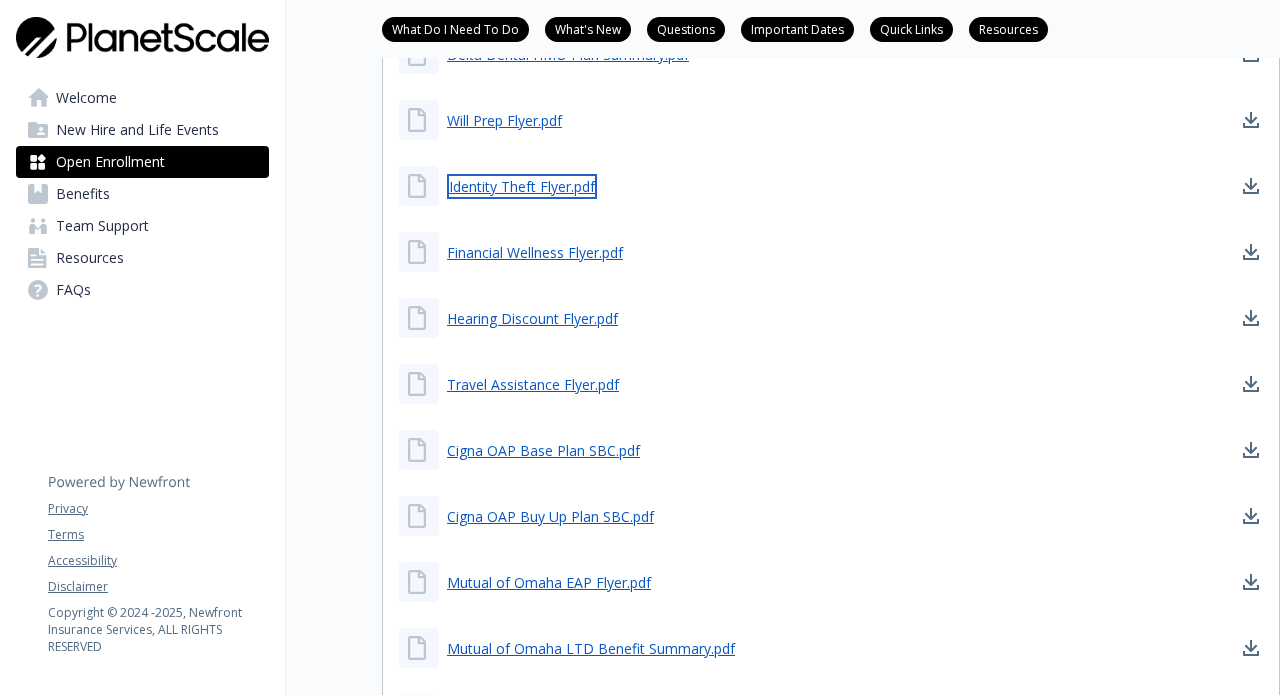 click on "Identity Theft Flyer.pdf" at bounding box center [522, 186] 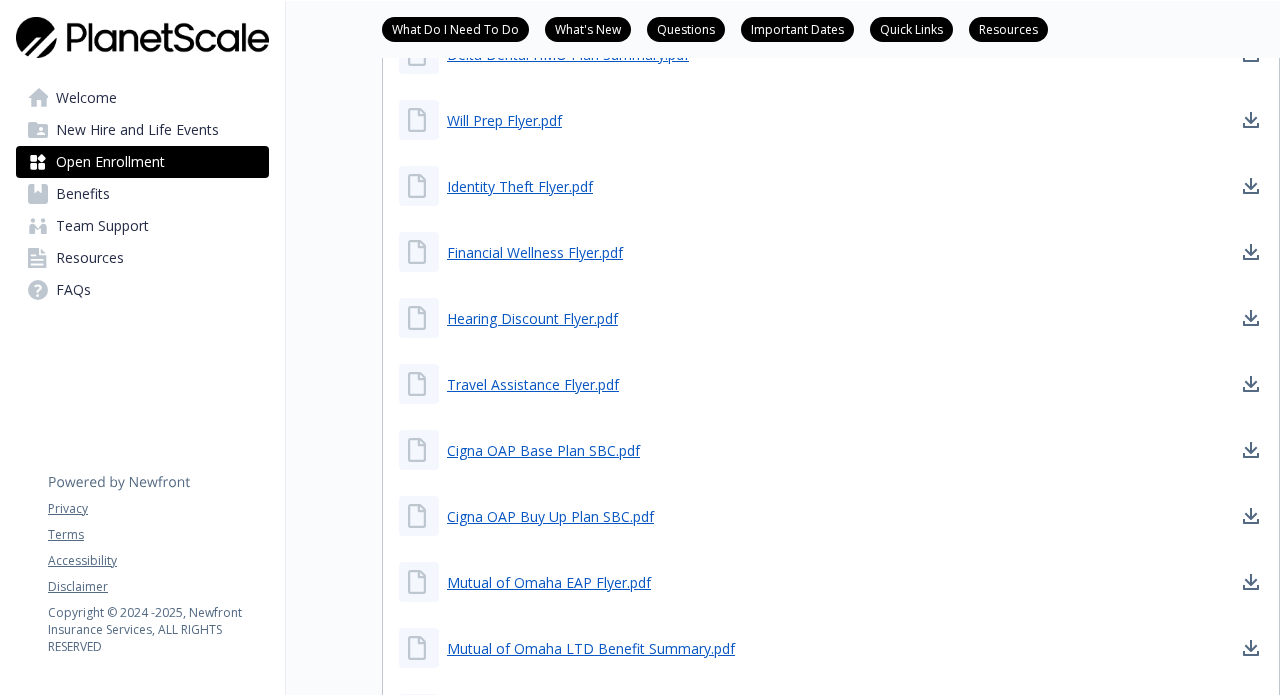 click on "Benefits" at bounding box center [83, 194] 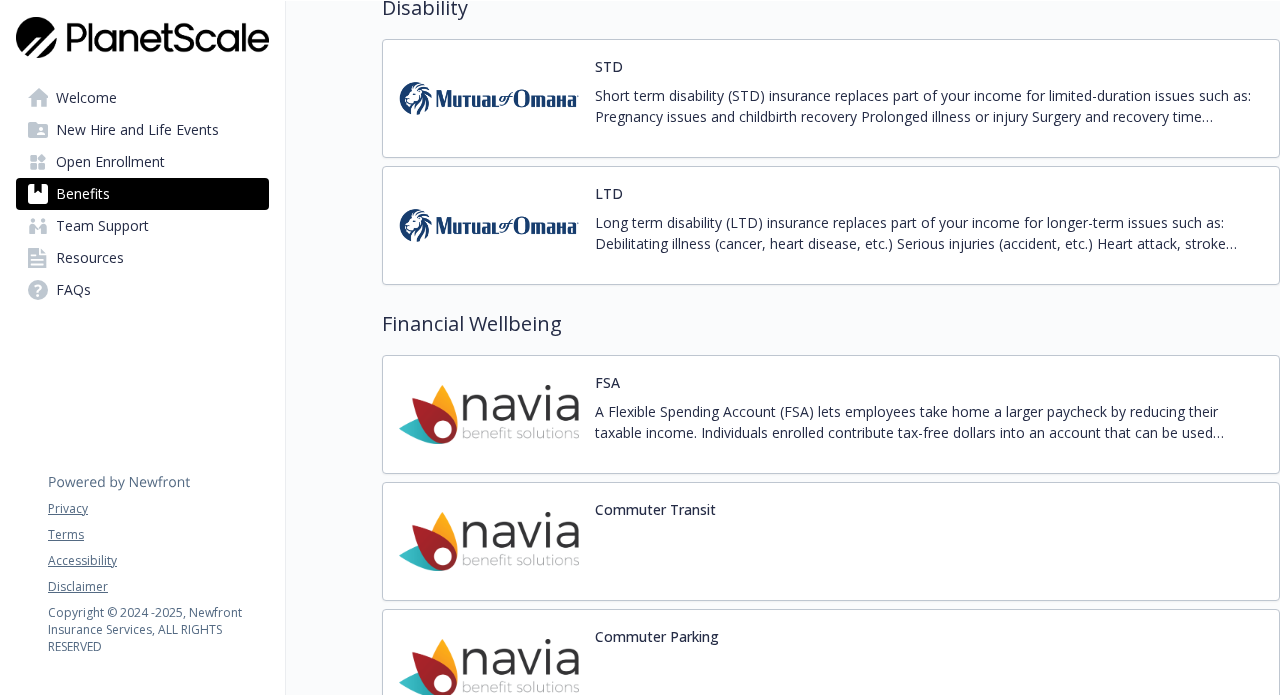 click on "Team Support" at bounding box center (102, 226) 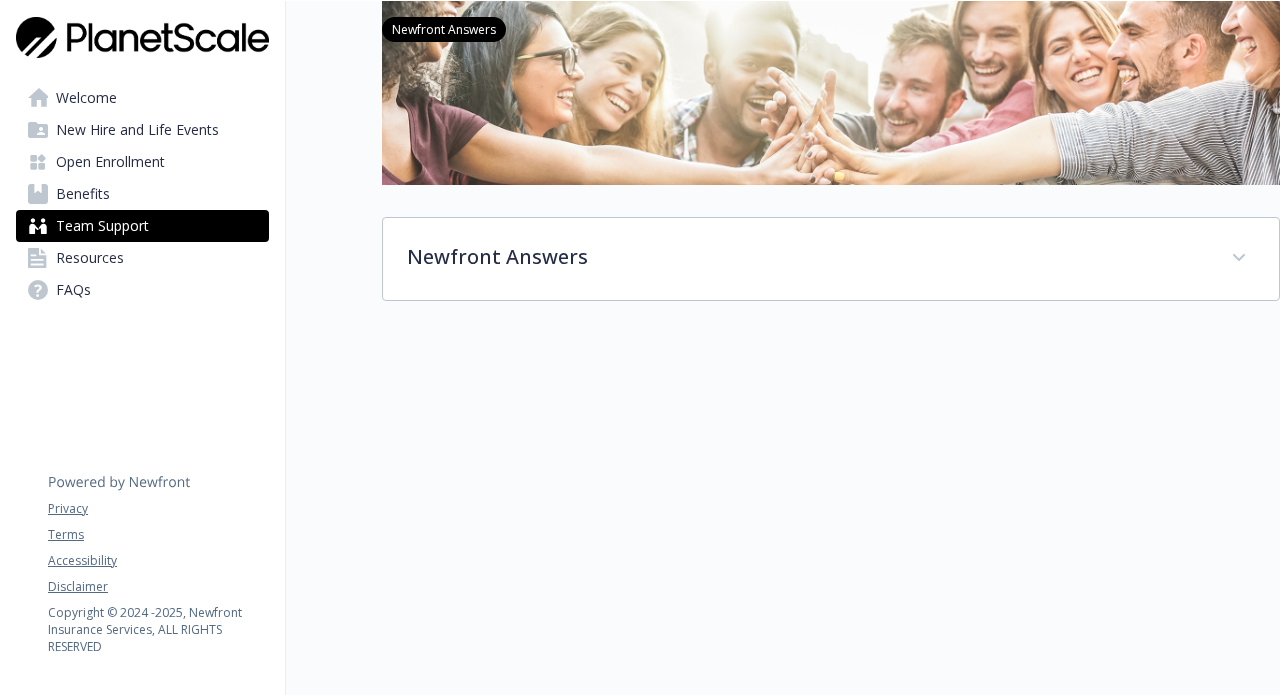 scroll, scrollTop: 1, scrollLeft: 0, axis: vertical 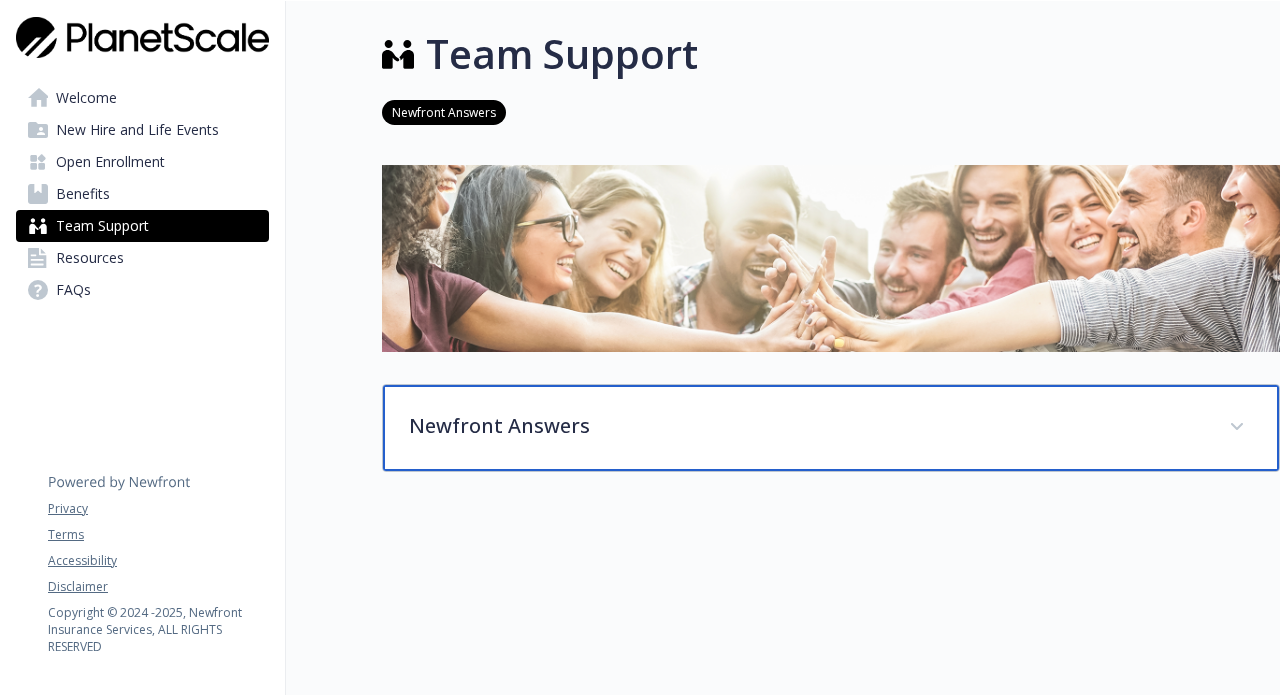 click on "Newfront Answers" at bounding box center (831, 428) 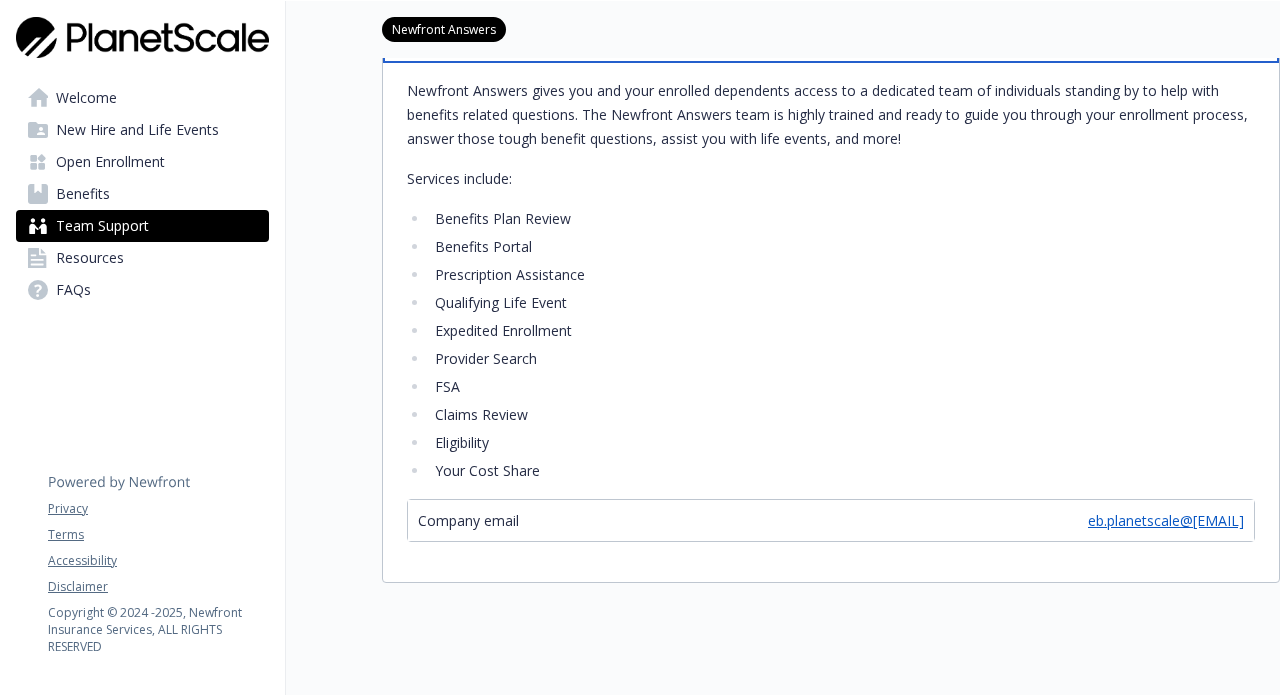 scroll, scrollTop: 398, scrollLeft: 0, axis: vertical 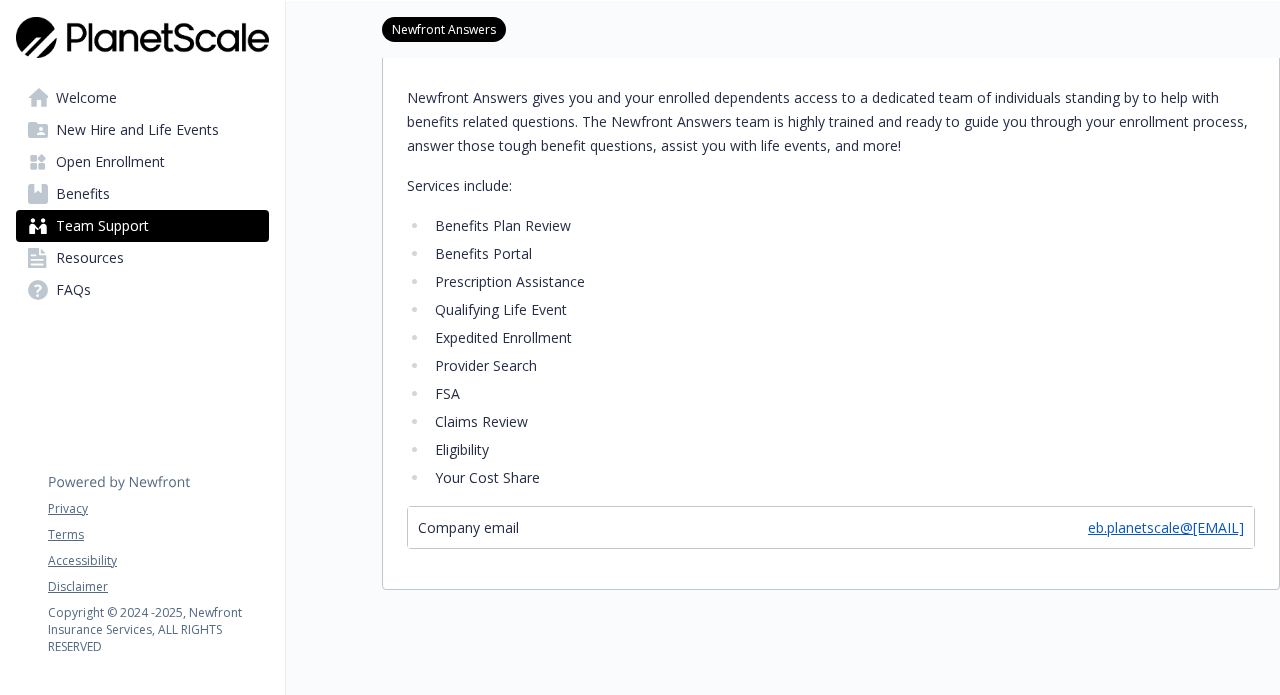 click on "Resources" at bounding box center [90, 258] 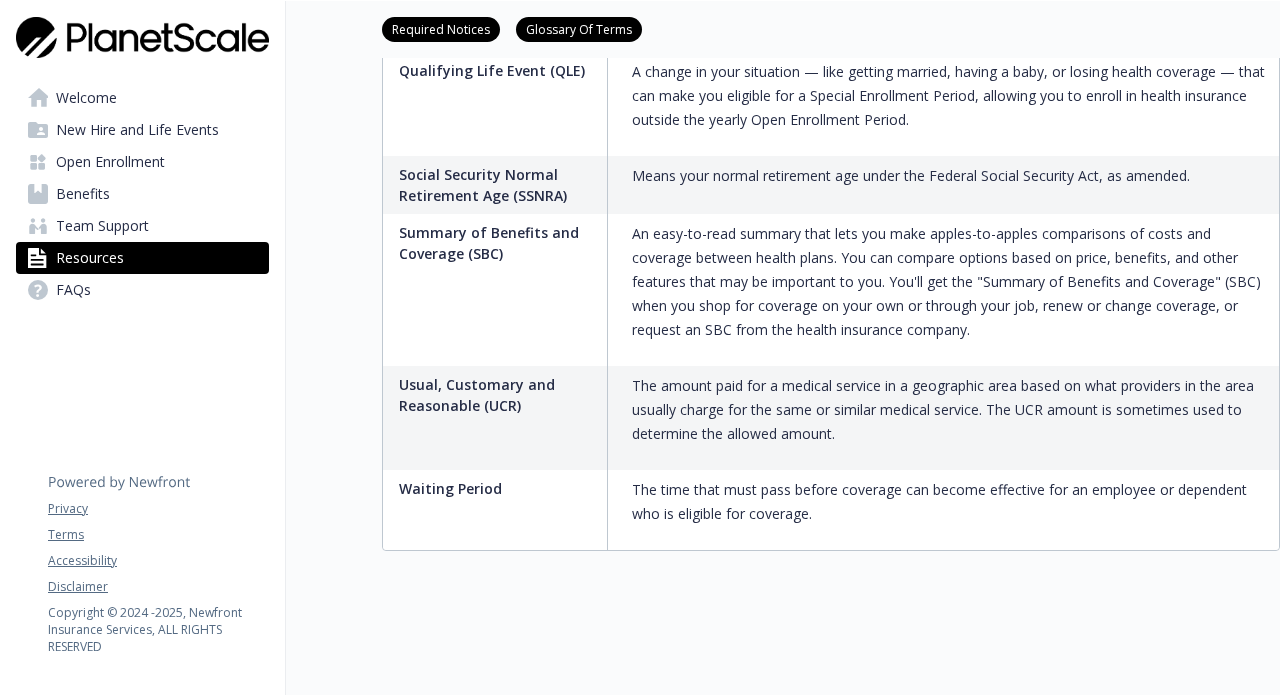 scroll, scrollTop: 3485, scrollLeft: 0, axis: vertical 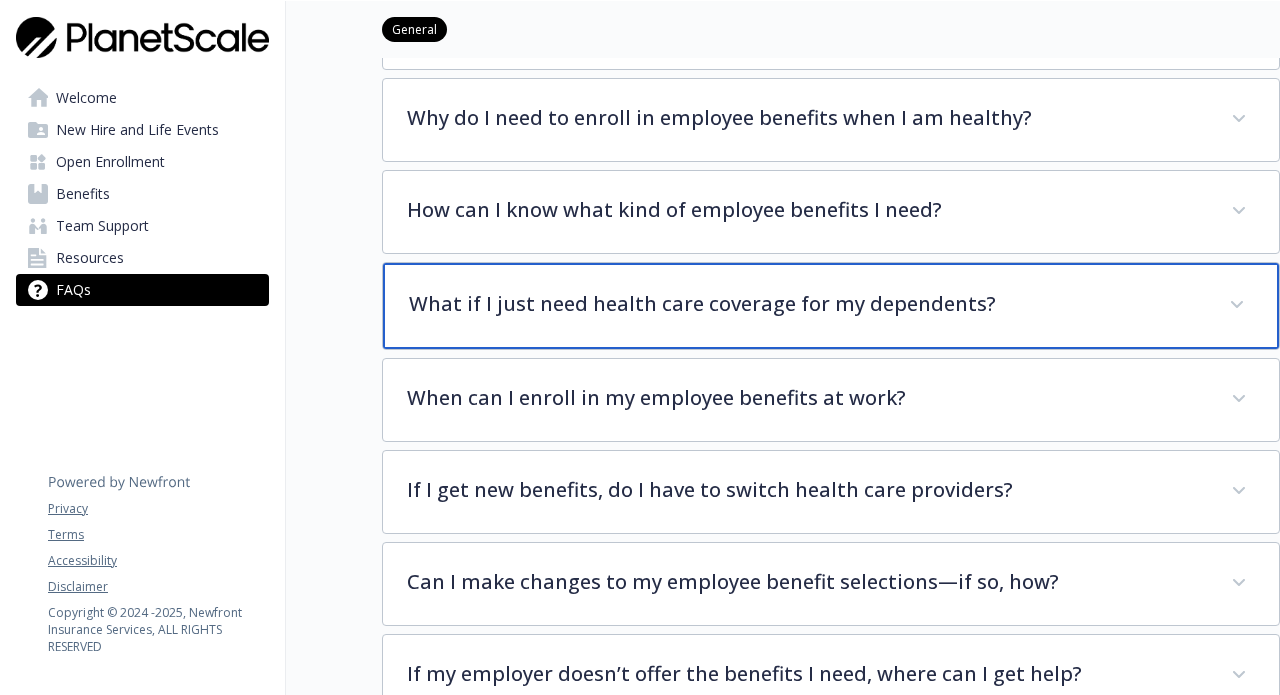 click on "What if I just need health care coverage for my dependents?" at bounding box center (807, 304) 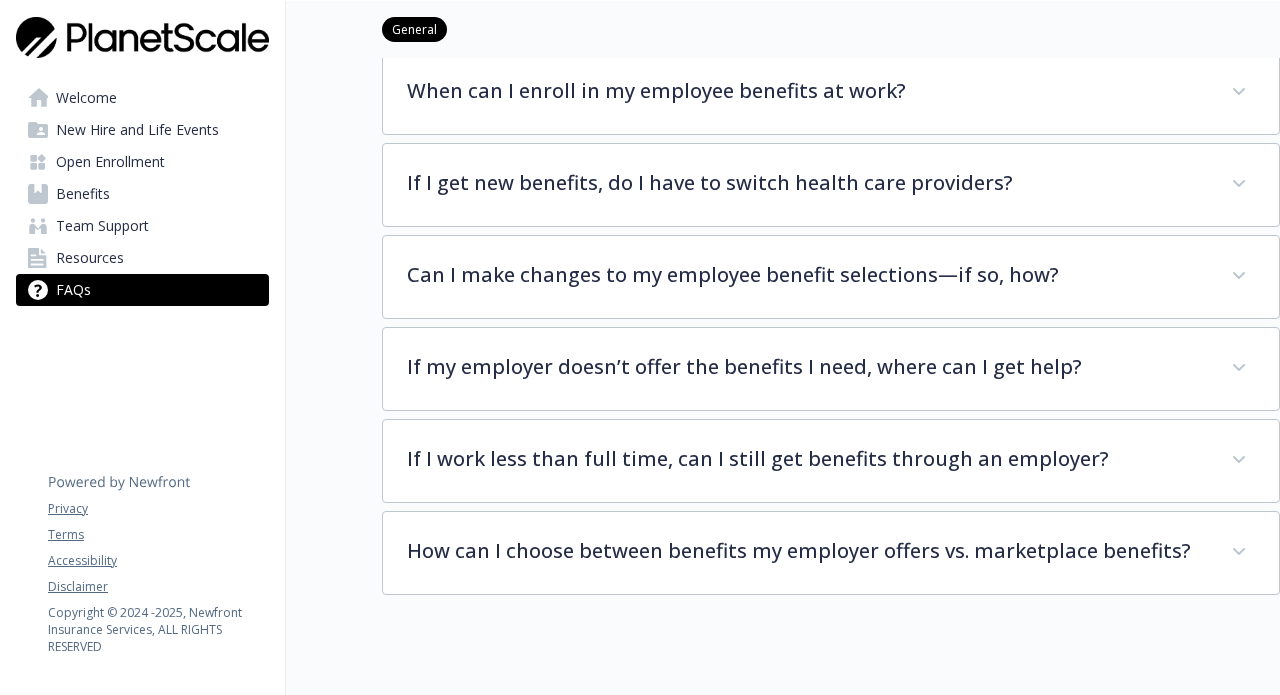 scroll, scrollTop: 704, scrollLeft: 0, axis: vertical 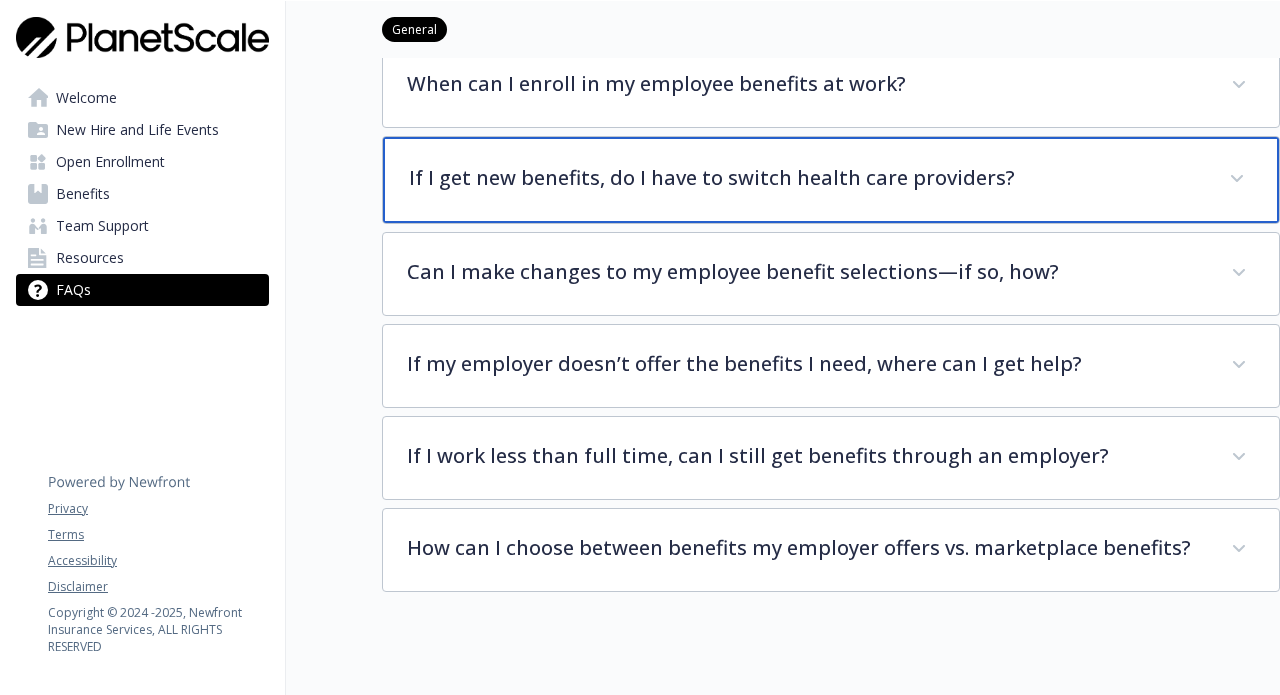 click on "If I get new benefits, do I have to switch health care providers?" at bounding box center (831, 180) 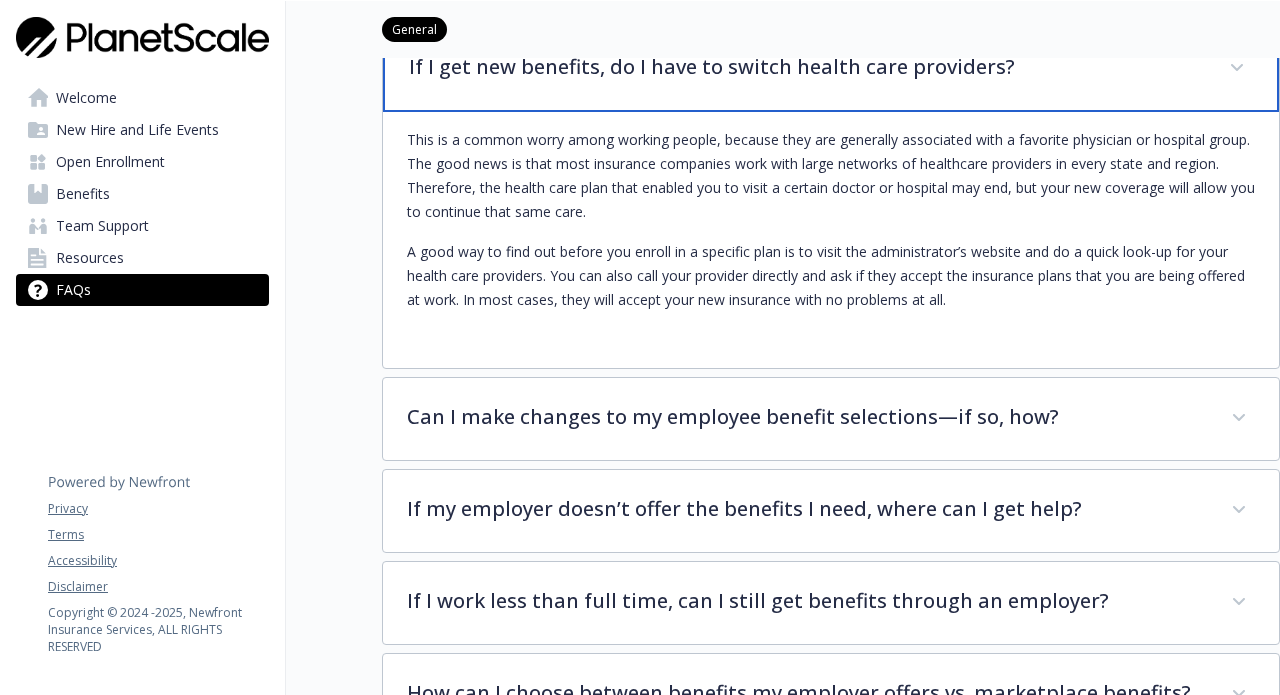 scroll, scrollTop: 873, scrollLeft: 0, axis: vertical 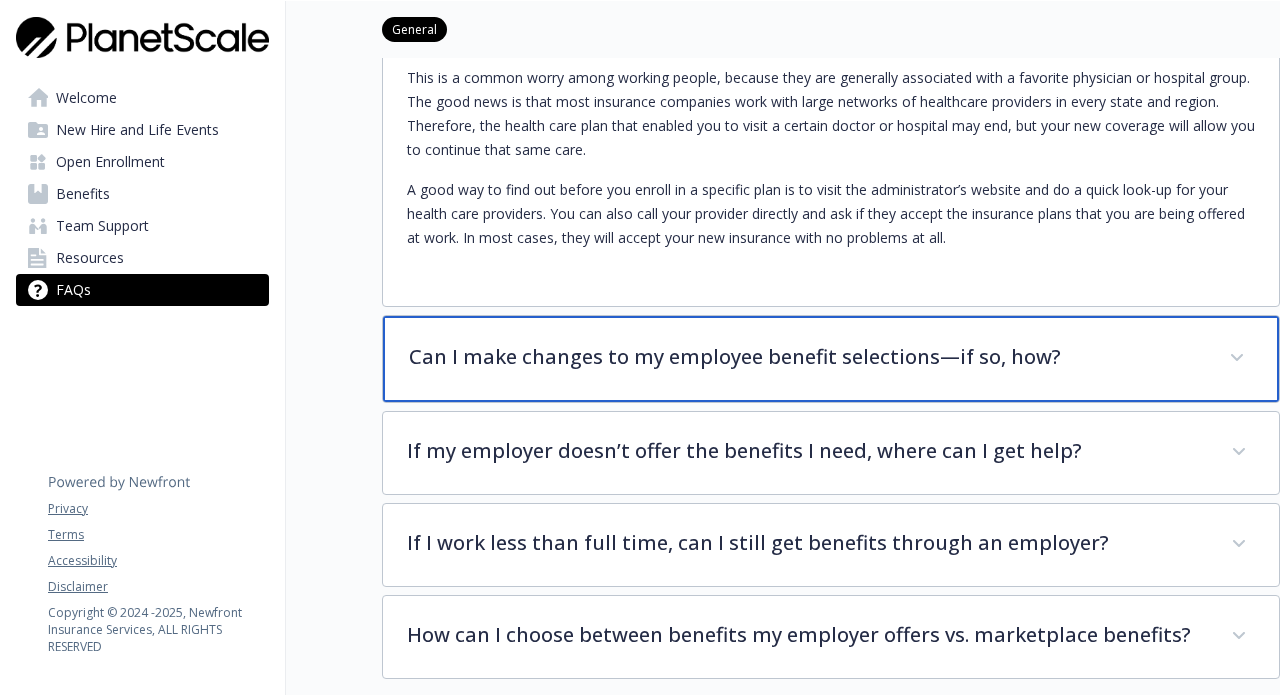 click on "Can I make changes to my employee benefit selections—if so, how?" at bounding box center (807, 357) 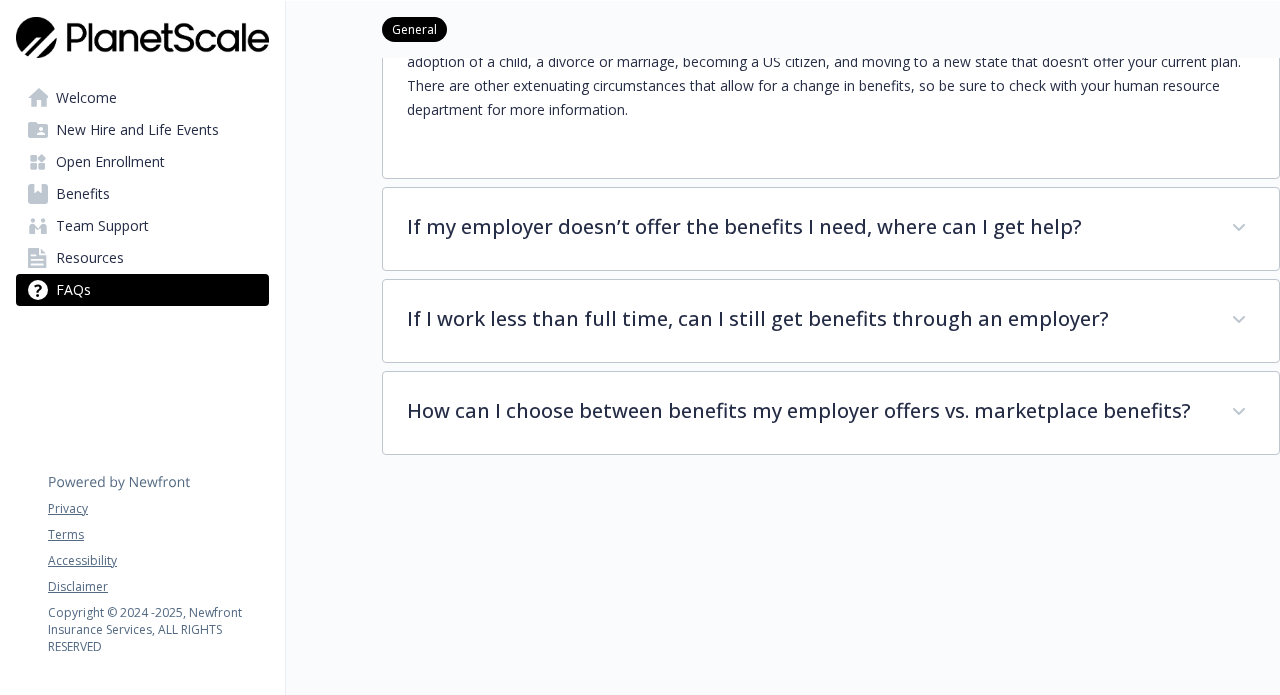 scroll, scrollTop: 1542, scrollLeft: 0, axis: vertical 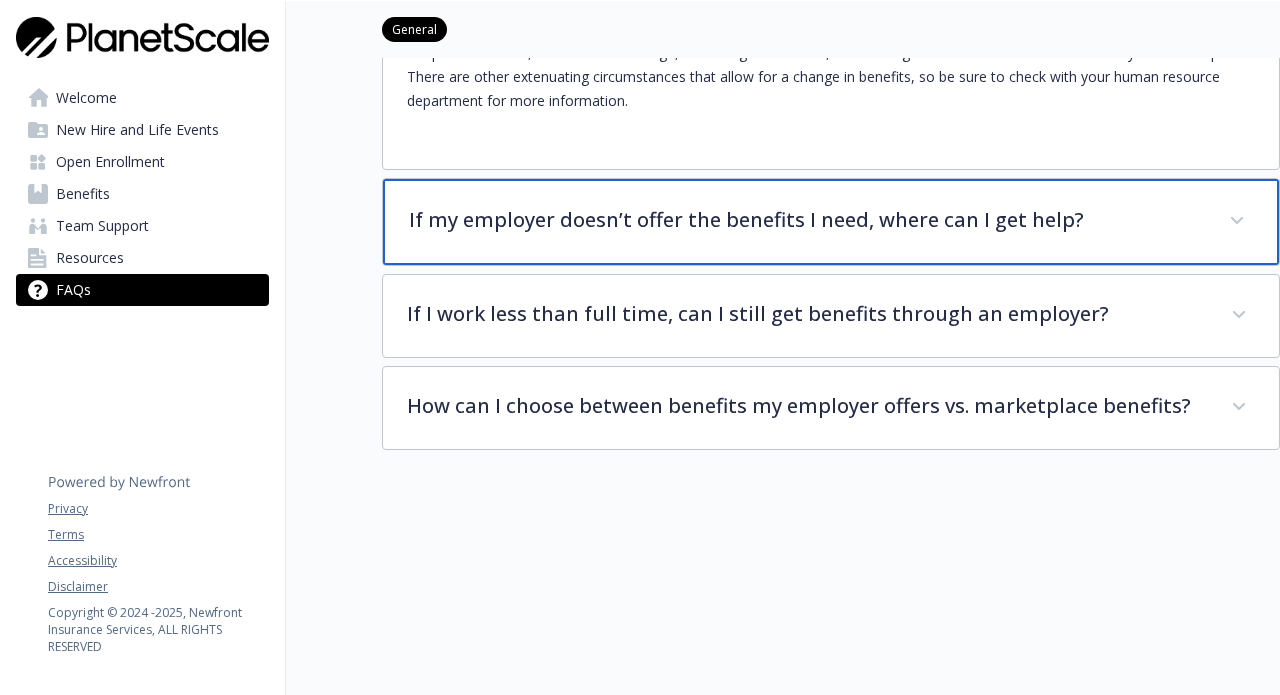 click on "If my employer doesn’t offer the benefits I need, where can I get help?" at bounding box center [807, 220] 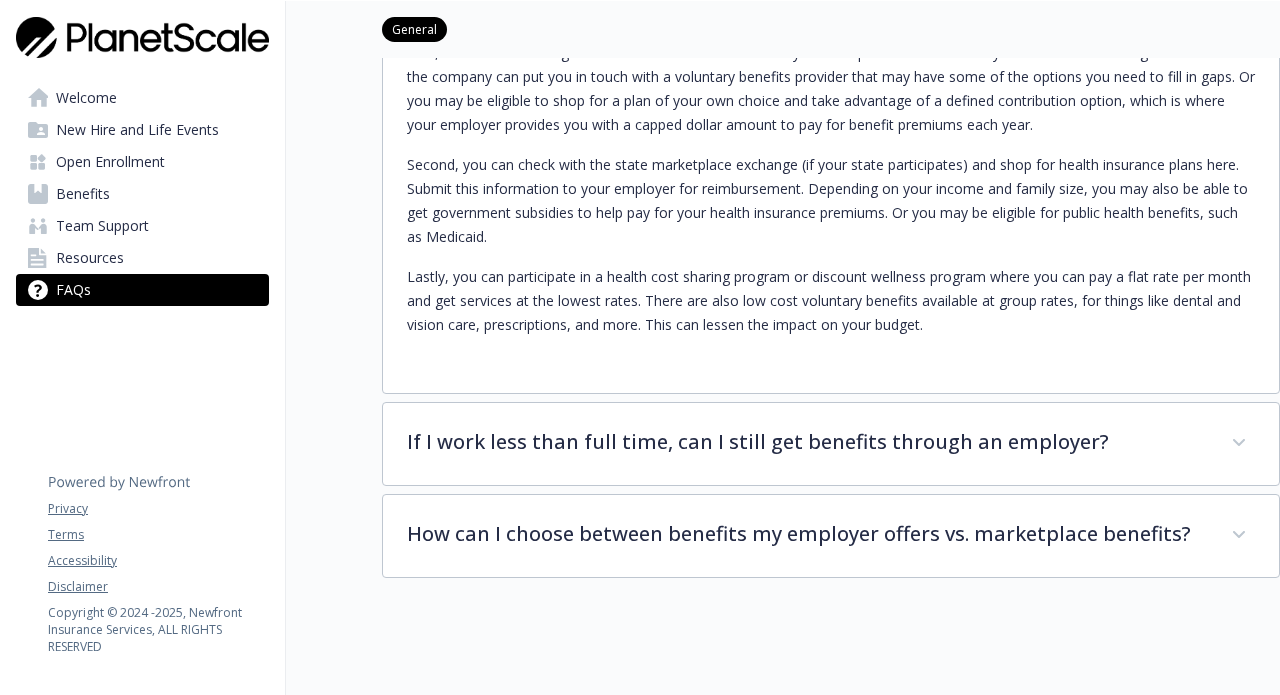 scroll, scrollTop: 1863, scrollLeft: 0, axis: vertical 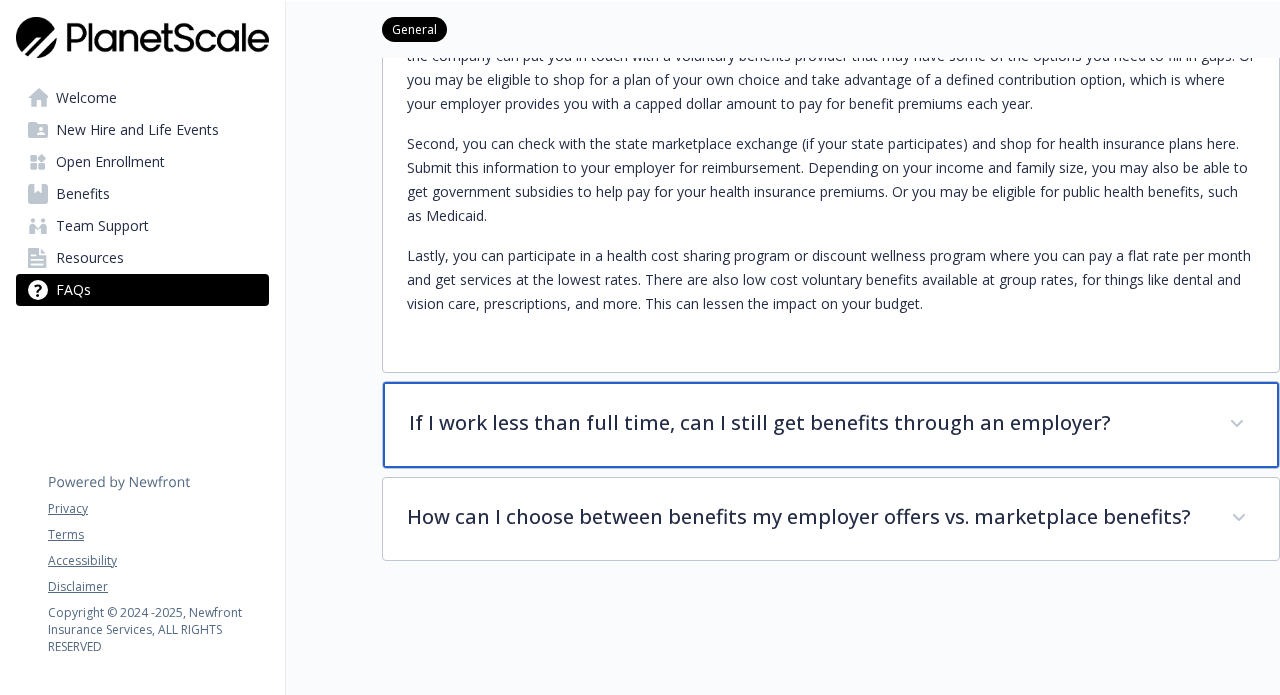 click on "If I work less than full time, can I still get benefits through an employer?" at bounding box center [807, 423] 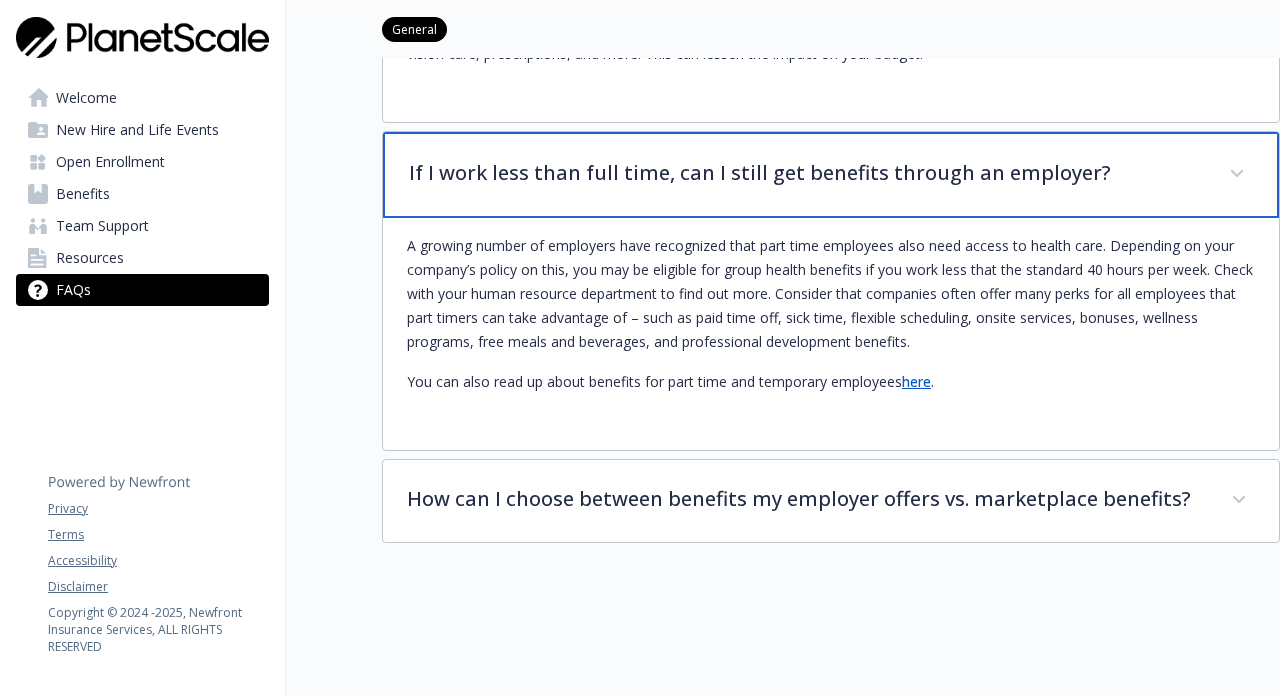 scroll, scrollTop: 2139, scrollLeft: 0, axis: vertical 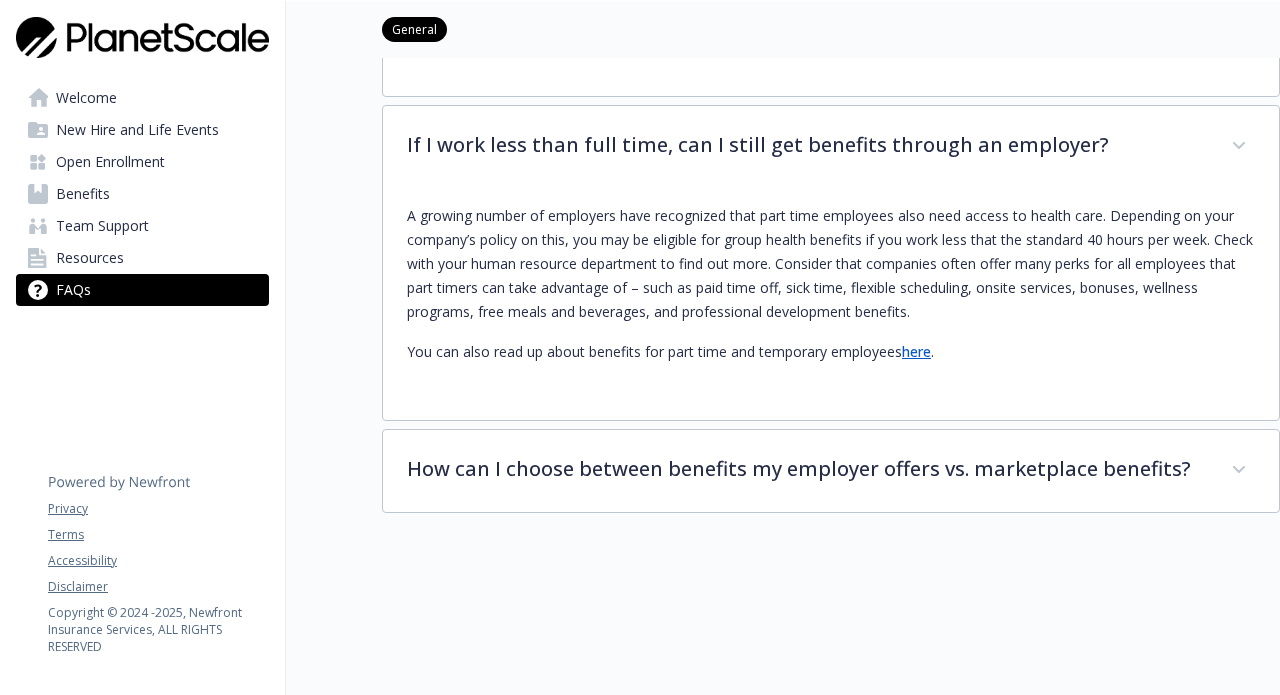 click on "Open Enrollment" at bounding box center [110, 162] 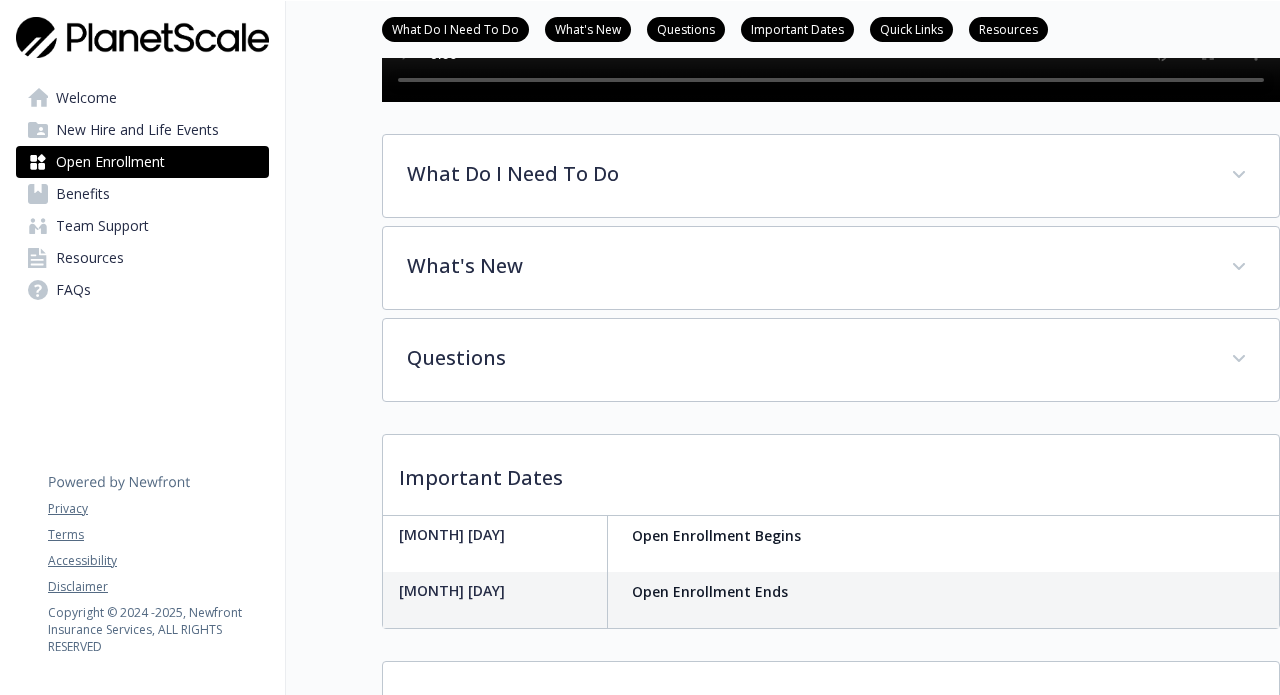 scroll, scrollTop: 512, scrollLeft: 0, axis: vertical 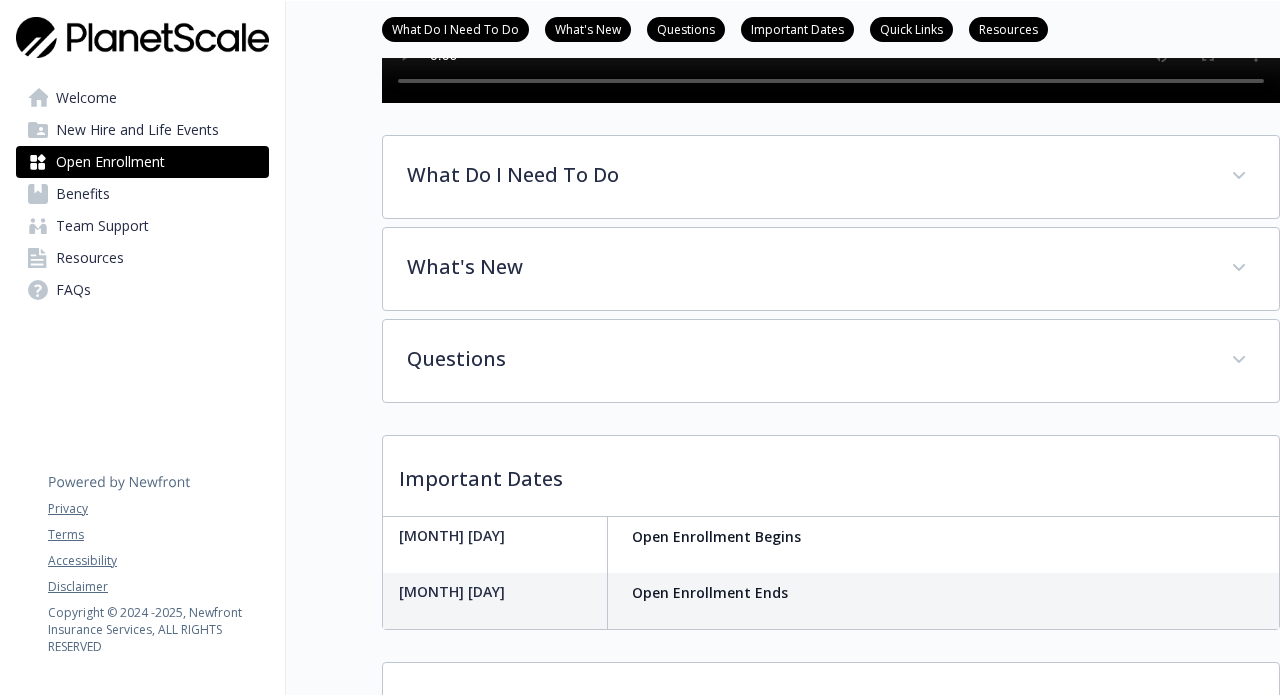 click on "Benefits" at bounding box center [83, 194] 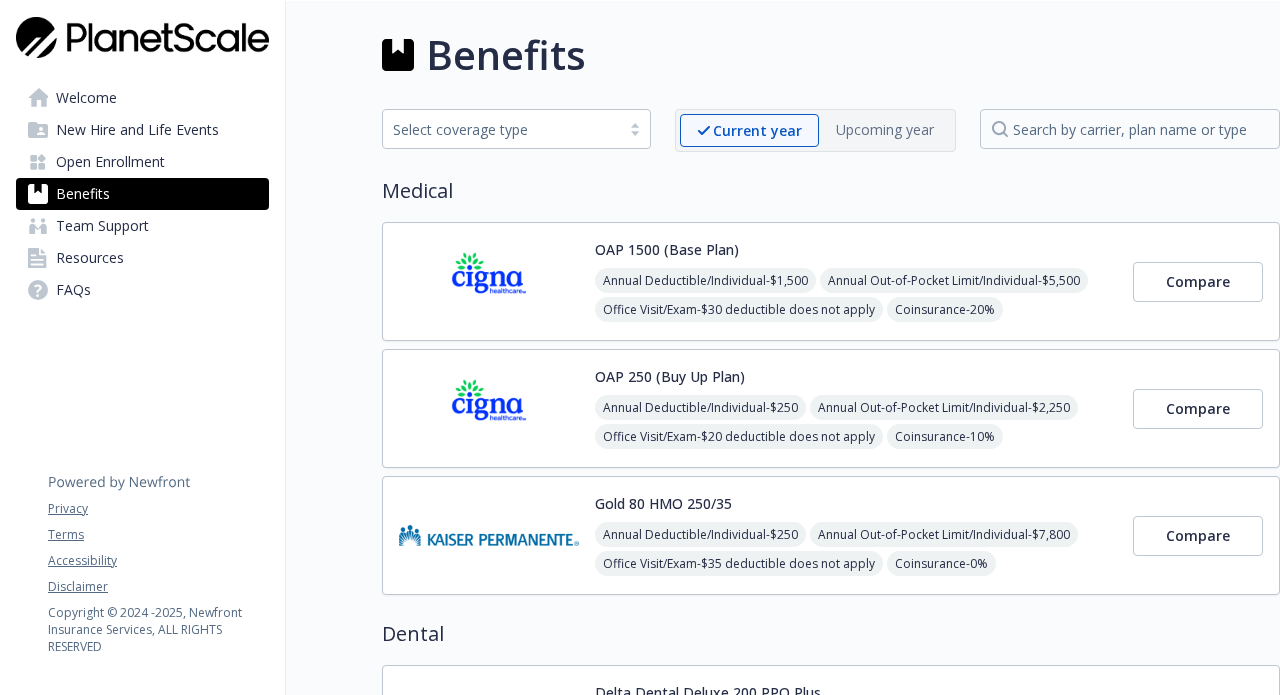 scroll, scrollTop: 0, scrollLeft: 0, axis: both 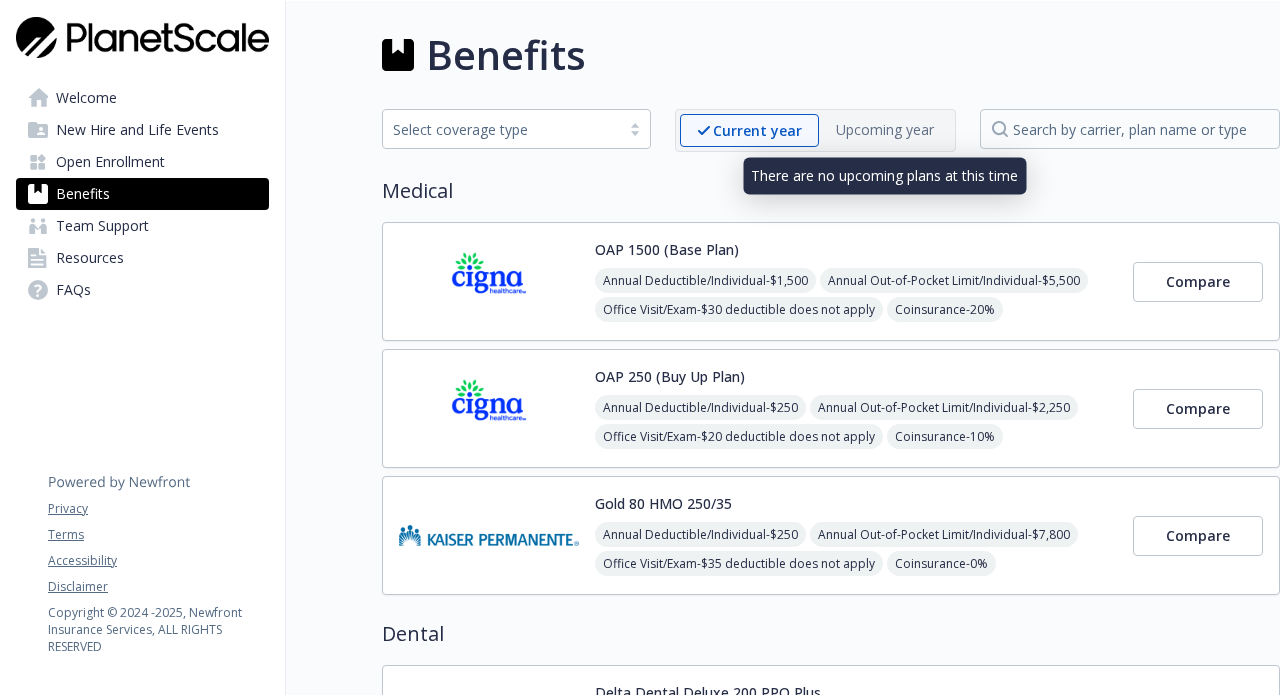 click on "Upcoming year" at bounding box center (885, 129) 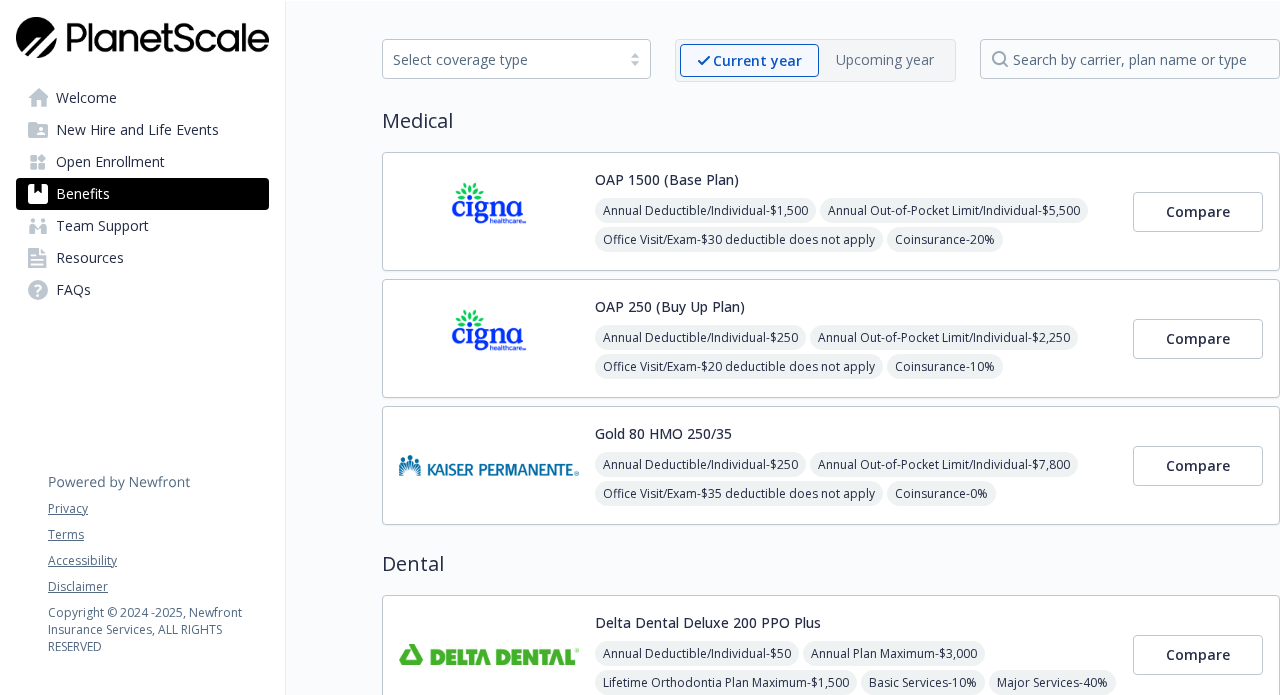 scroll, scrollTop: 69, scrollLeft: 0, axis: vertical 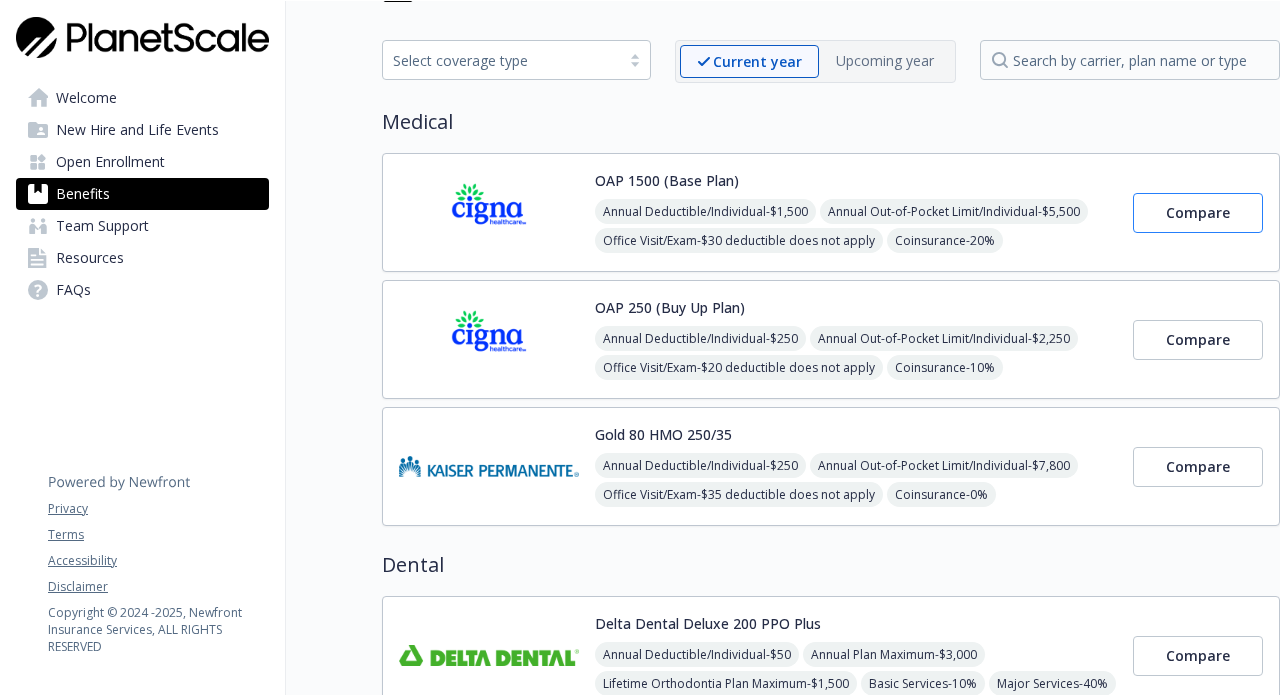 click on "Compare" at bounding box center [1198, 212] 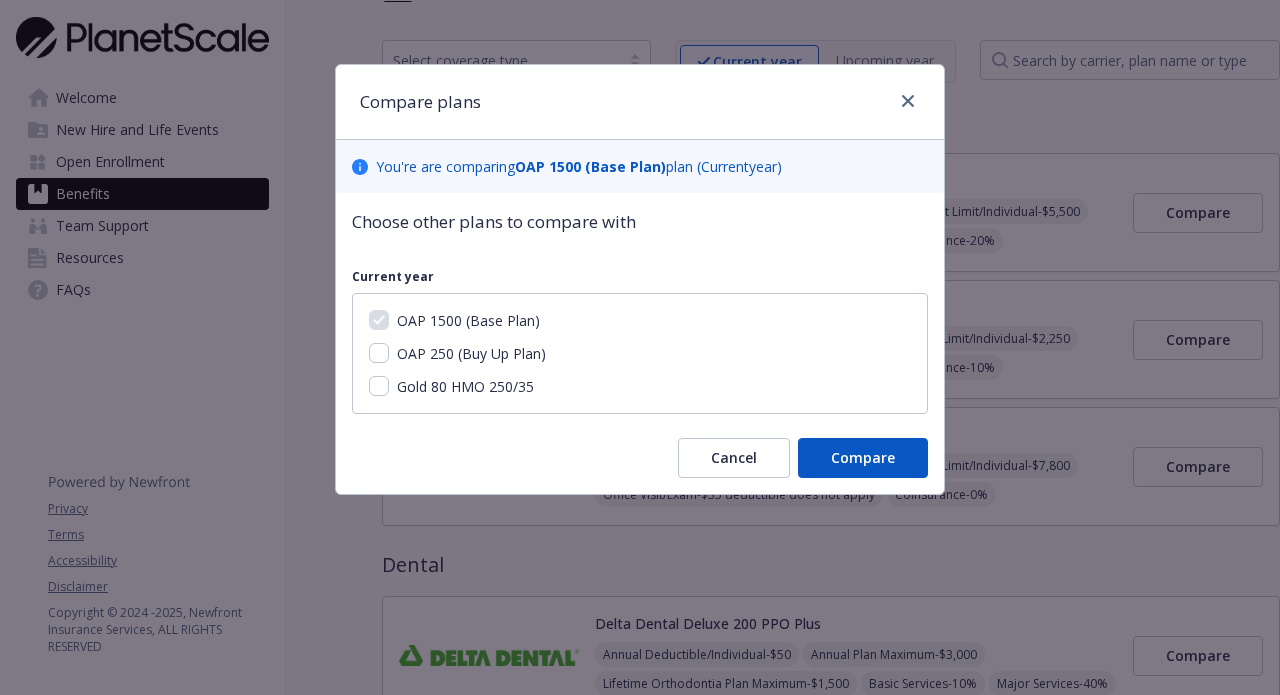 click on "OAP 250 (Buy Up Plan)" at bounding box center [471, 353] 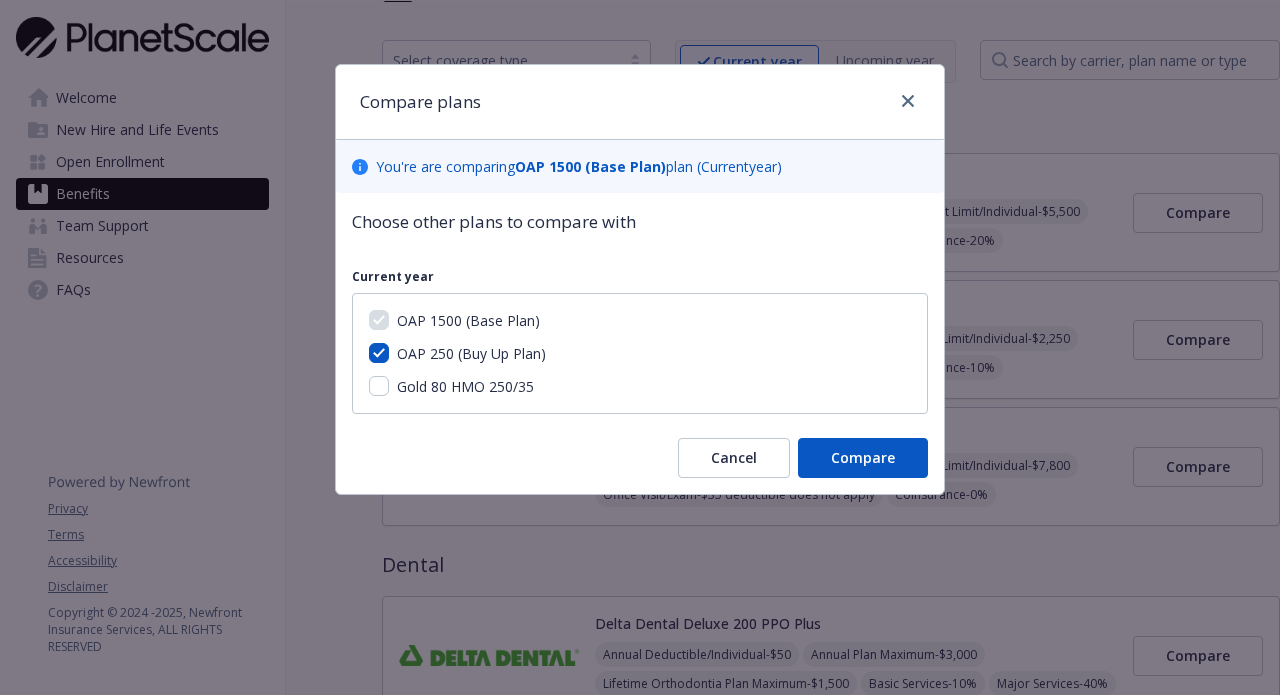 checkbox on "true" 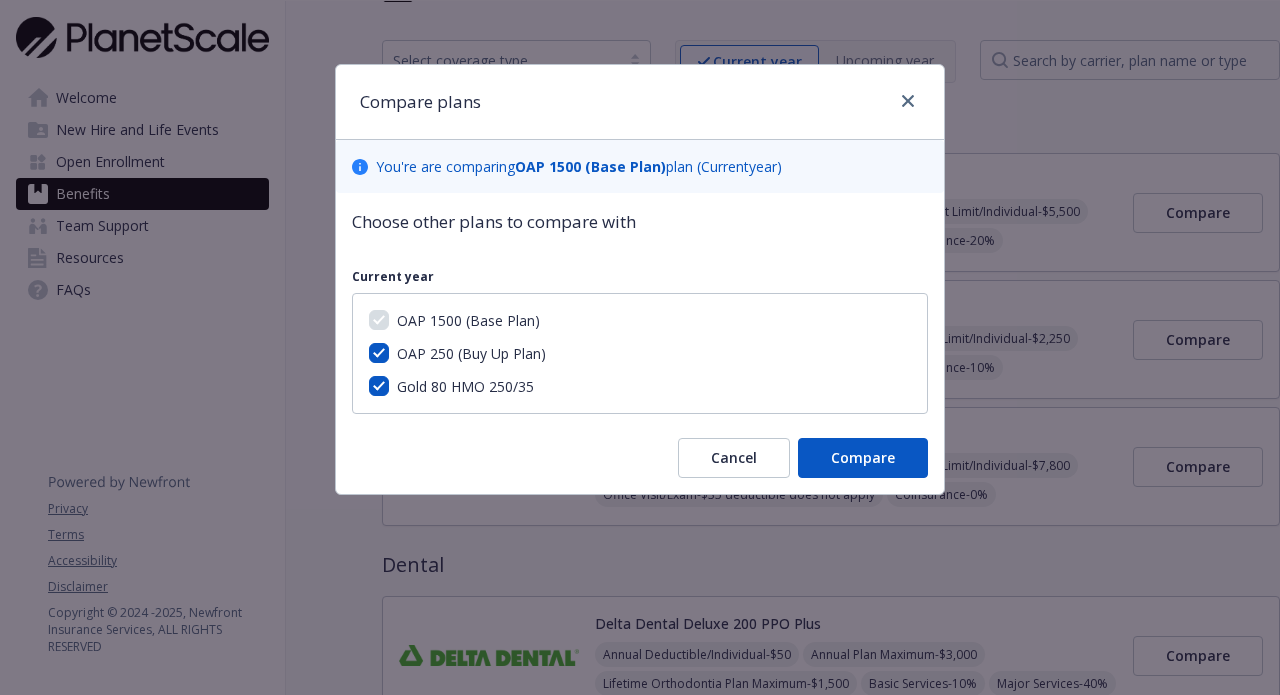 checkbox on "true" 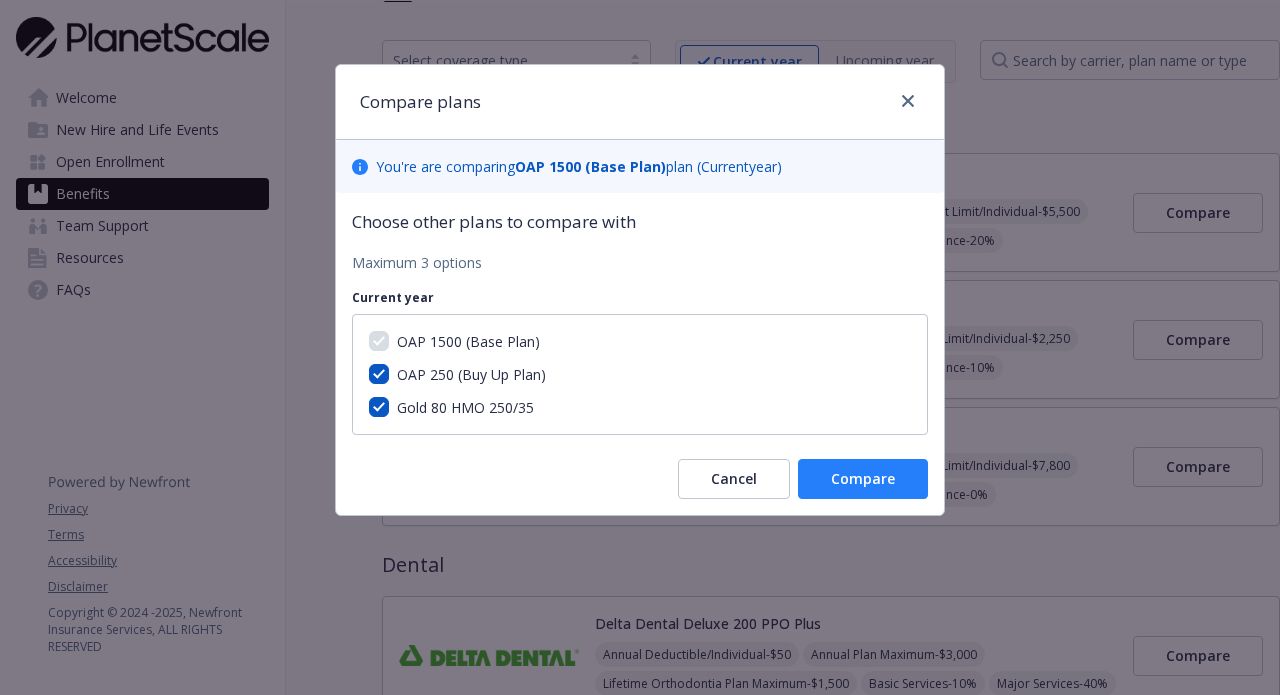 click on "Compare" at bounding box center [863, 478] 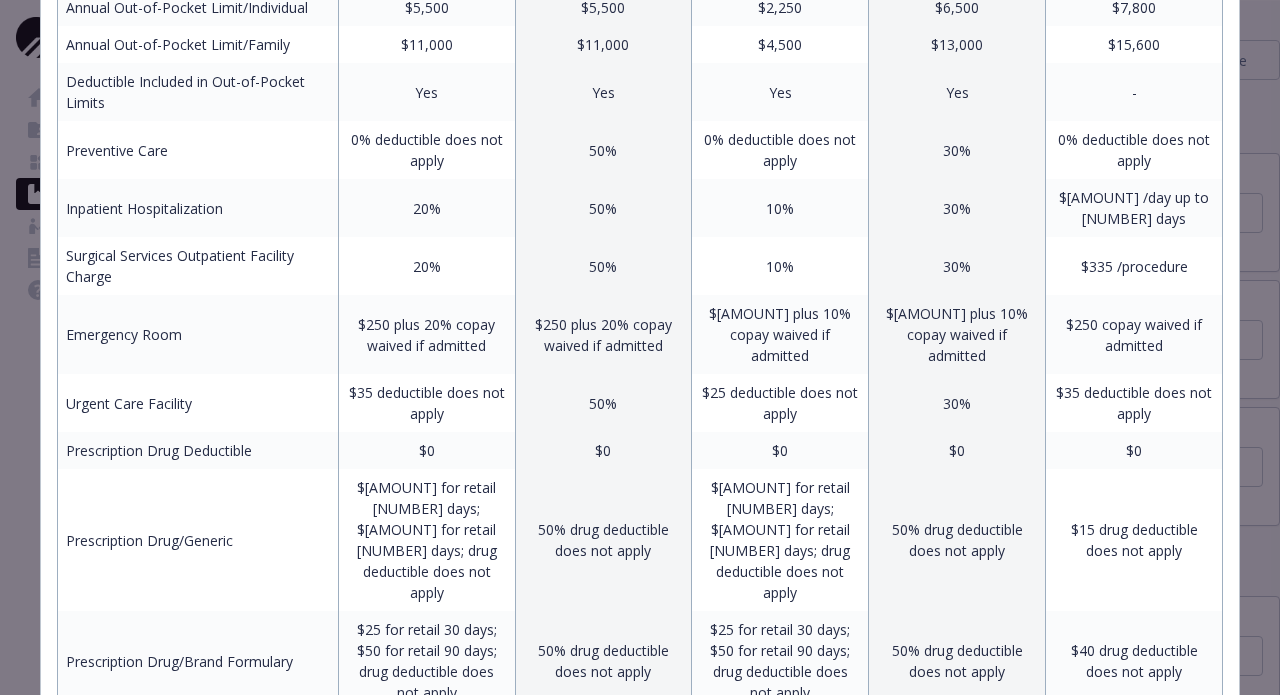 scroll, scrollTop: 635, scrollLeft: 0, axis: vertical 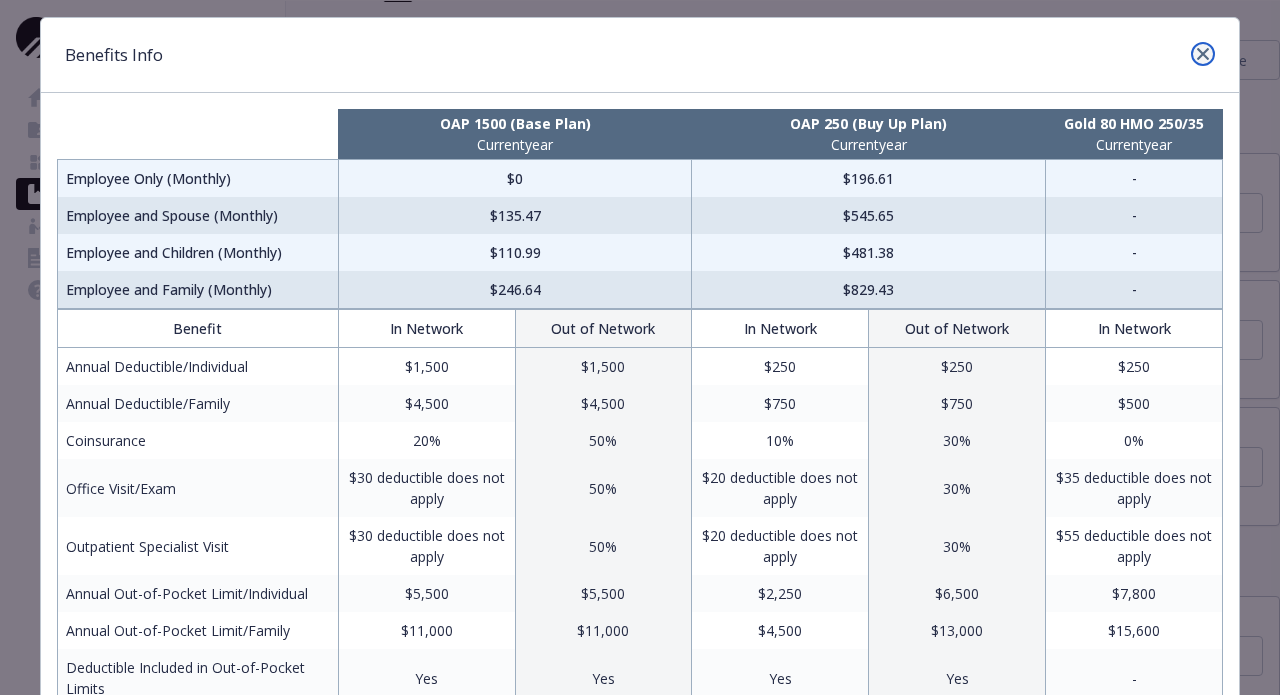 click 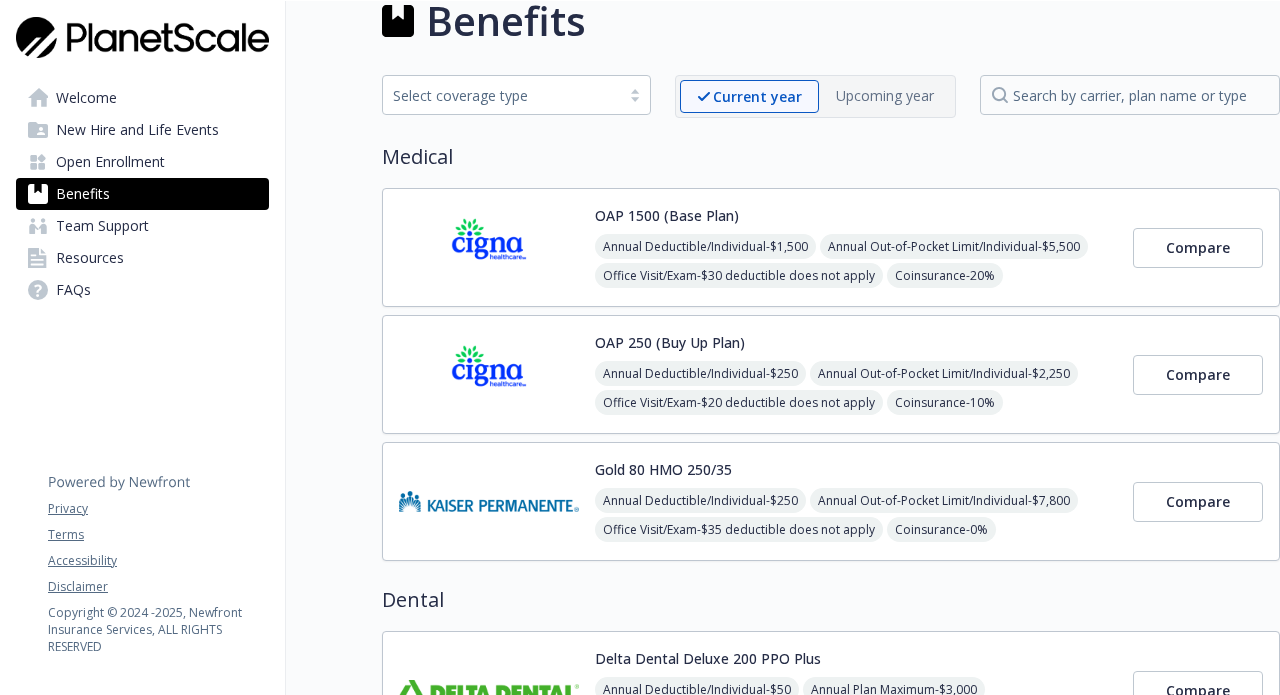 scroll, scrollTop: 0, scrollLeft: 0, axis: both 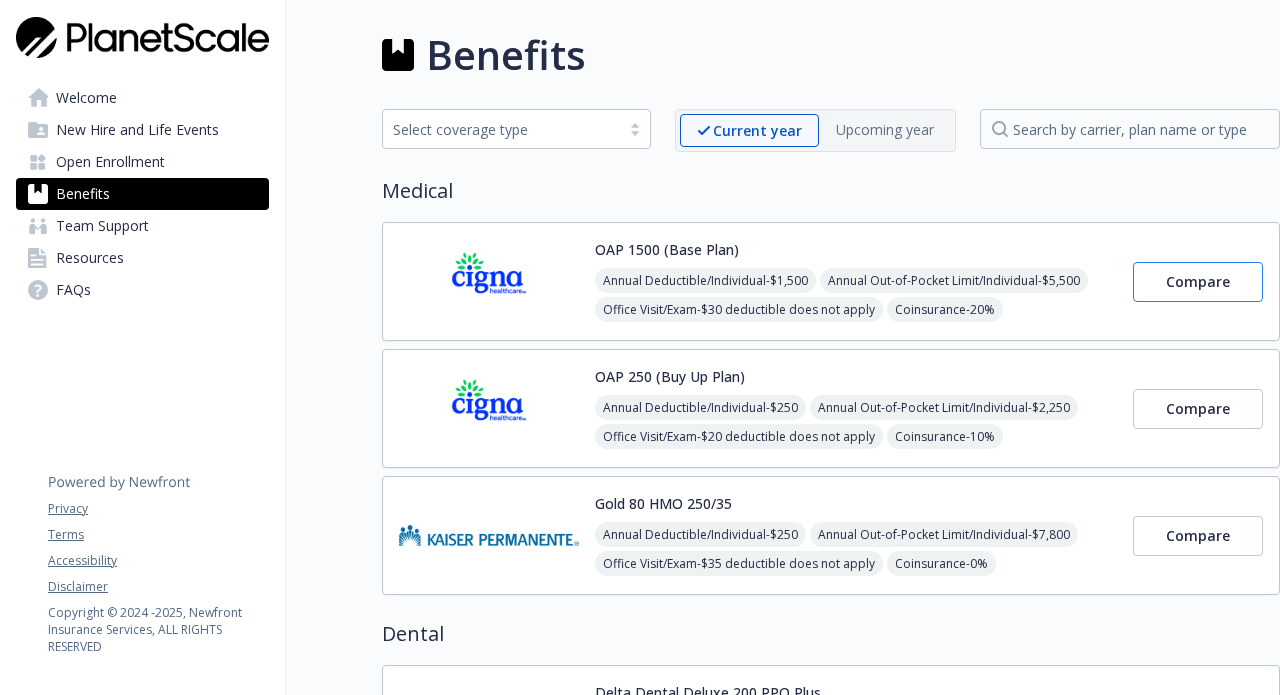 click on "Compare" at bounding box center [1198, 281] 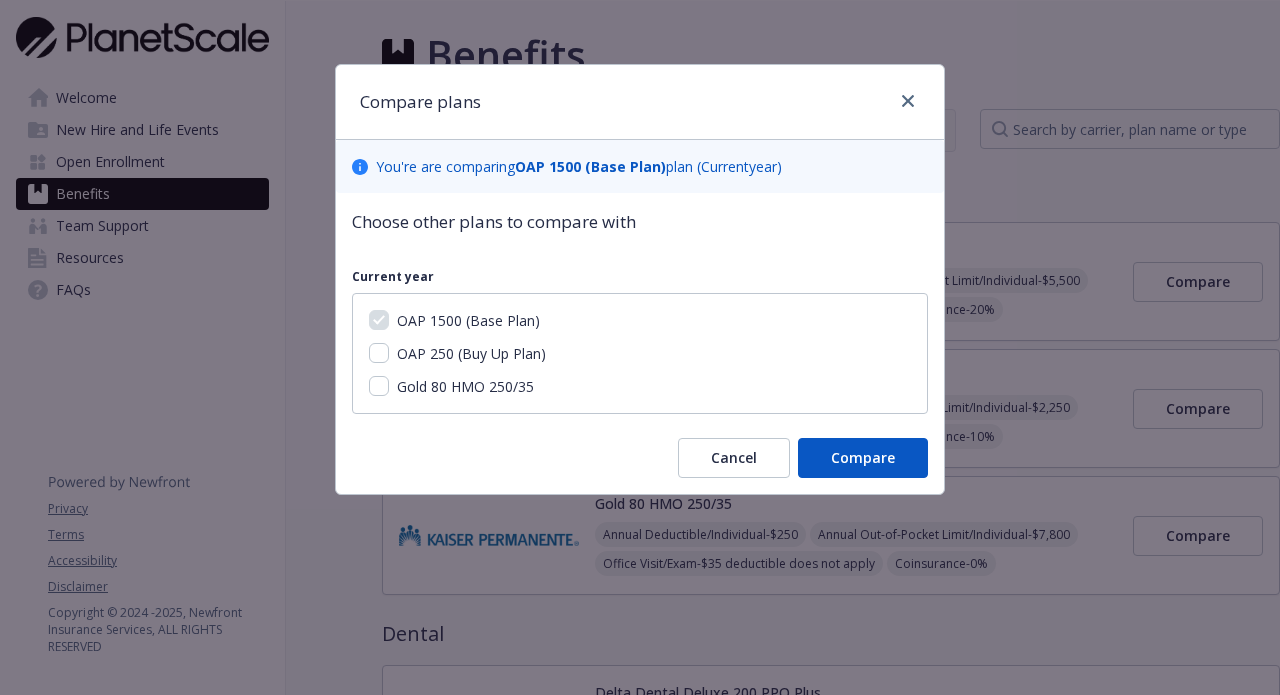 click on "OAP 250 (Buy Up Plan)" at bounding box center [471, 353] 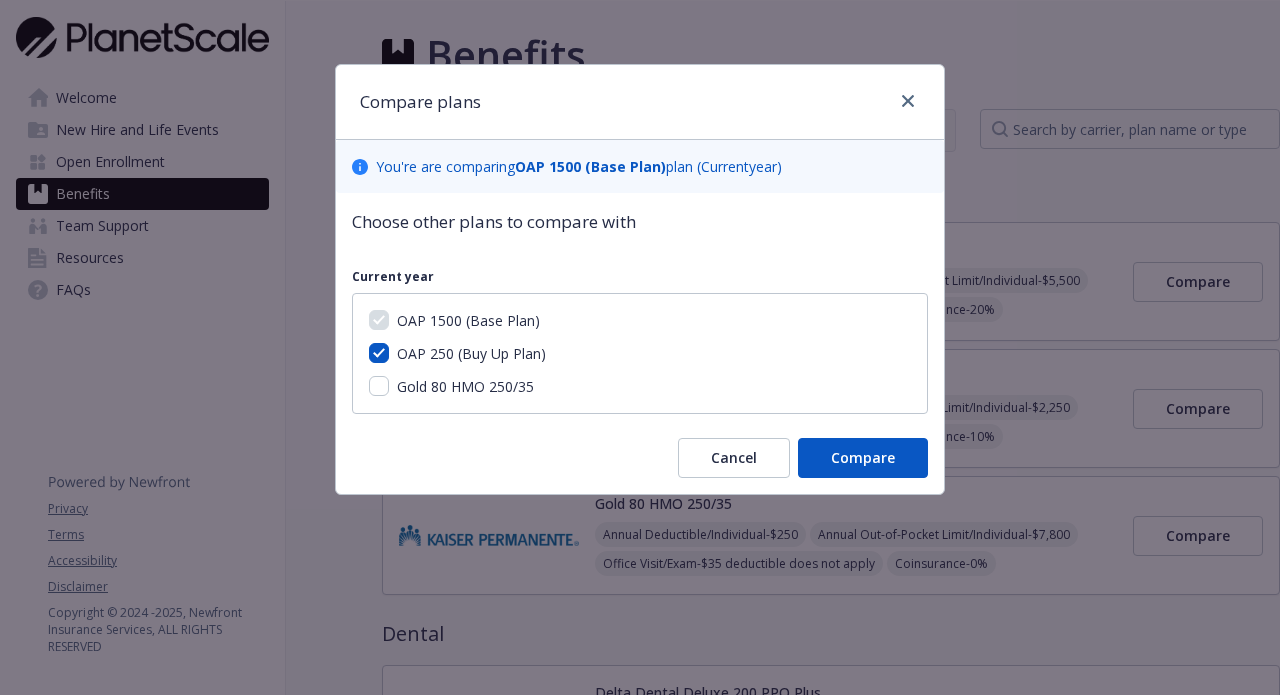 checkbox on "true" 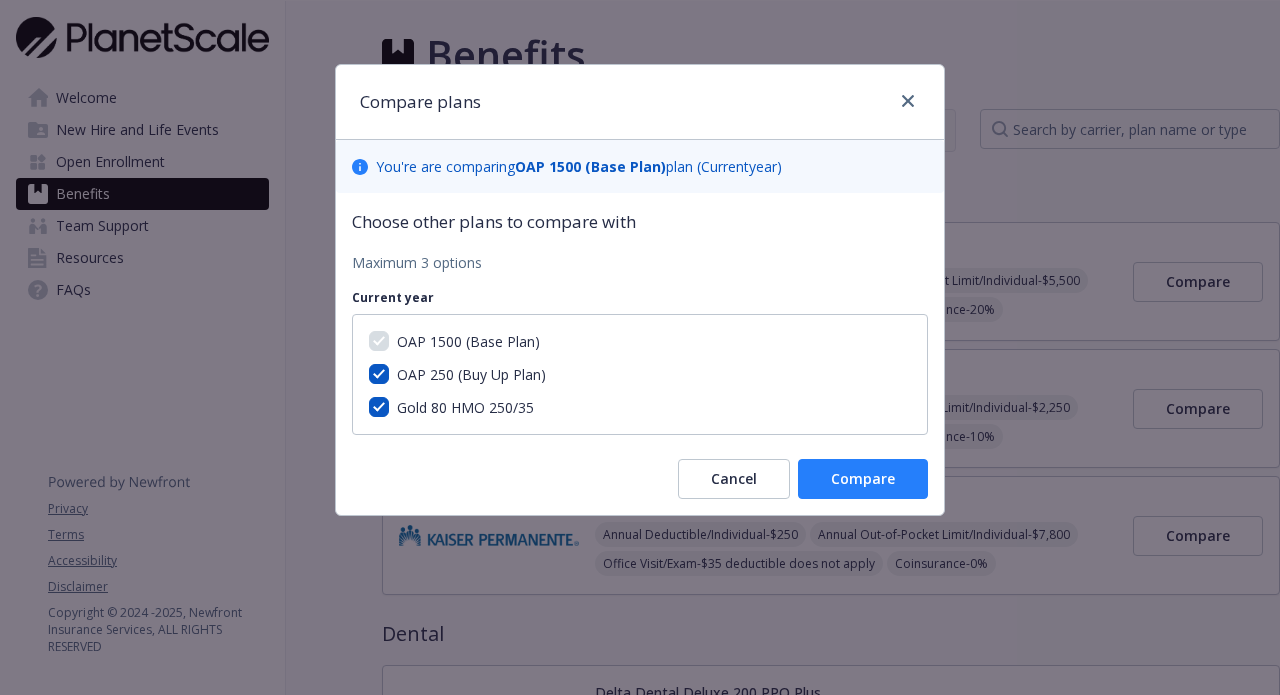 click on "Compare" at bounding box center [863, 479] 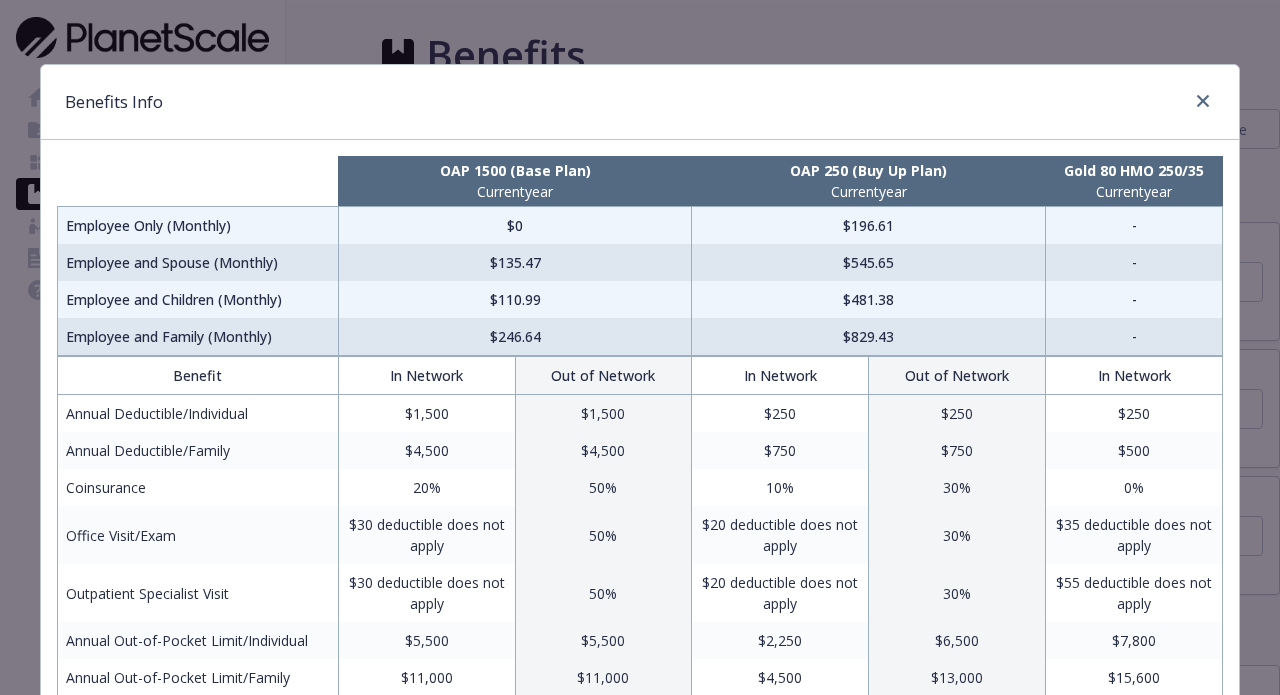 scroll, scrollTop: 0, scrollLeft: 0, axis: both 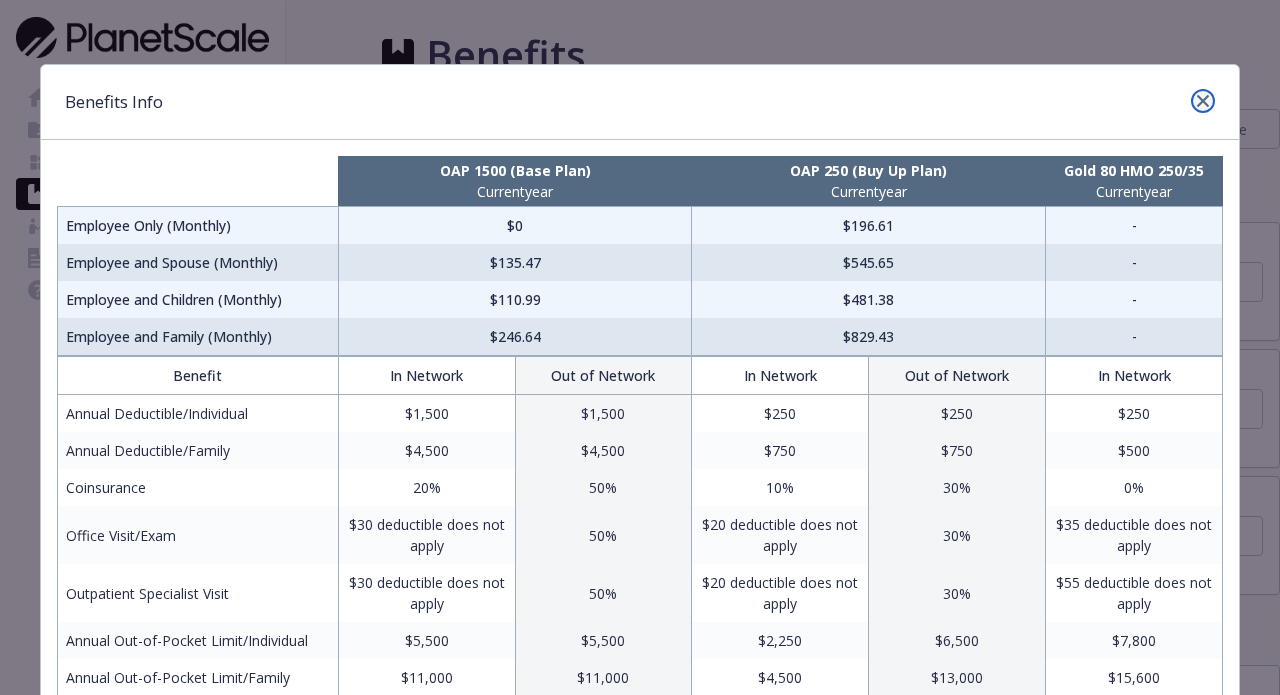 click 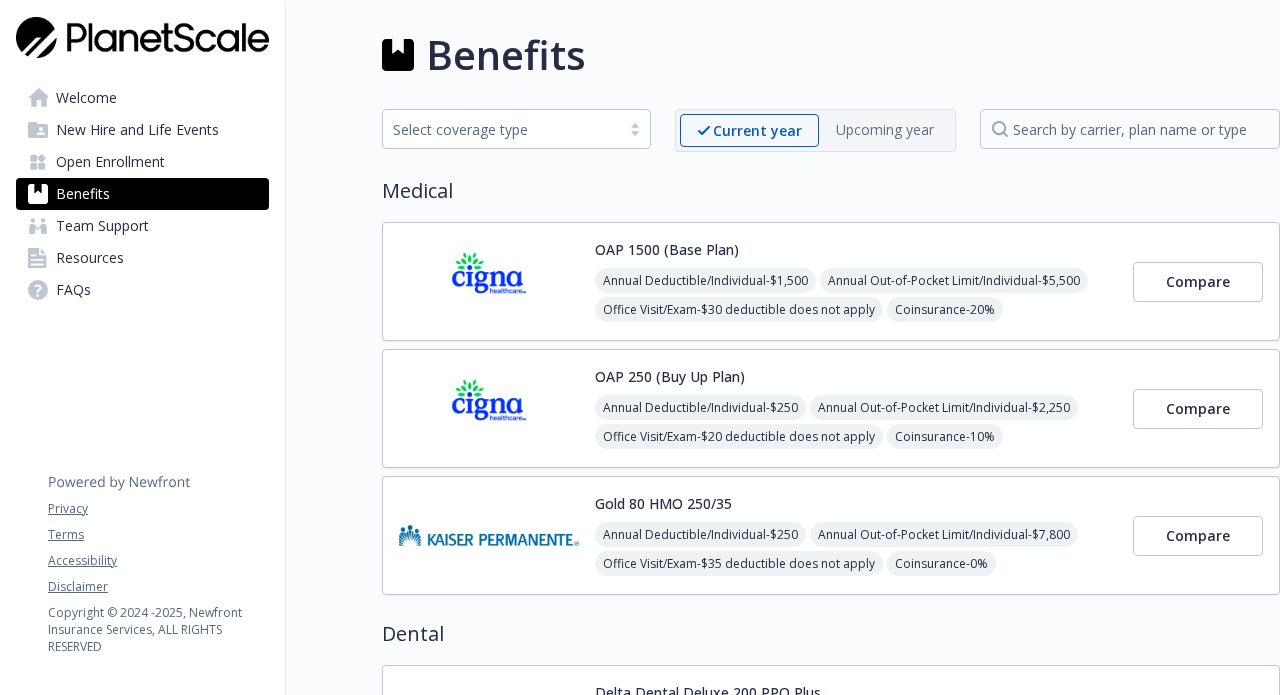 click on "Open Enrollment" at bounding box center (110, 162) 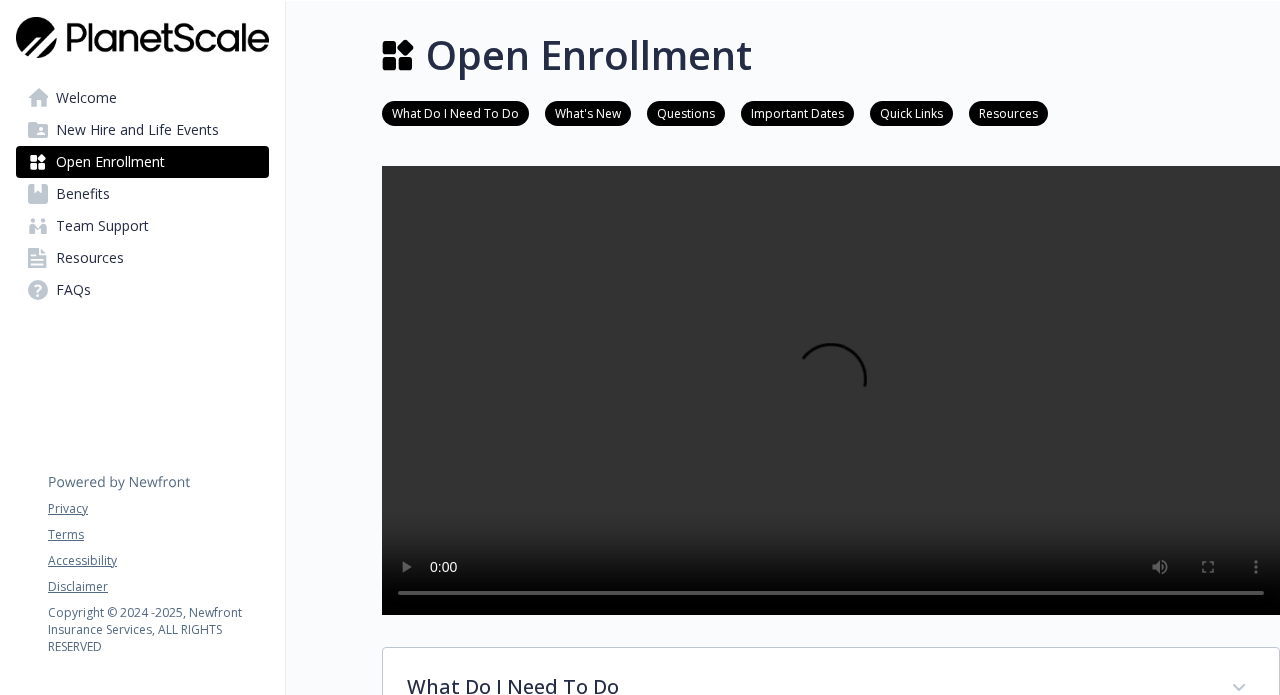 click on "New Hire and Life Events" at bounding box center (137, 130) 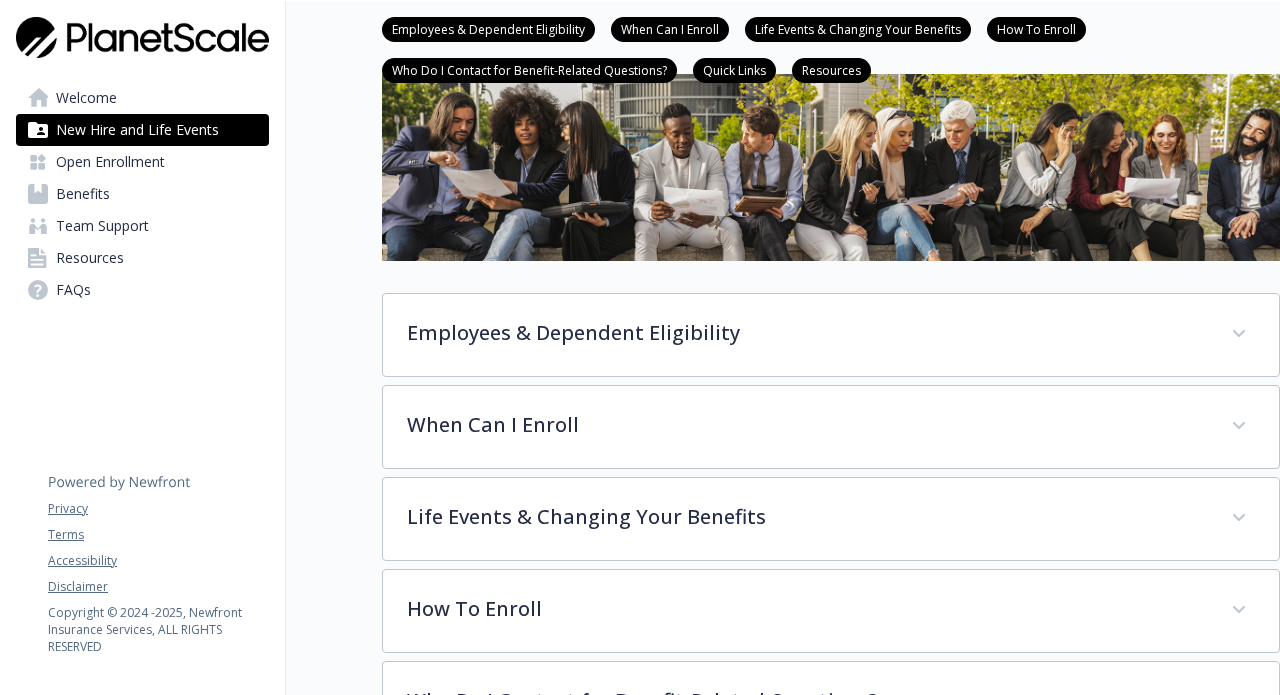 scroll, scrollTop: 179, scrollLeft: 0, axis: vertical 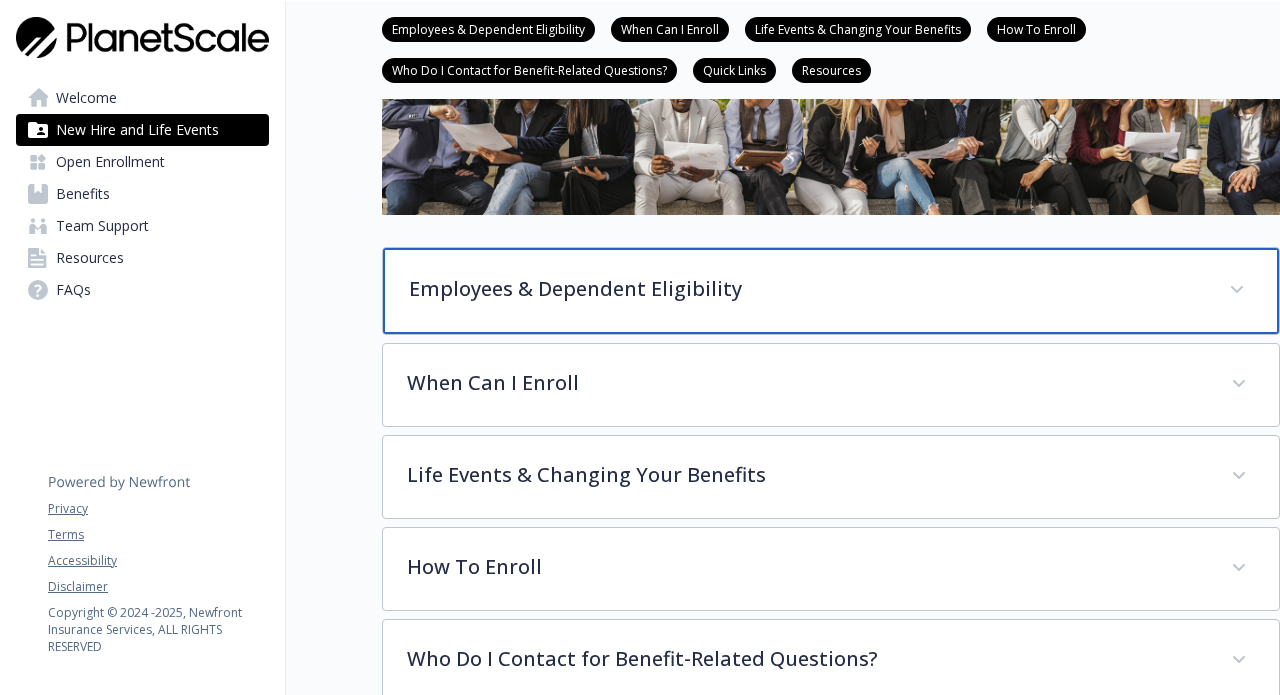 click on "Employees & Dependent Eligibility" at bounding box center (807, 289) 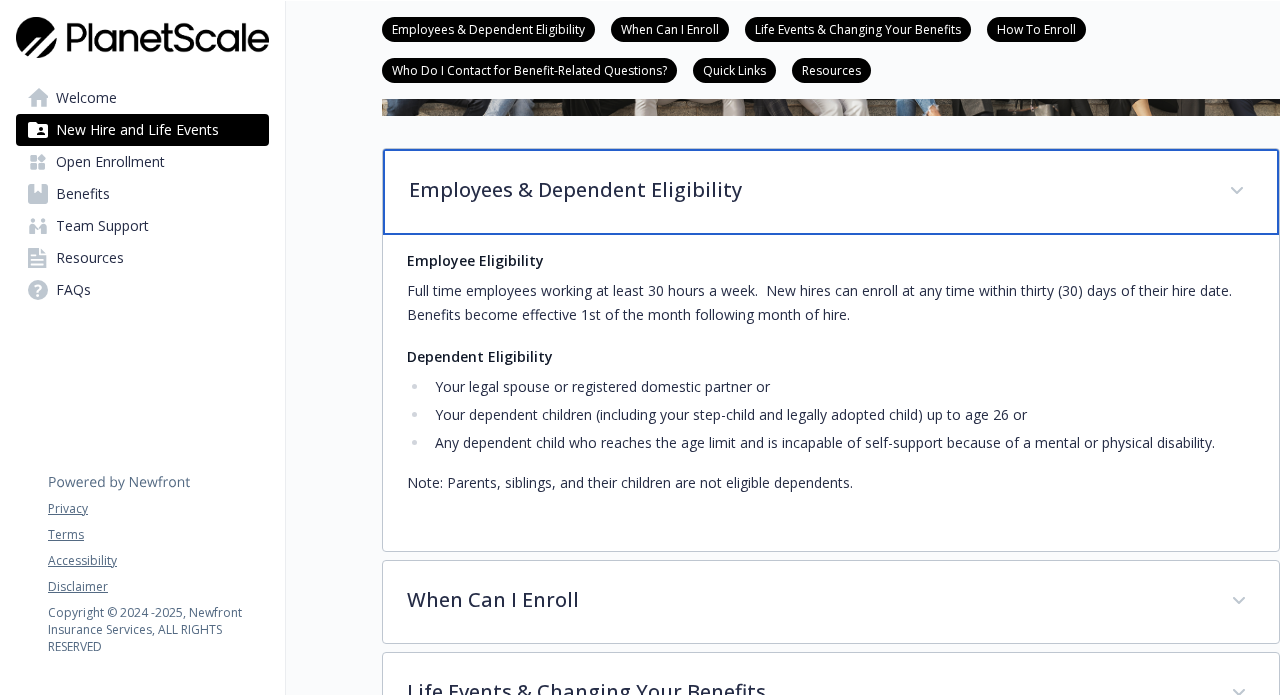 scroll, scrollTop: 305, scrollLeft: 0, axis: vertical 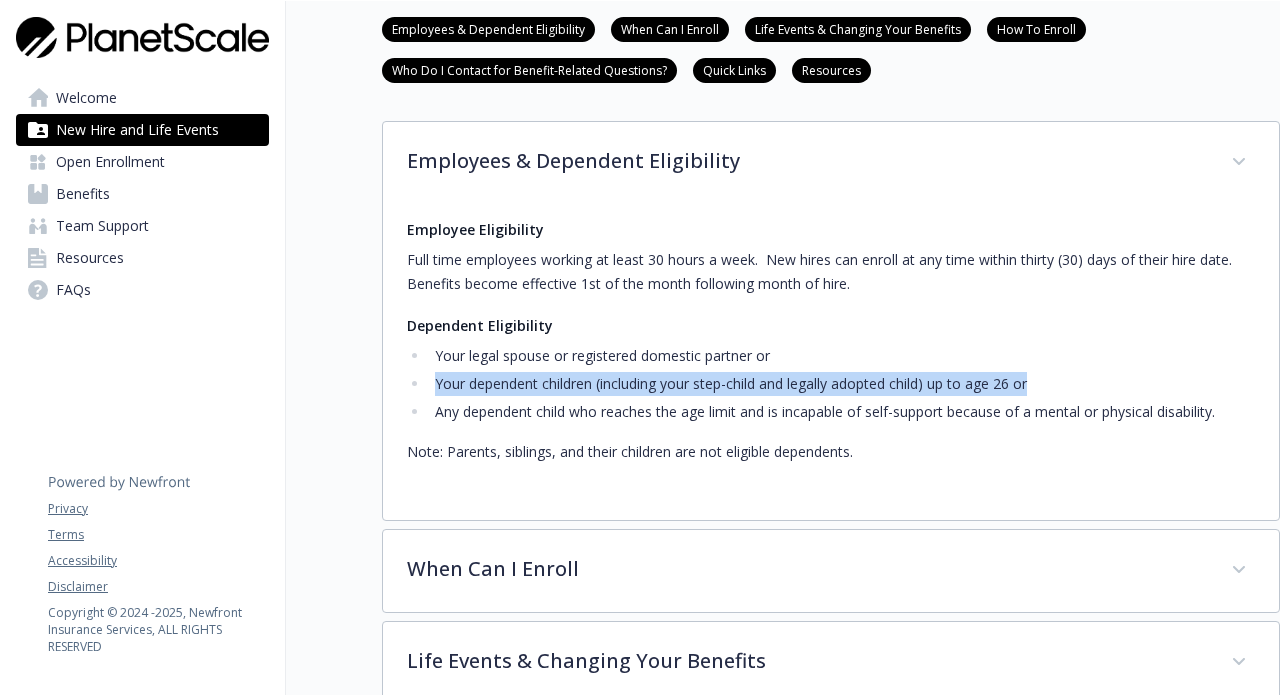 drag, startPoint x: 436, startPoint y: 382, endPoint x: 1039, endPoint y: 382, distance: 603 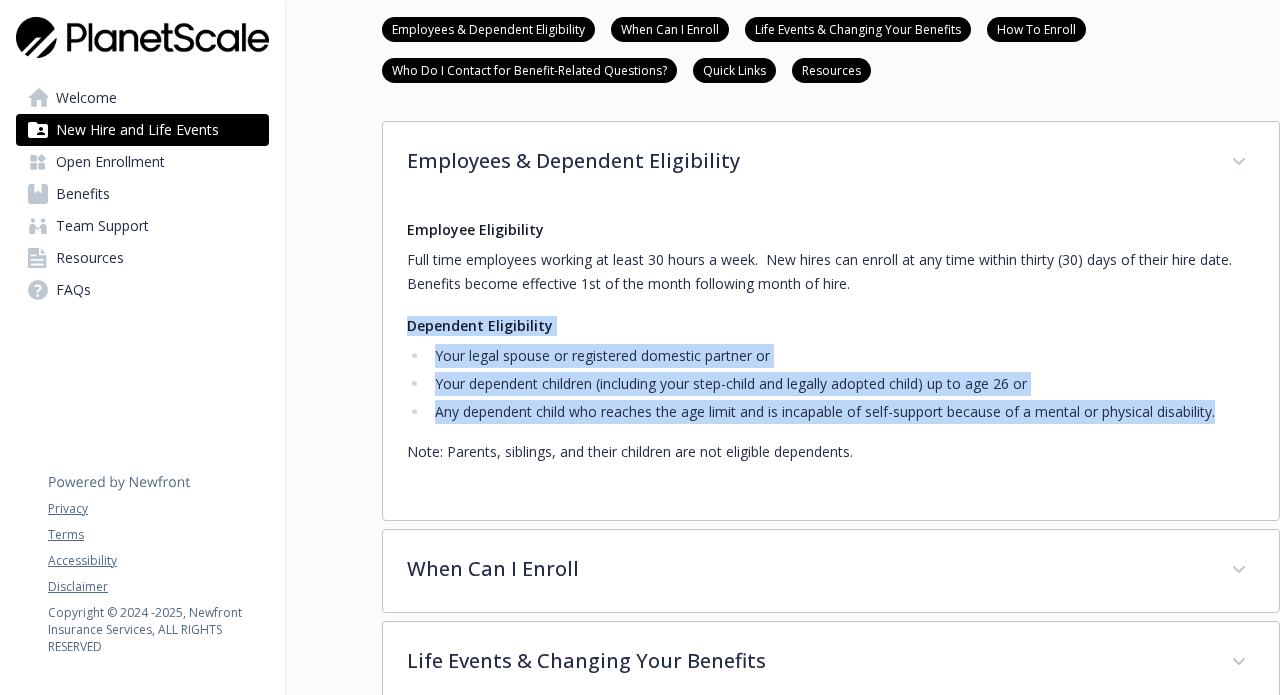 drag, startPoint x: 1223, startPoint y: 407, endPoint x: 372, endPoint y: 329, distance: 854.56714 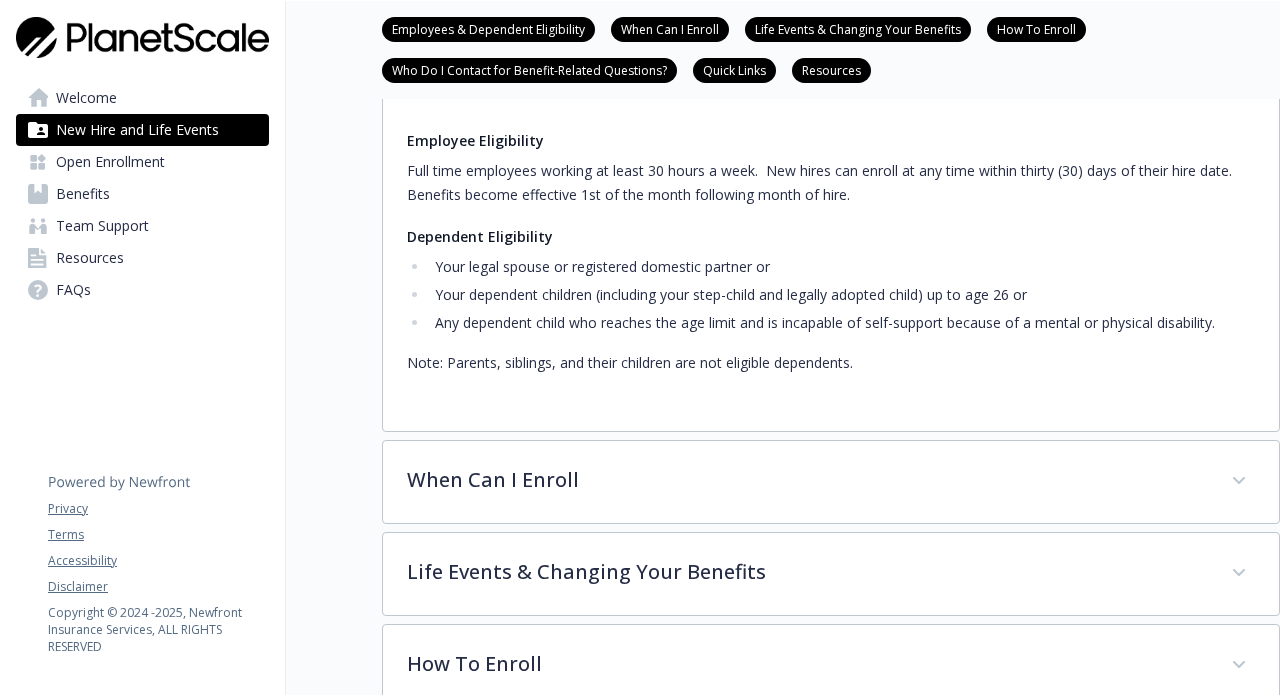 scroll, scrollTop: 239, scrollLeft: 0, axis: vertical 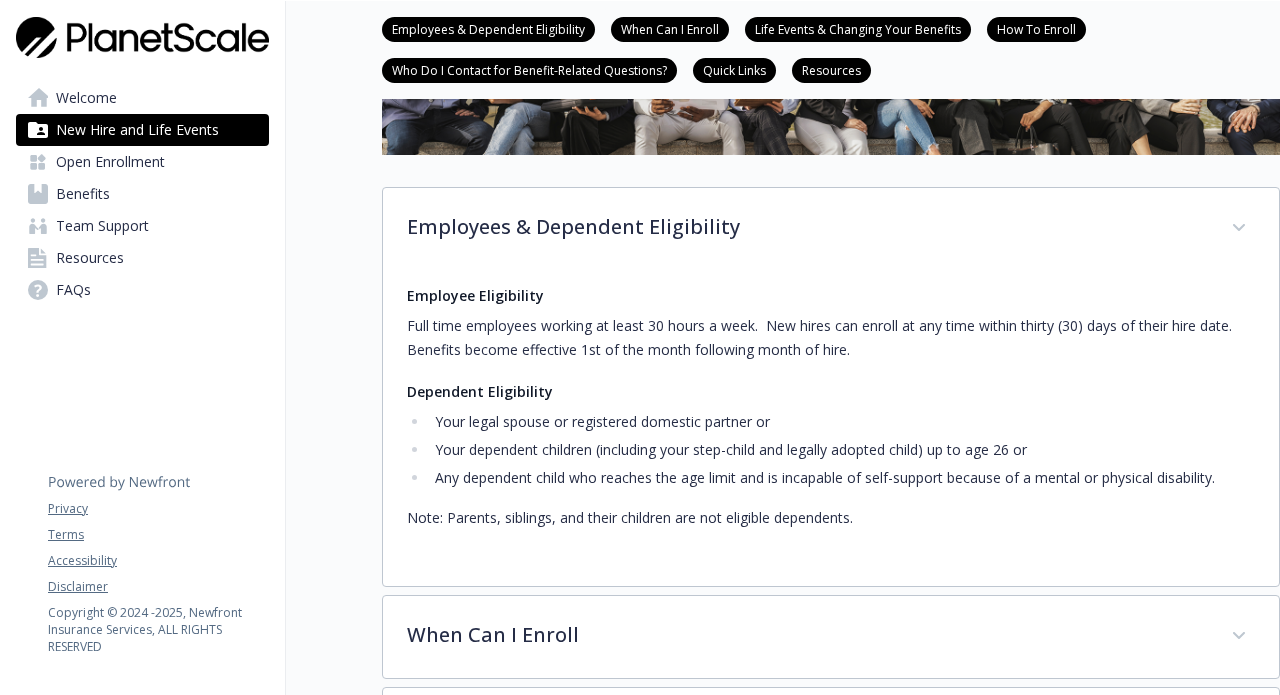 click on "FAQs" at bounding box center (73, 290) 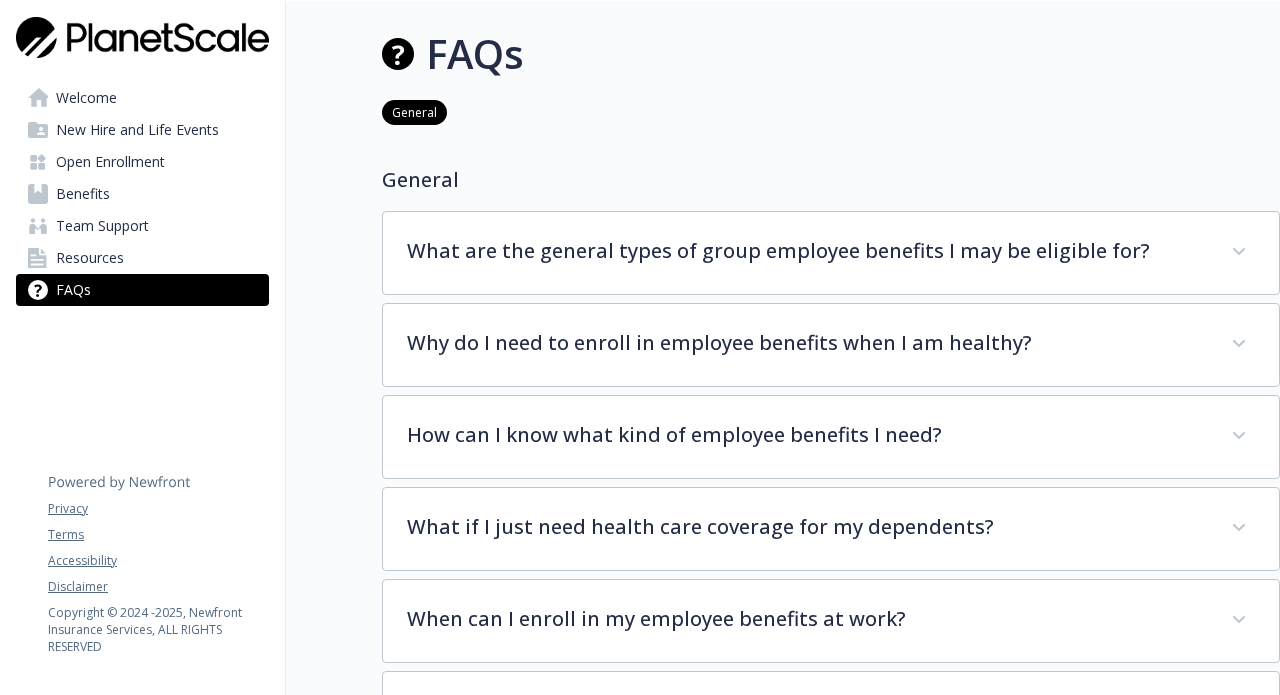 click on "Open Enrollment" at bounding box center [110, 162] 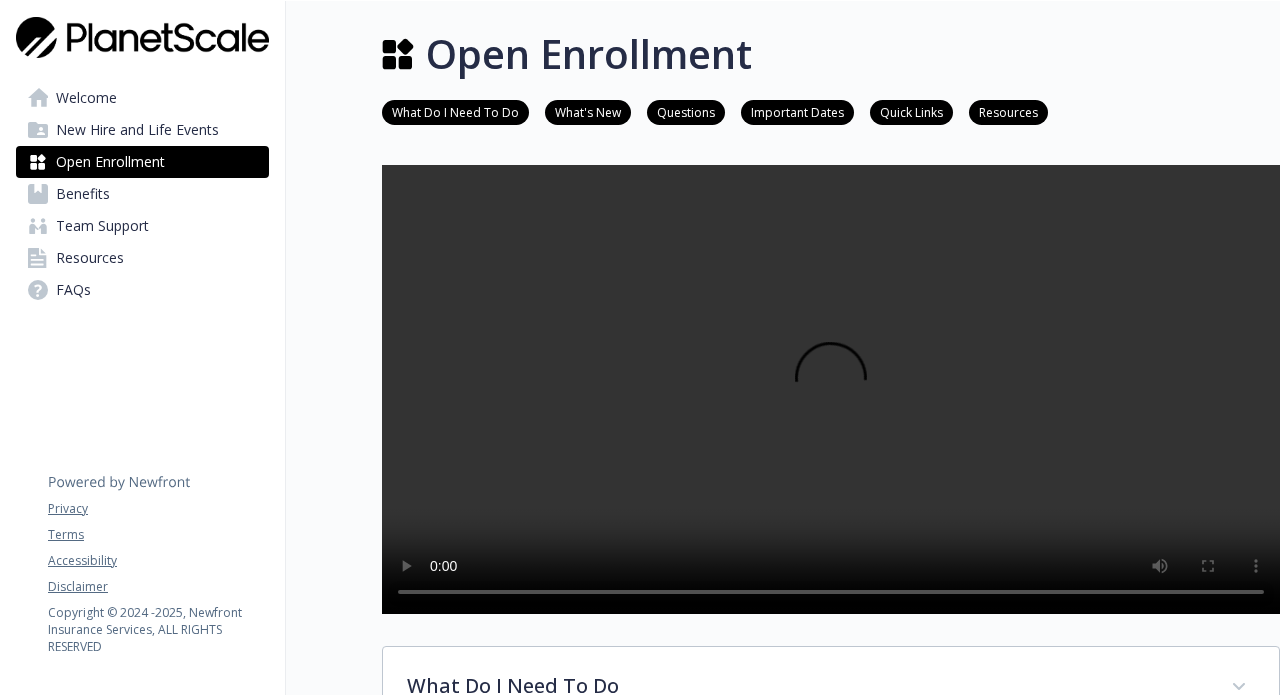 click on "Benefits" at bounding box center [83, 194] 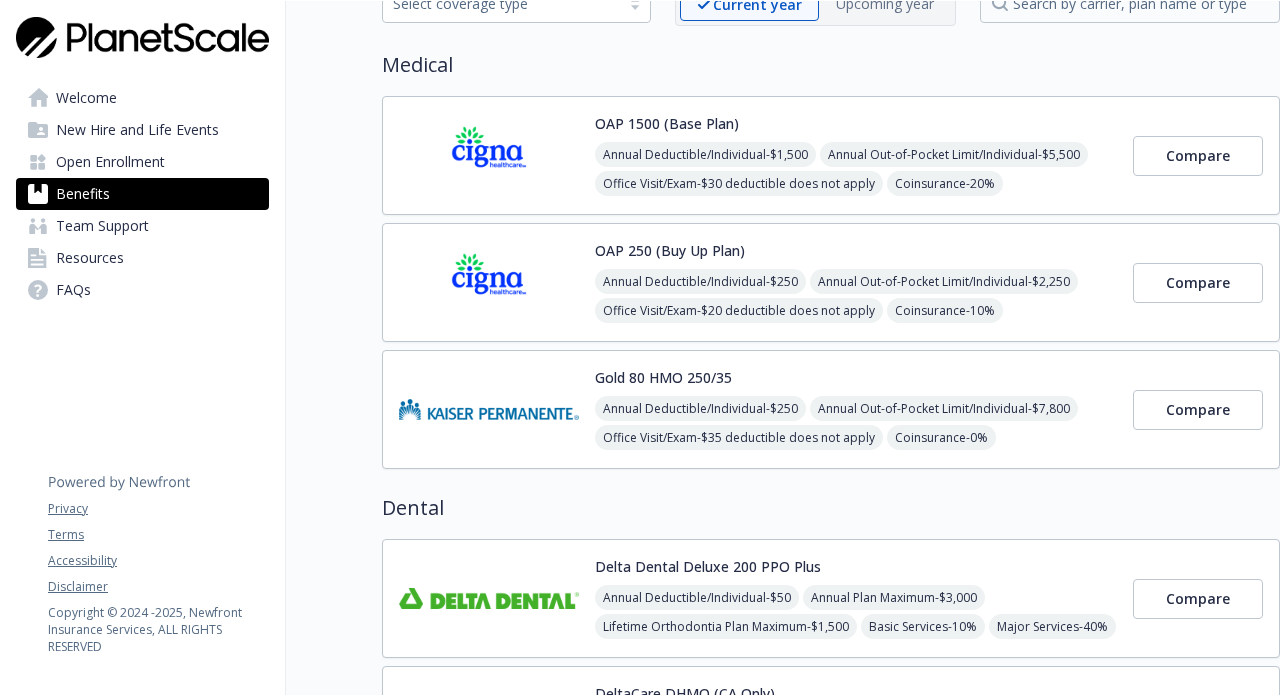 scroll, scrollTop: 119, scrollLeft: 0, axis: vertical 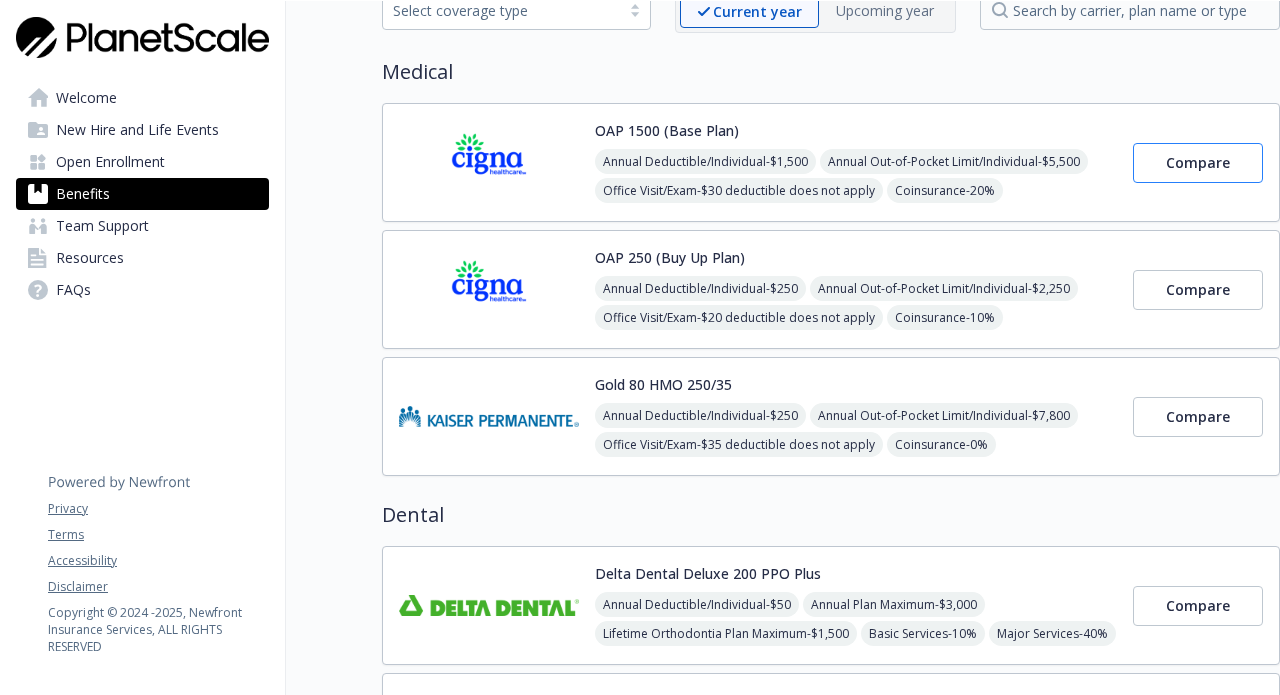 click on "Compare" at bounding box center (1198, 162) 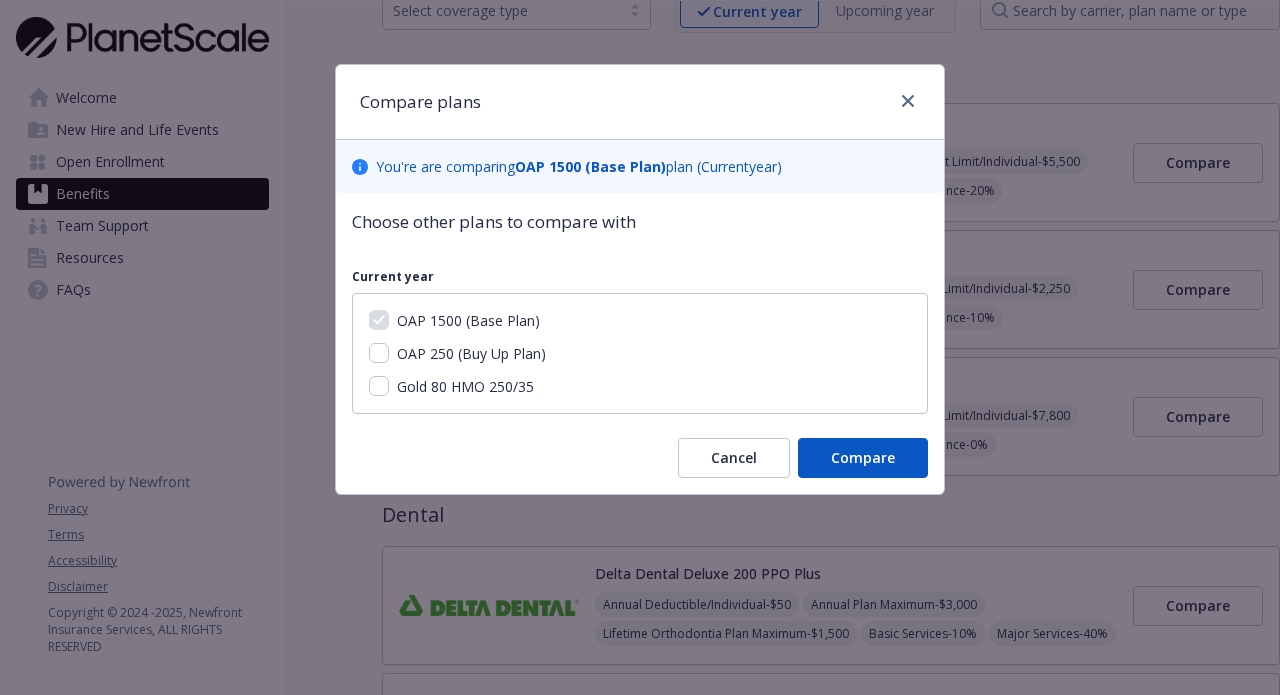 click on "OAP 250 (Buy Up Plan)" at bounding box center (469, 353) 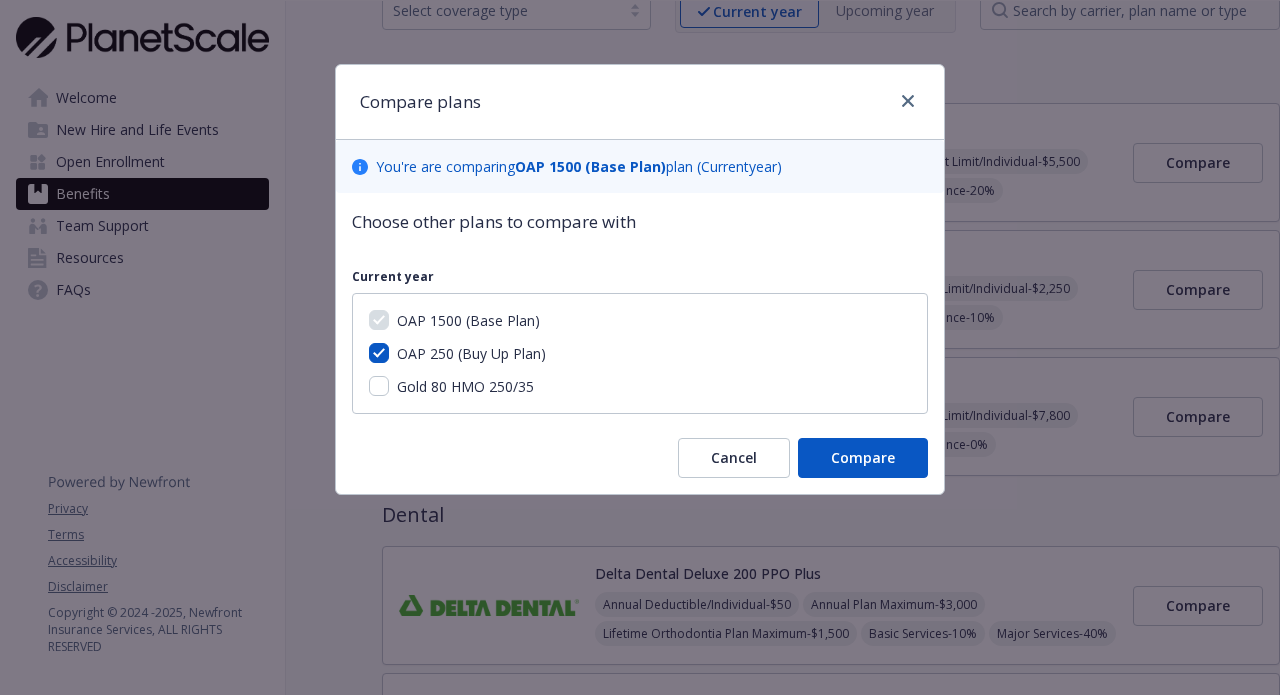 checkbox on "true" 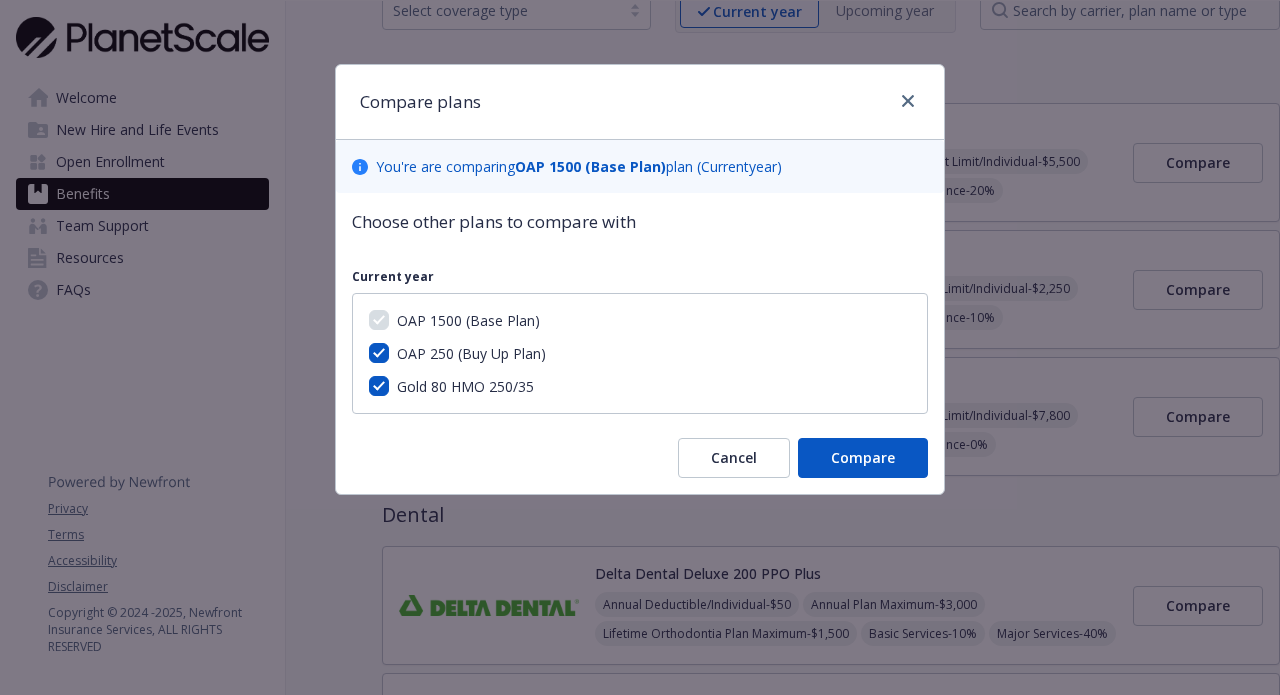 checkbox on "true" 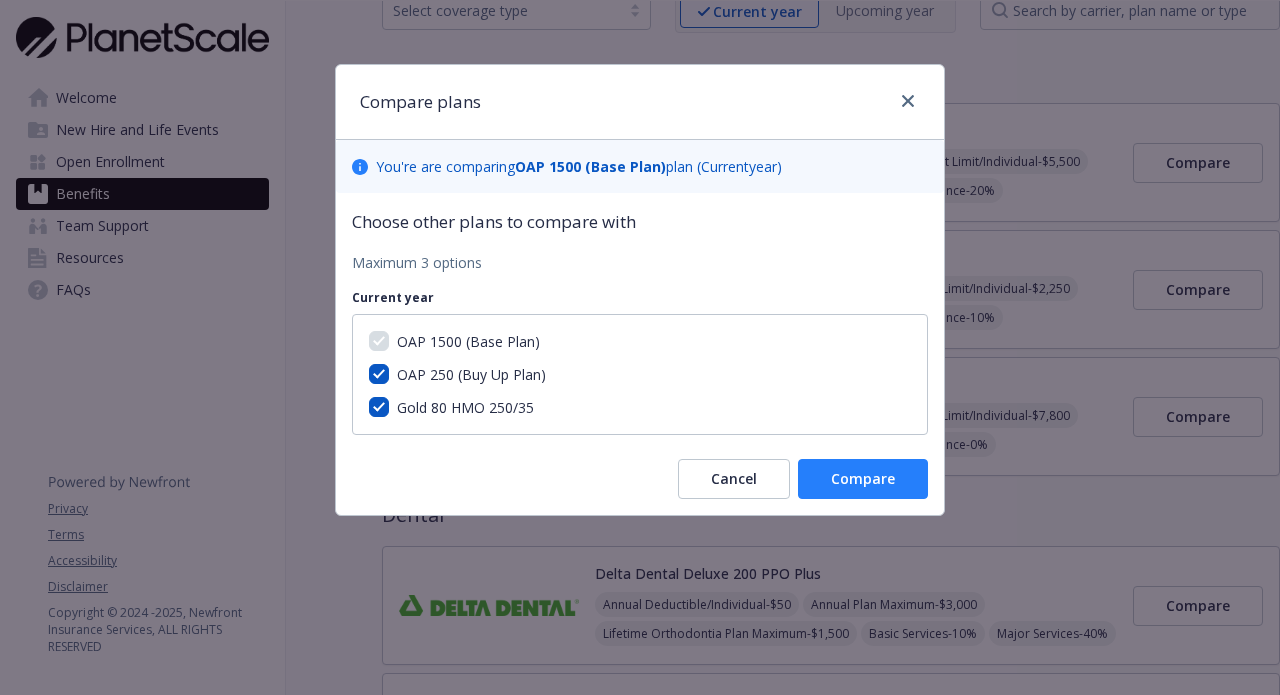 click on "Compare" at bounding box center (863, 478) 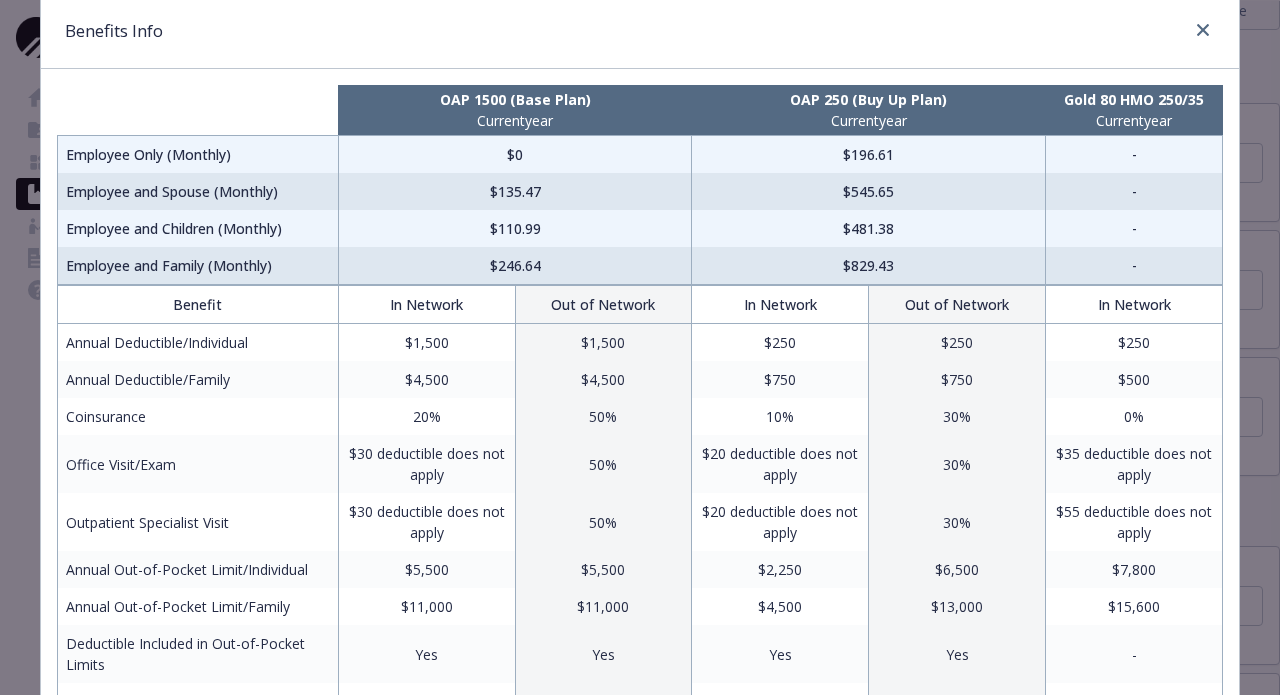 scroll, scrollTop: 103, scrollLeft: 0, axis: vertical 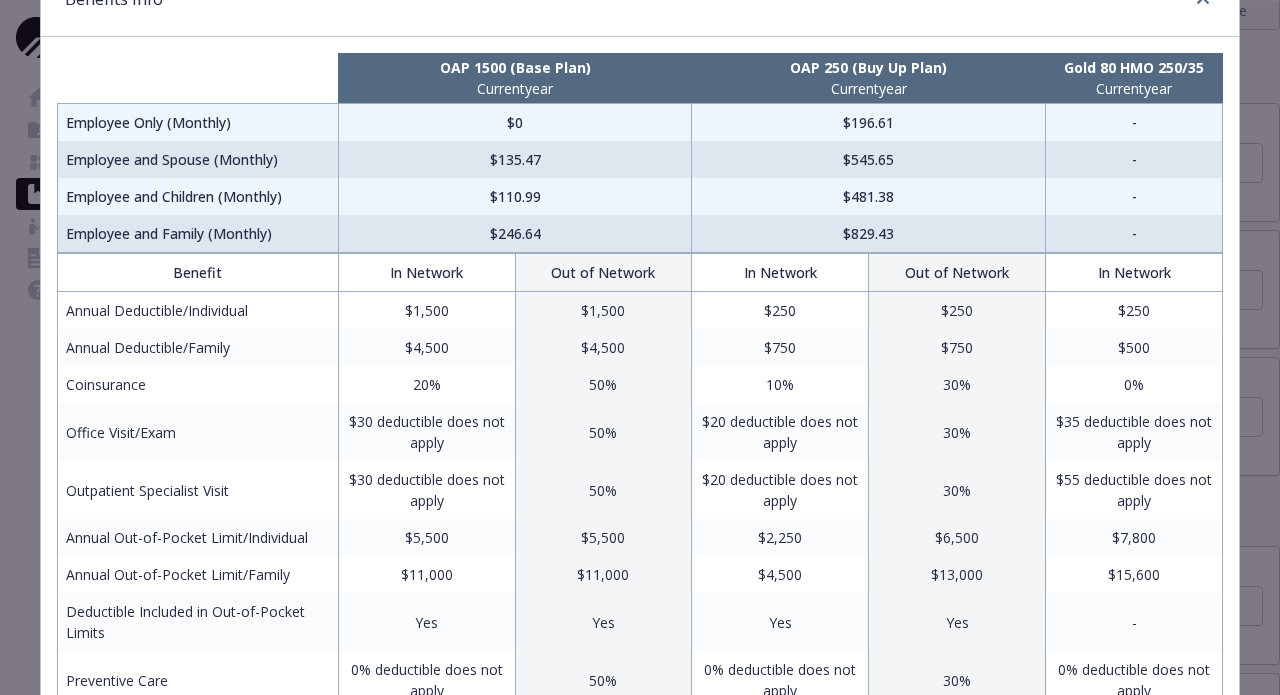click on "Benefits Info OAP 1500 (Base Plan) Current  year OAP 250 (Buy Up Plan) Current  year Gold 80 HMO 250/35 Current  year Employee Only (Monthly) $[AMOUNT] $[AMOUNT] - Employee and Spouse (Monthly) $[AMOUNT] $[AMOUNT] - Employee and Children (Monthly) $[AMOUNT] $[AMOUNT] - Employee and Family (Monthly) $[AMOUNT] $[AMOUNT] - Benefit In Network Out of Network In Network Out of Network In Network Annual Deductible/Individual $[AMOUNT] $[AMOUNT] $[AMOUNT] $[AMOUNT] $[AMOUNT] Annual Deductible/Family $[AMOUNT] $[AMOUNT] $[AMOUNT] $[AMOUNT] $[AMOUNT] Coinsurance 20% 50% 10% 30% 0% Office Visit/Exam $[AMOUNT] deductible does not apply 50% $[AMOUNT] deductible does not apply 30% $[AMOUNT] deductible does not apply Outpatient Specialist Visit $[AMOUNT] deductible does not apply 50% $[AMOUNT] deductible does not apply 30% $[AMOUNT] deductible does not apply Annual Out-of-Pocket Limit/Individual $[AMOUNT] $[AMOUNT] $[AMOUNT] $[AMOUNT] $[AMOUNT] Annual Out-of-Pocket Limit/Family $[AMOUNT] $[AMOUNT] $[AMOUNT] $[AMOUNT] $[AMOUNT] Deductible Included in Out-of-Pocket Limits Yes Yes Yes Yes - Preventive Care 0% deductible does not apply 50% 30% 20% $[AMOUNT]" at bounding box center (640, 347) 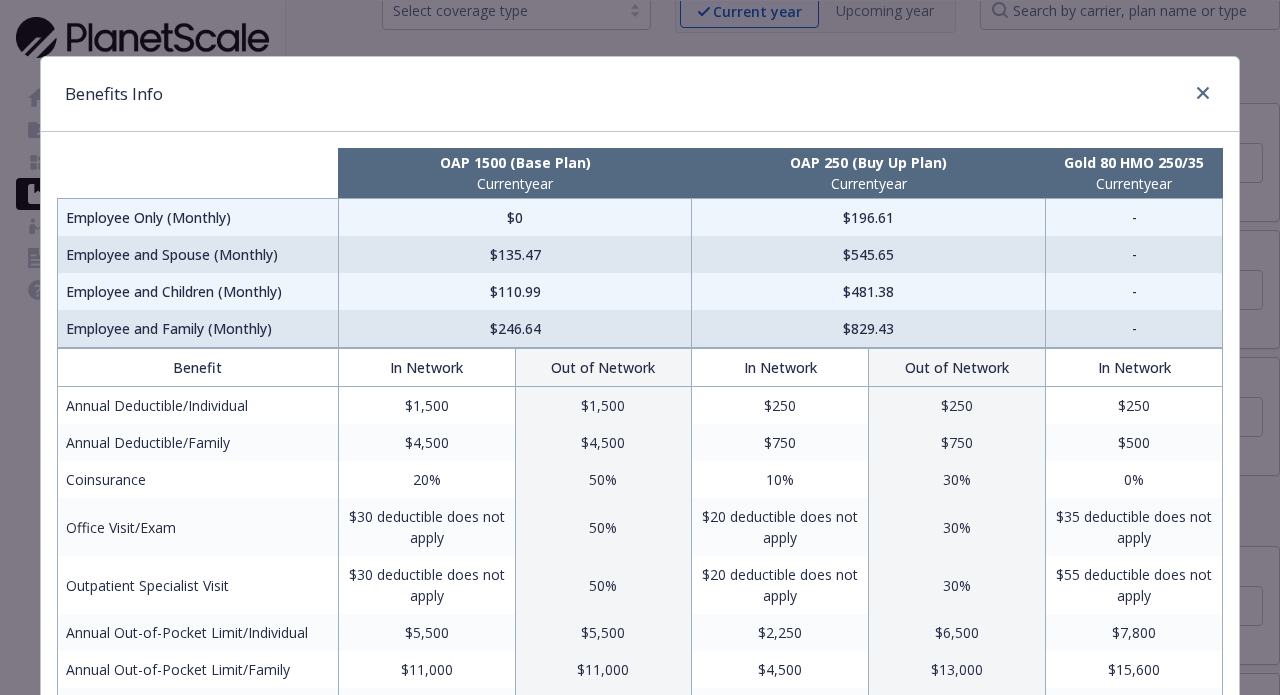 scroll, scrollTop: 4, scrollLeft: 0, axis: vertical 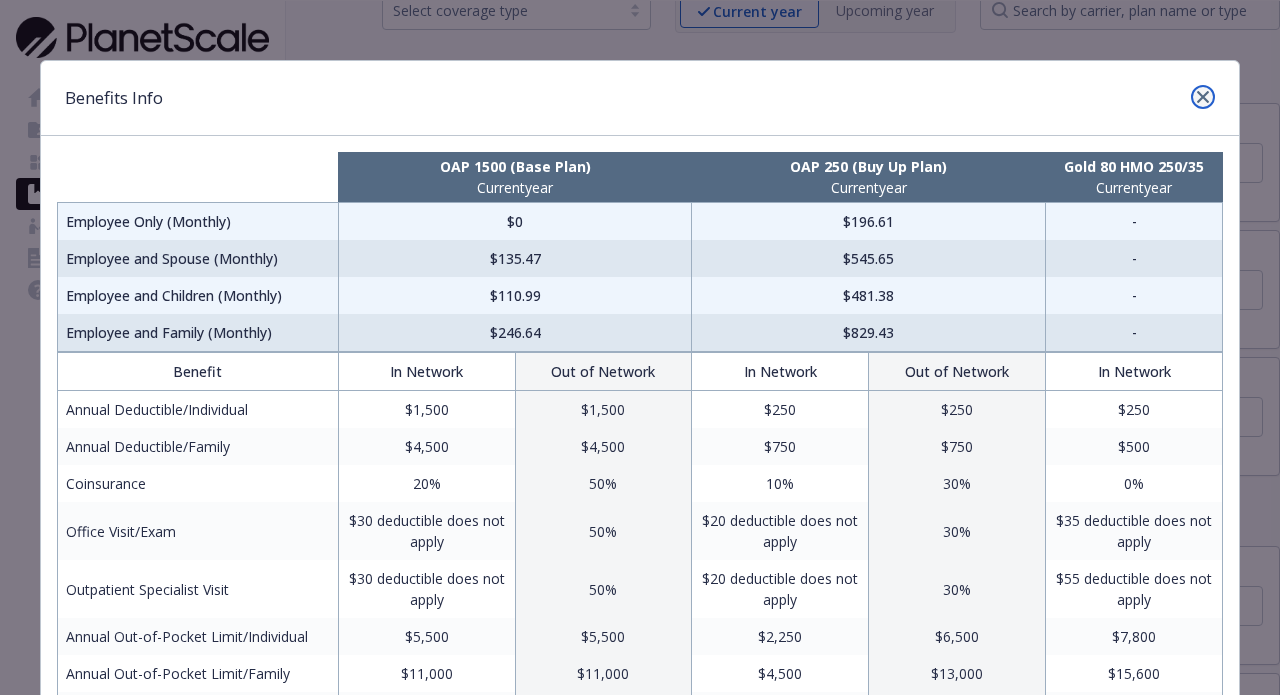 click 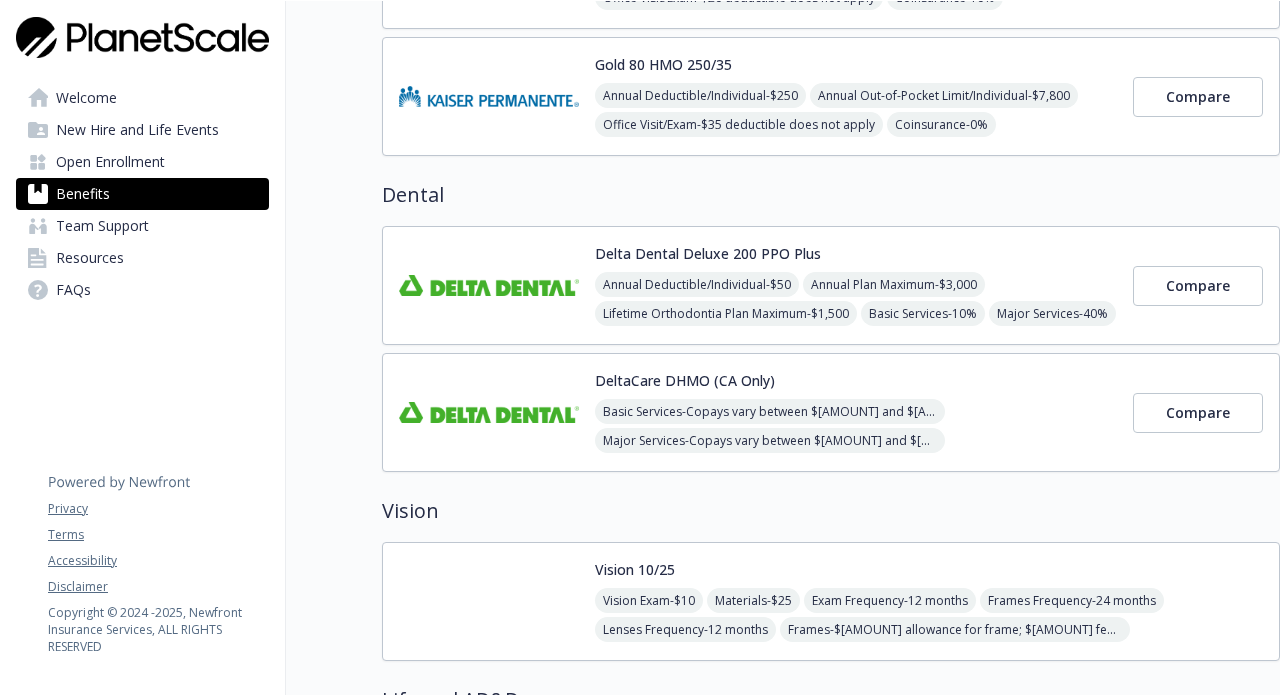 scroll, scrollTop: 443, scrollLeft: 0, axis: vertical 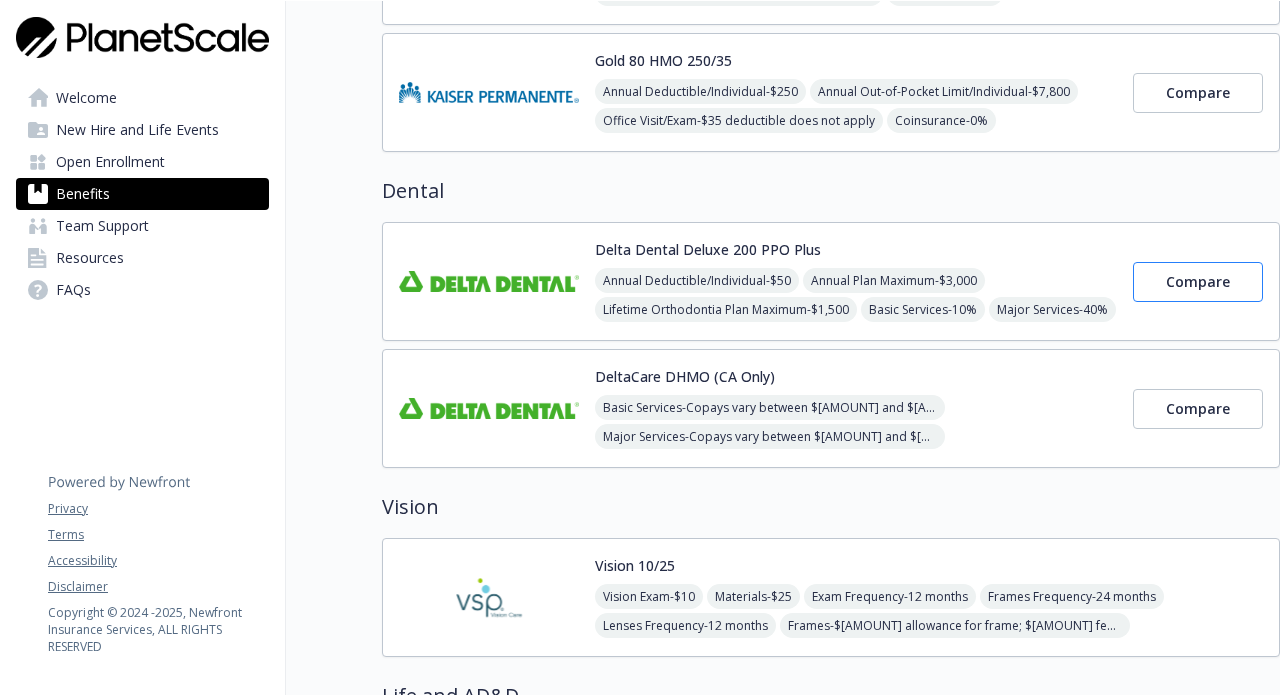 click on "Compare" at bounding box center [1198, 282] 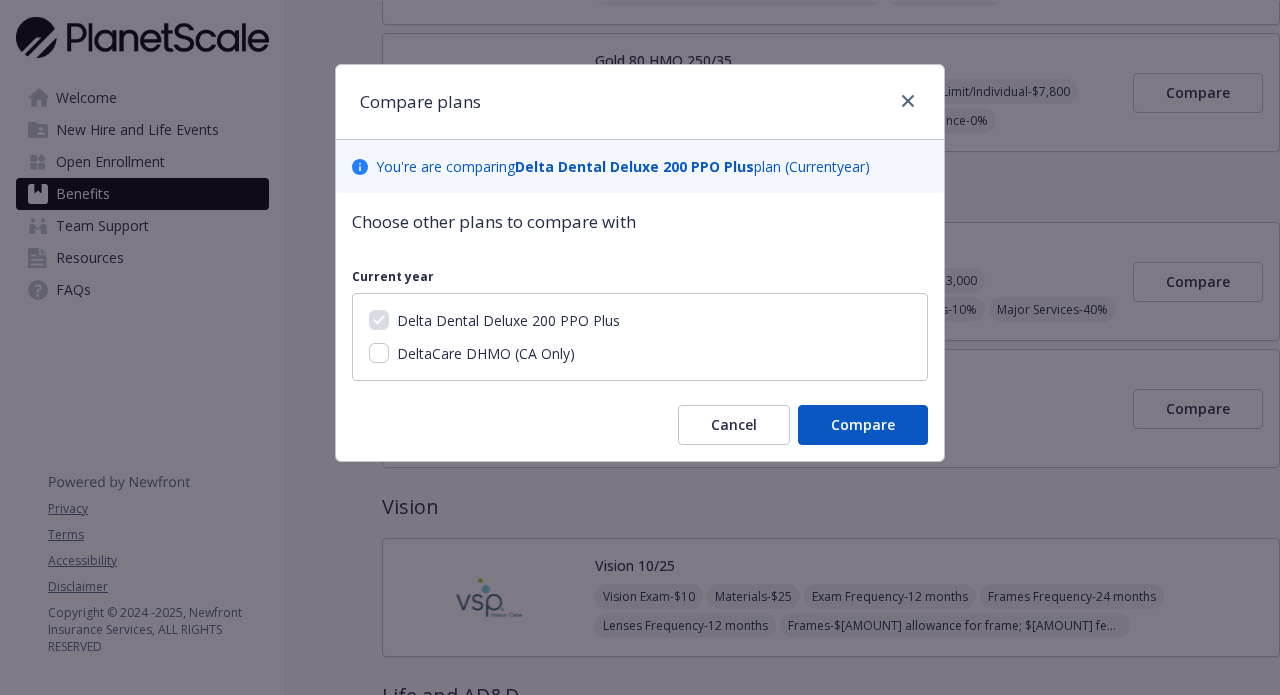 click on "DeltaCare DHMO (CA Only)" at bounding box center [486, 353] 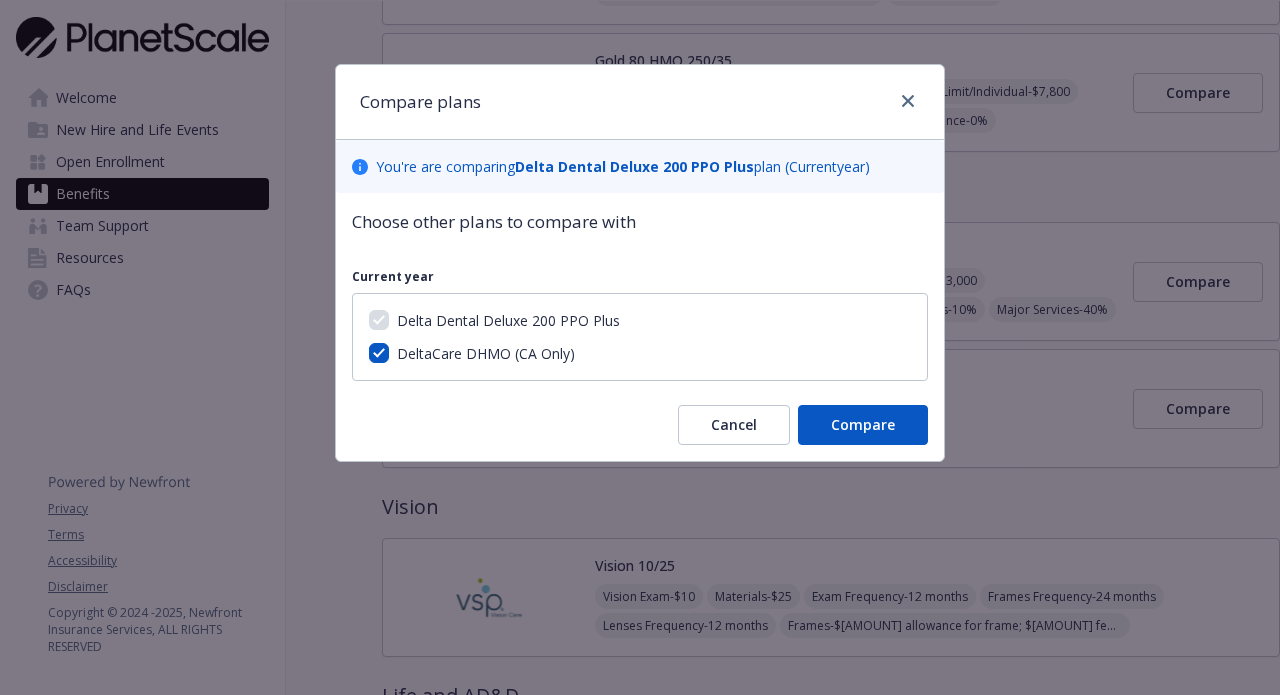 click on "DeltaCare DHMO (CA Only)" at bounding box center (486, 353) 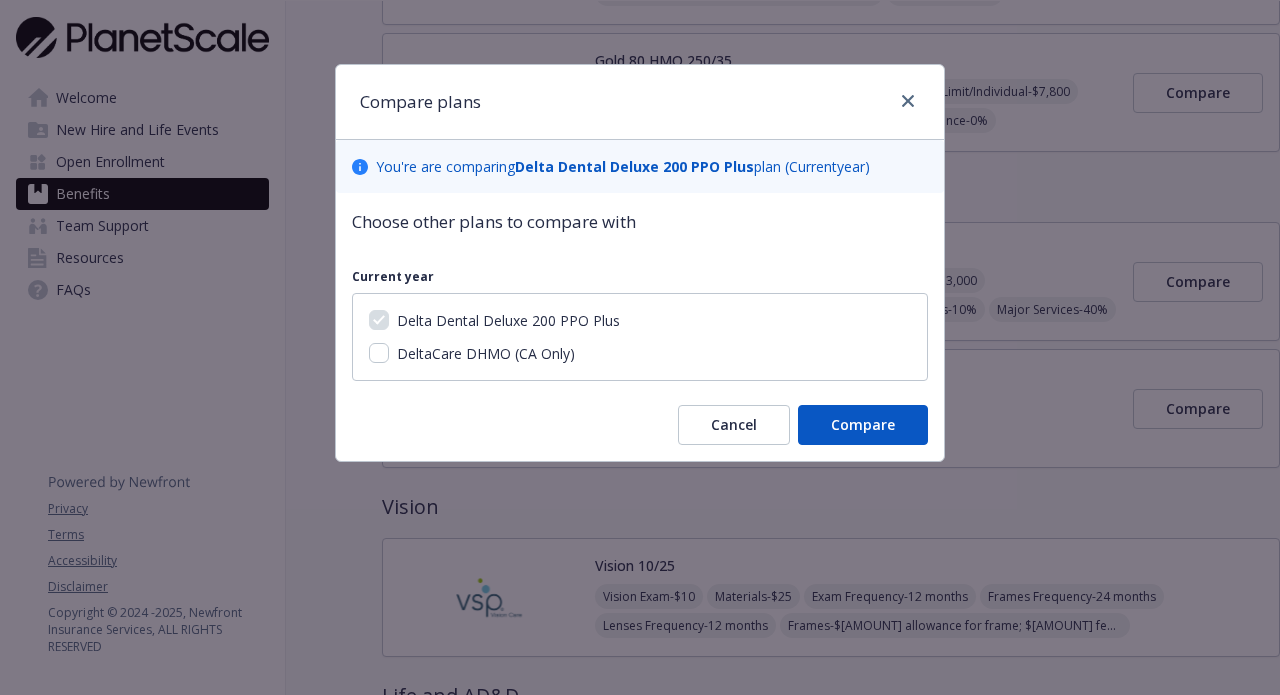 checkbox on "false" 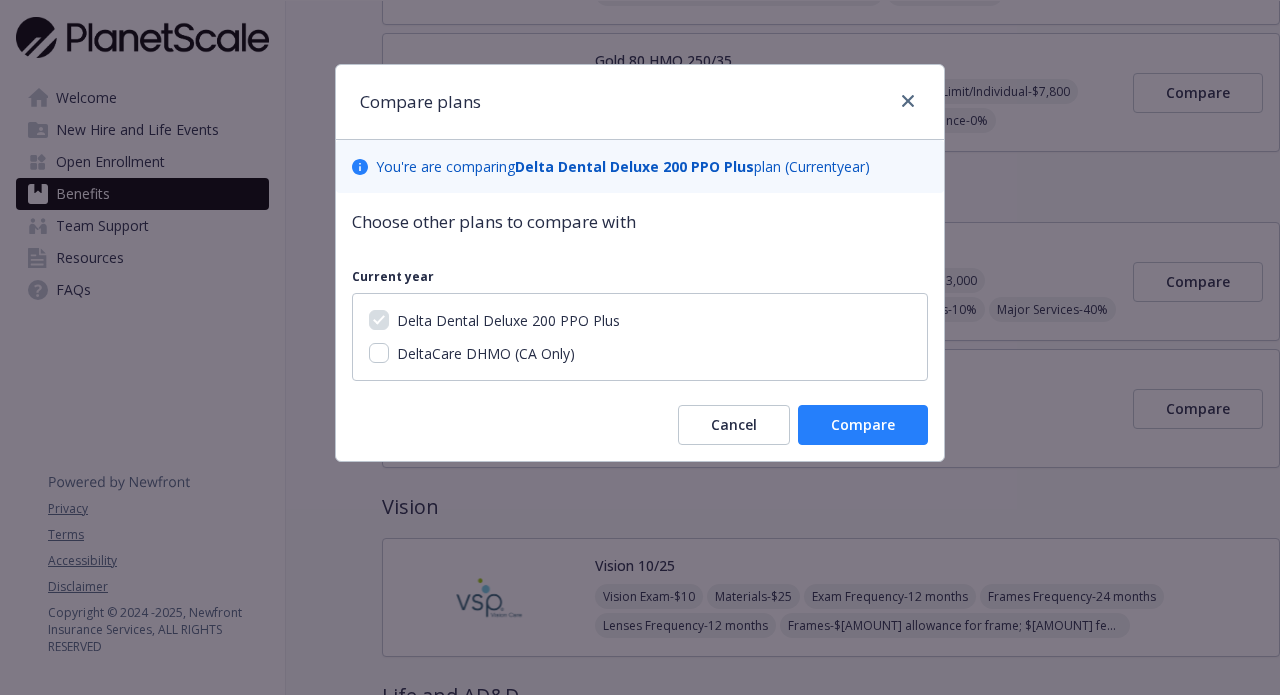 click on "Compare" at bounding box center [863, 425] 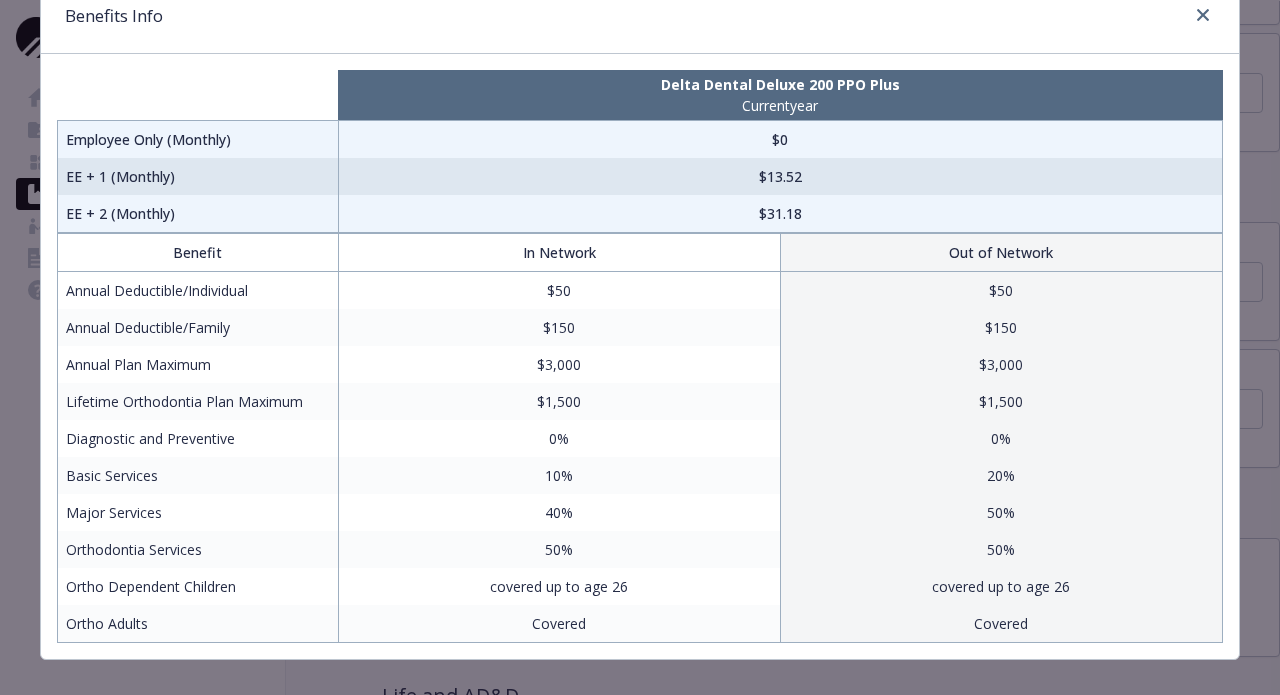 scroll, scrollTop: 87, scrollLeft: 0, axis: vertical 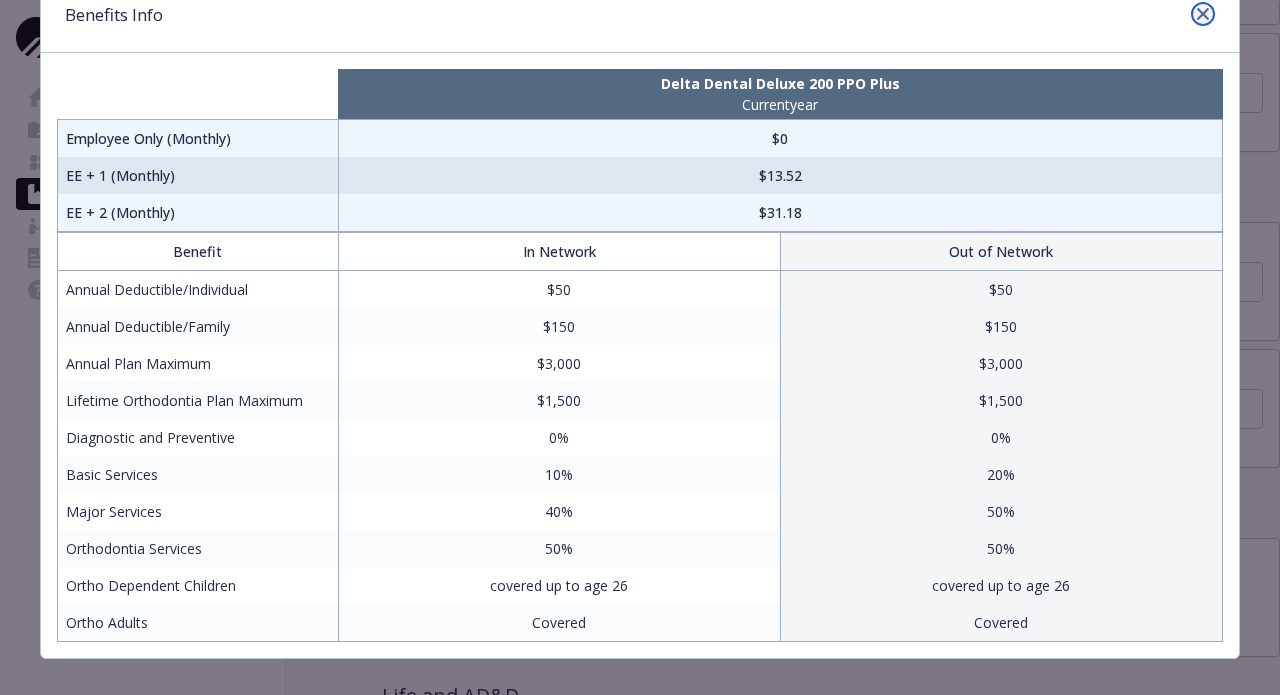 click at bounding box center [1203, 14] 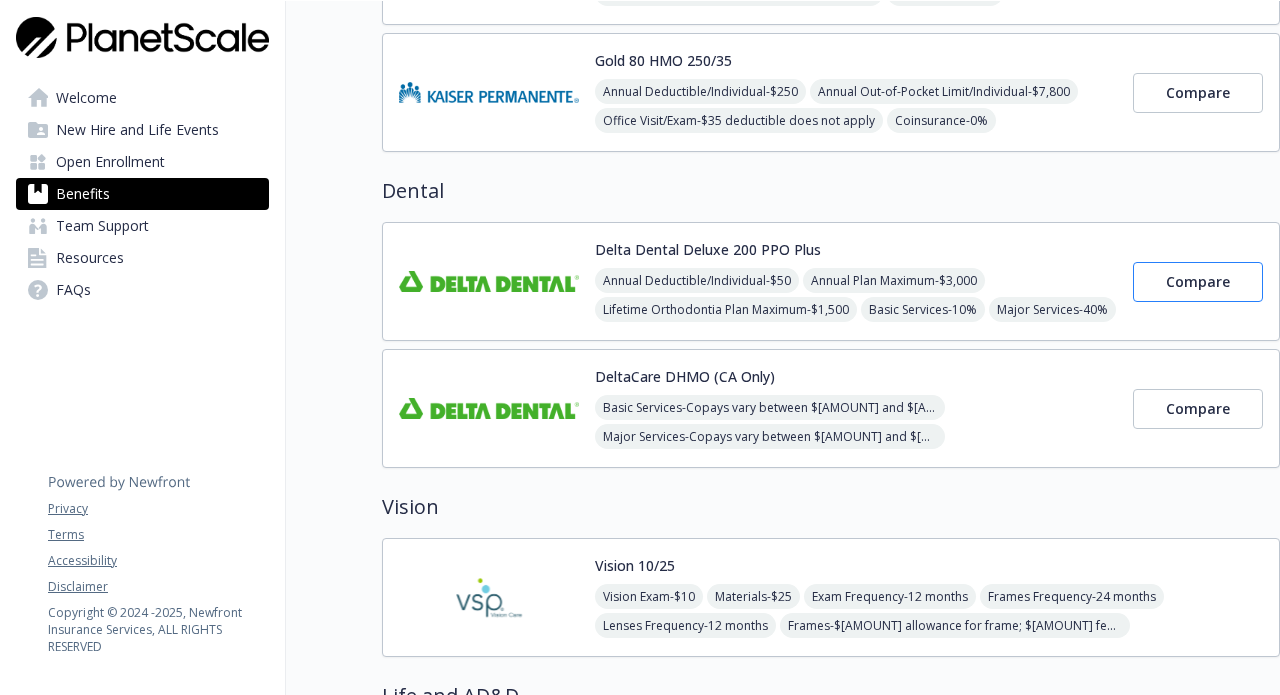 click on "Compare" at bounding box center (1198, 281) 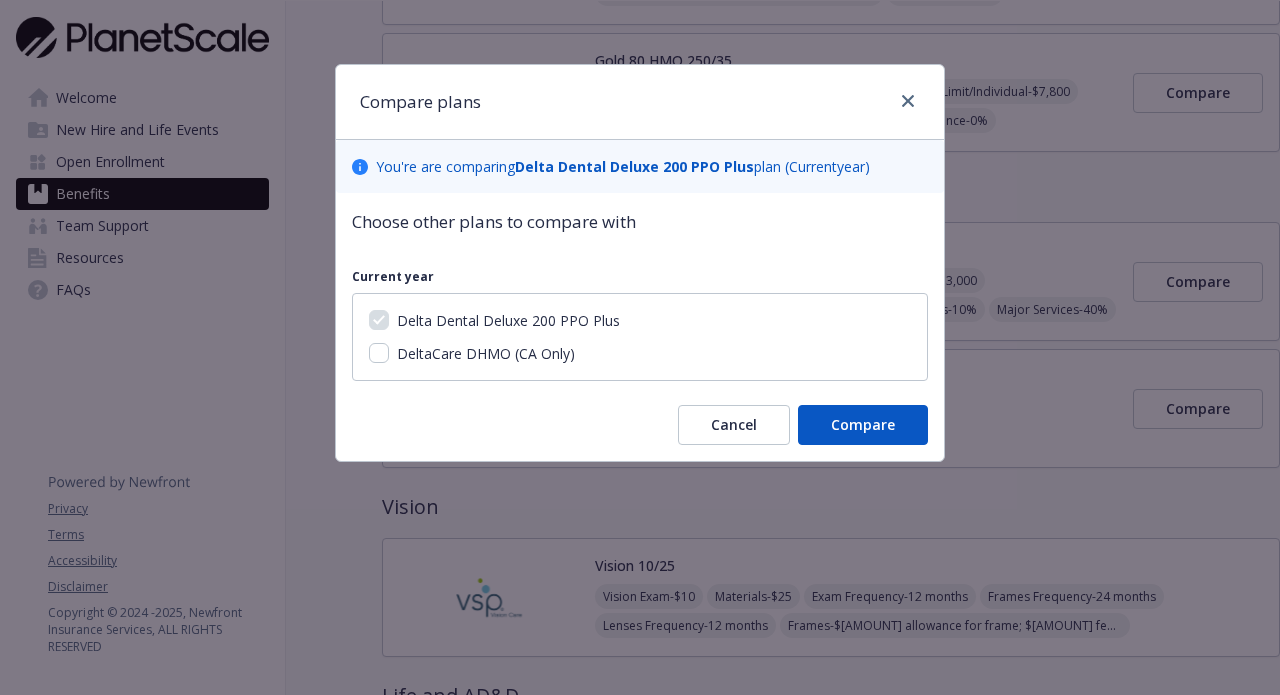 click on "DeltaCare DHMO (CA Only)" at bounding box center (486, 353) 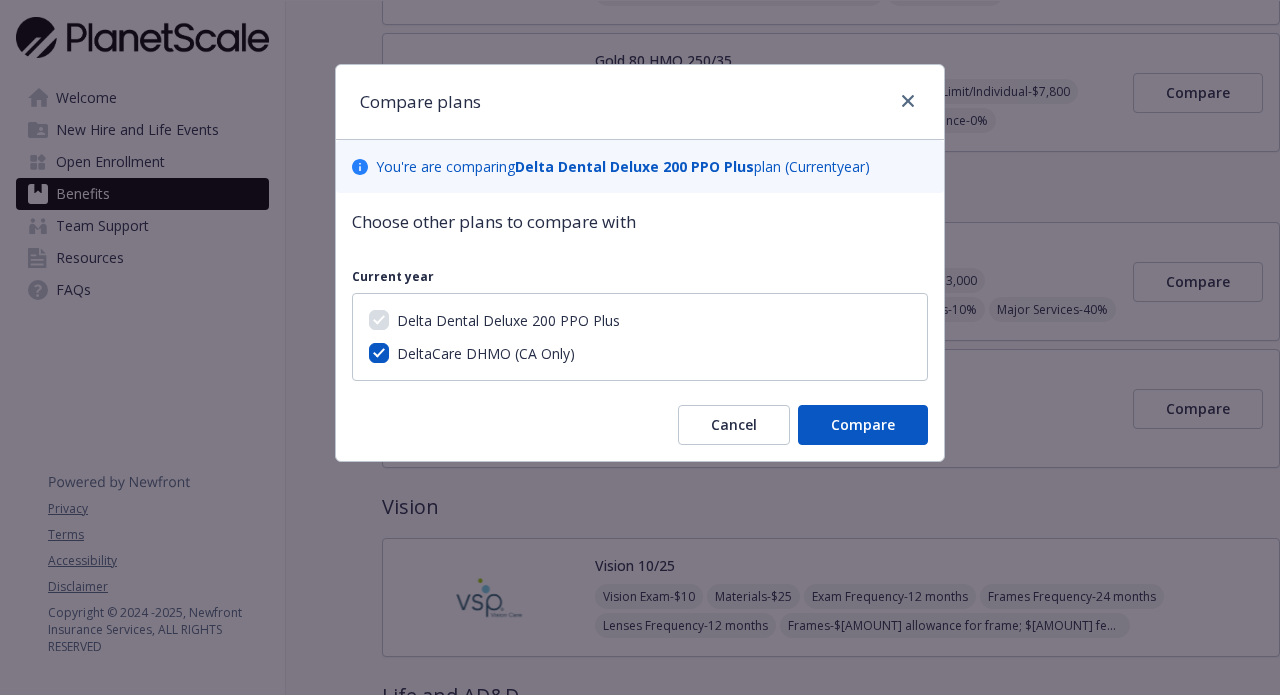 checkbox on "true" 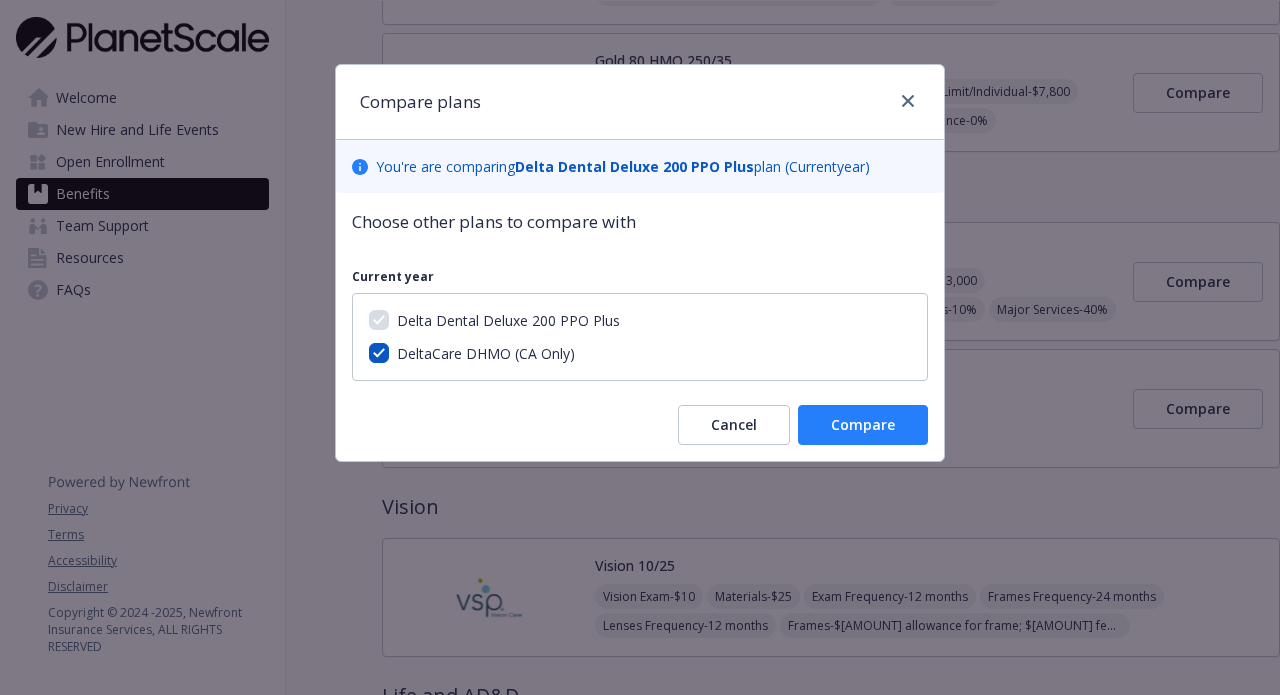 click on "Compare" at bounding box center (863, 425) 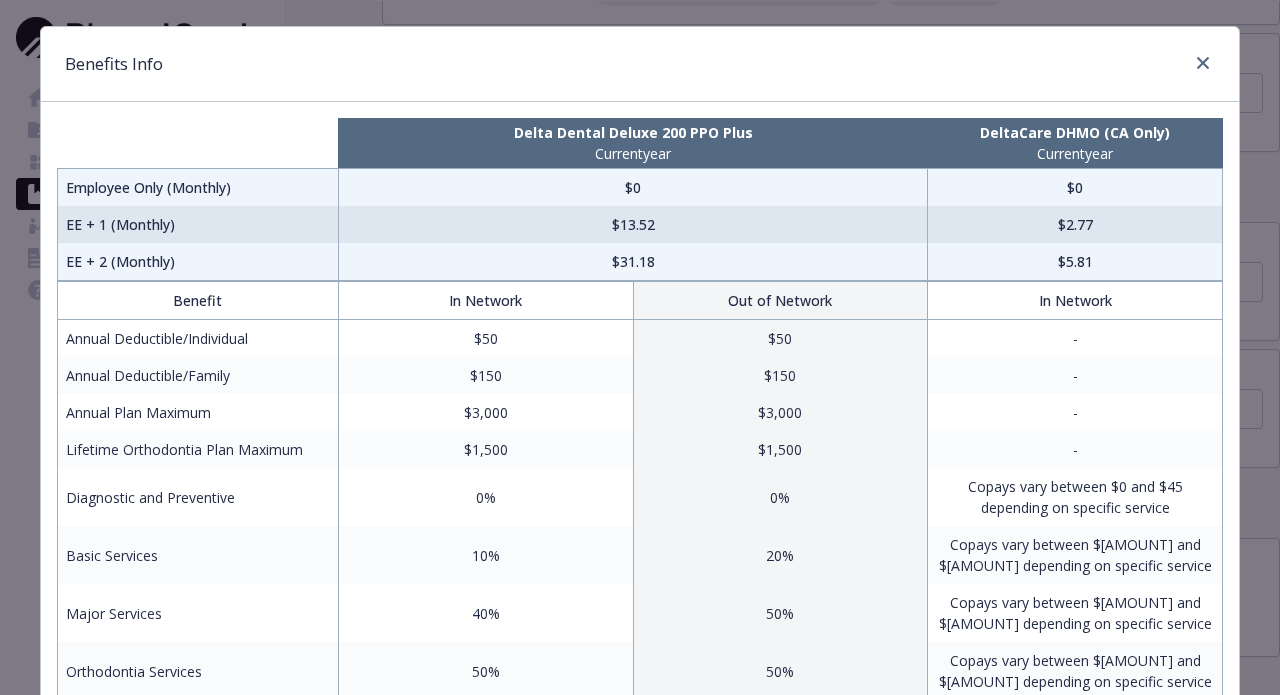 scroll, scrollTop: 16, scrollLeft: 0, axis: vertical 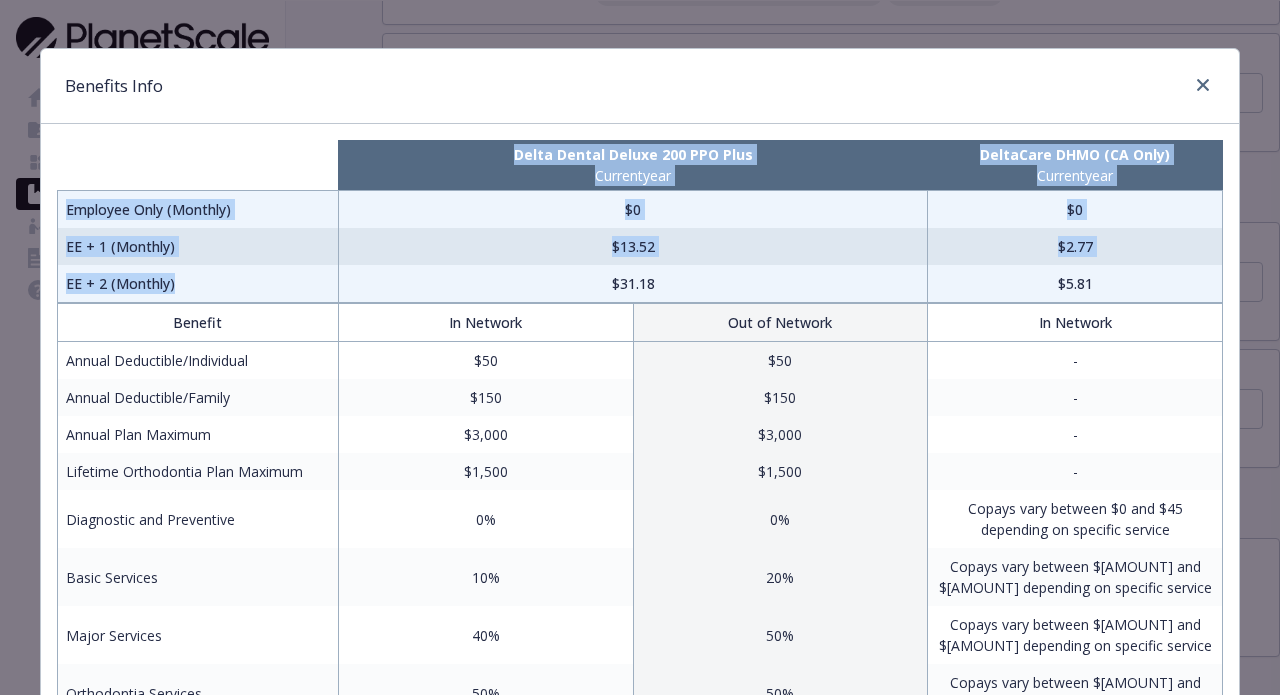drag, startPoint x: 180, startPoint y: 286, endPoint x: 49, endPoint y: 251, distance: 135.59499 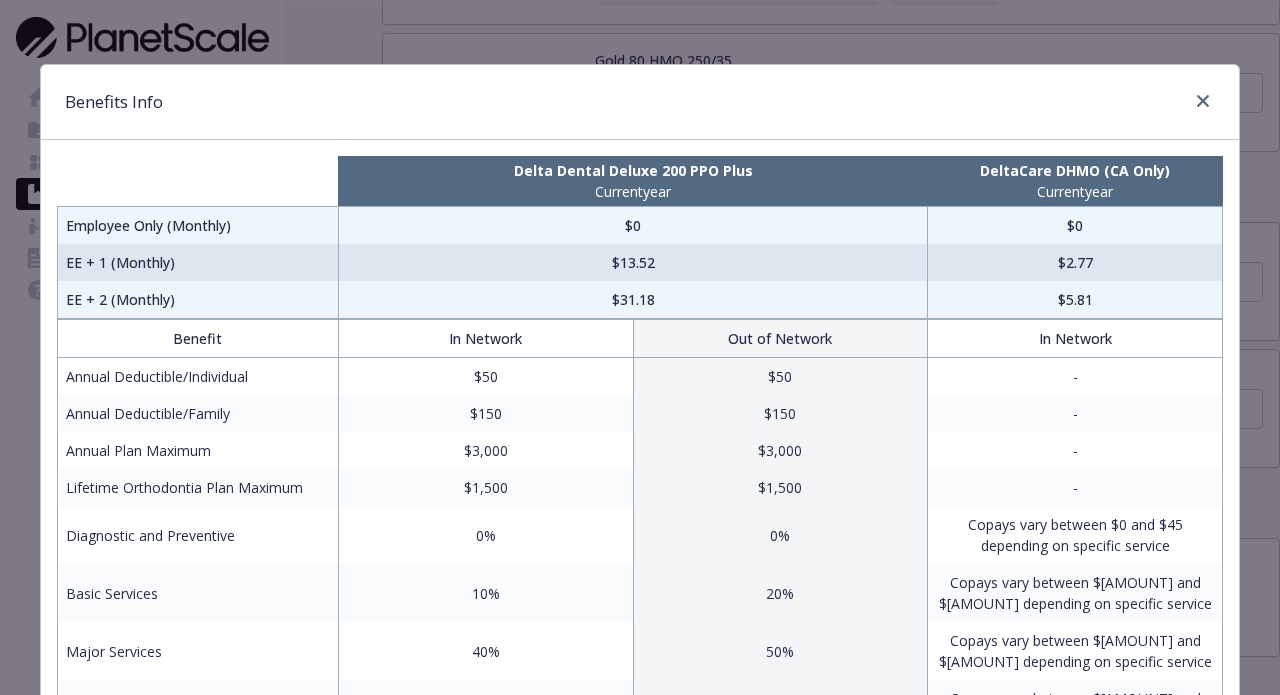 scroll, scrollTop: 0, scrollLeft: 0, axis: both 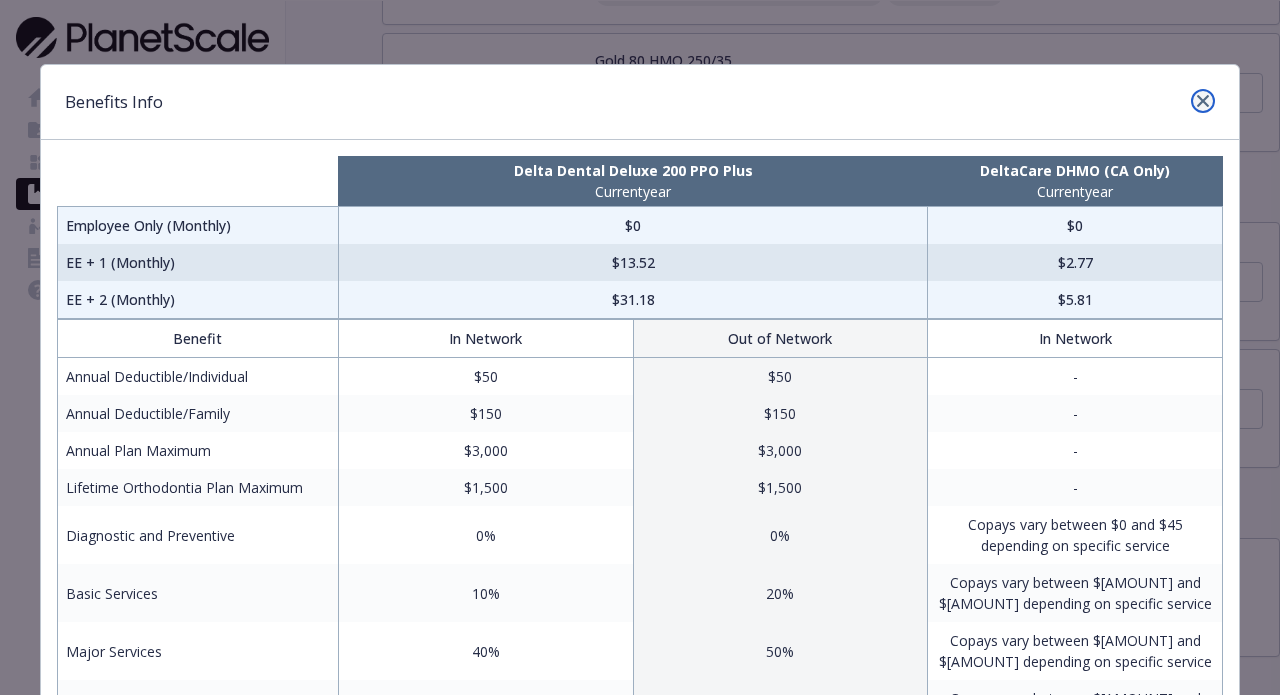 click 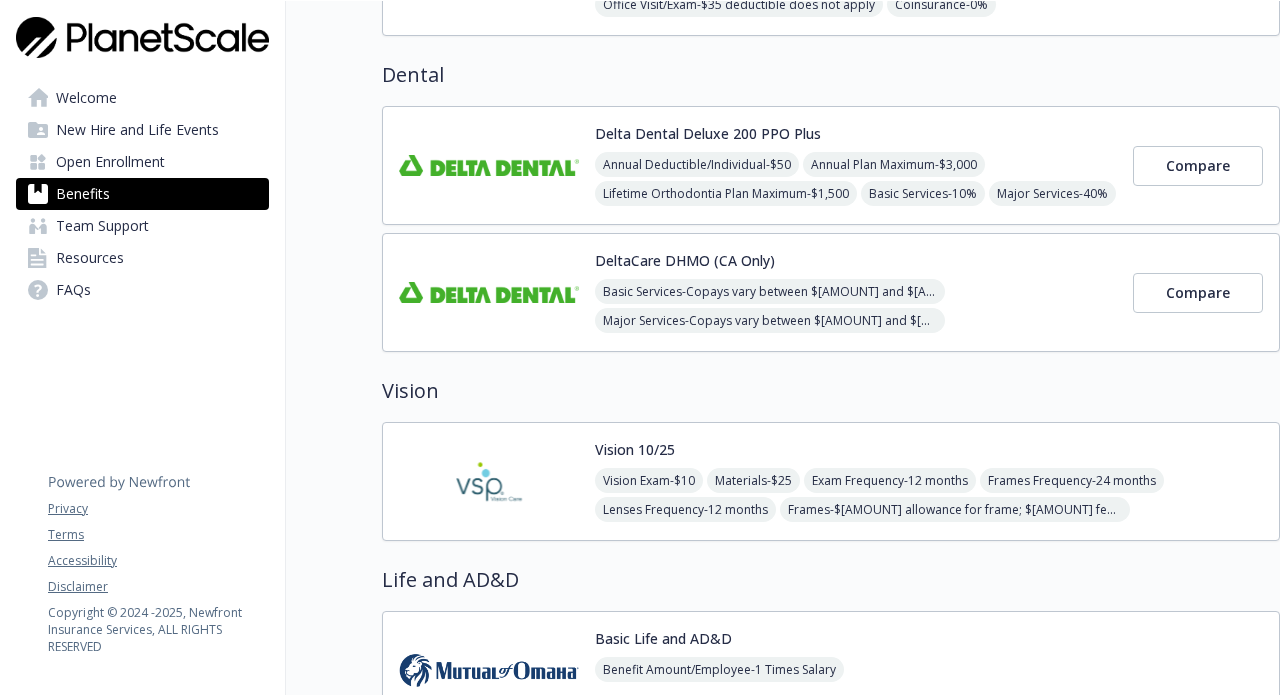 scroll, scrollTop: 599, scrollLeft: 0, axis: vertical 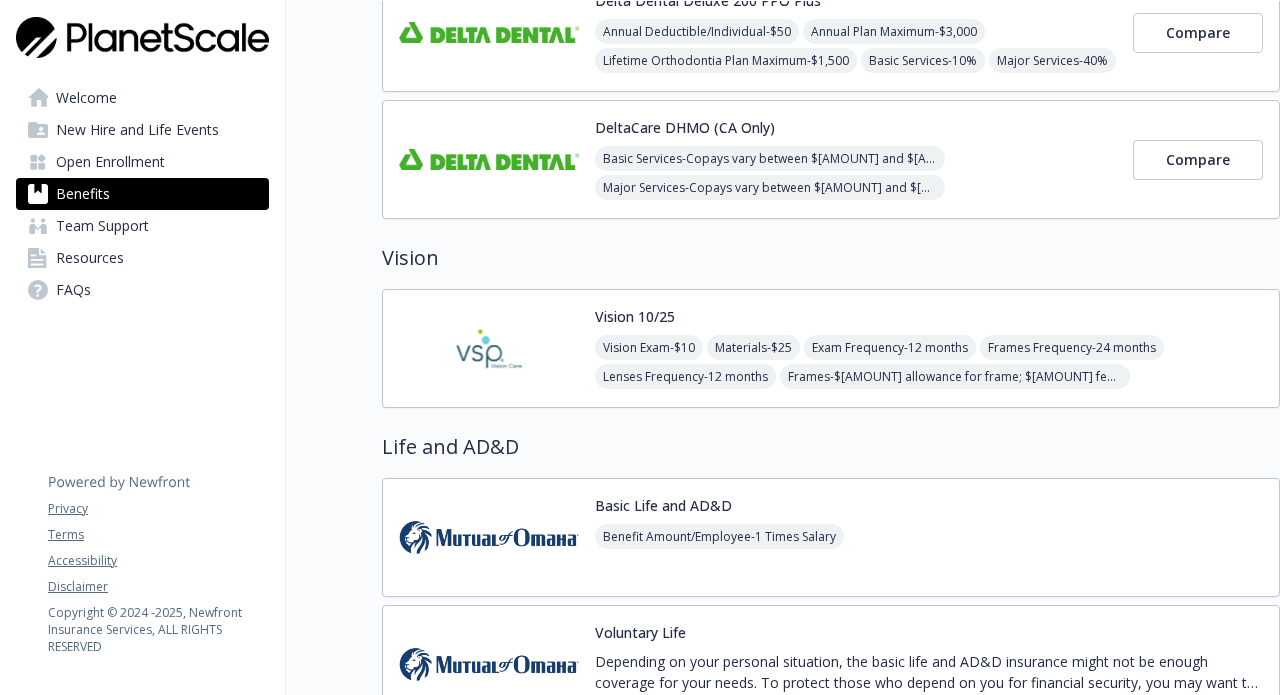 click on "Vision 10/25 Vision Exam  -  $10 Materials  -  $25 Exam Frequency  -  12 months Frames Frequency  -  24 months Lenses Frequency  -  12 months Frames  -  $130 allowance for frame; $150 featured frame brands allowance; 20% savings on the amount over your allowance" at bounding box center [929, 348] 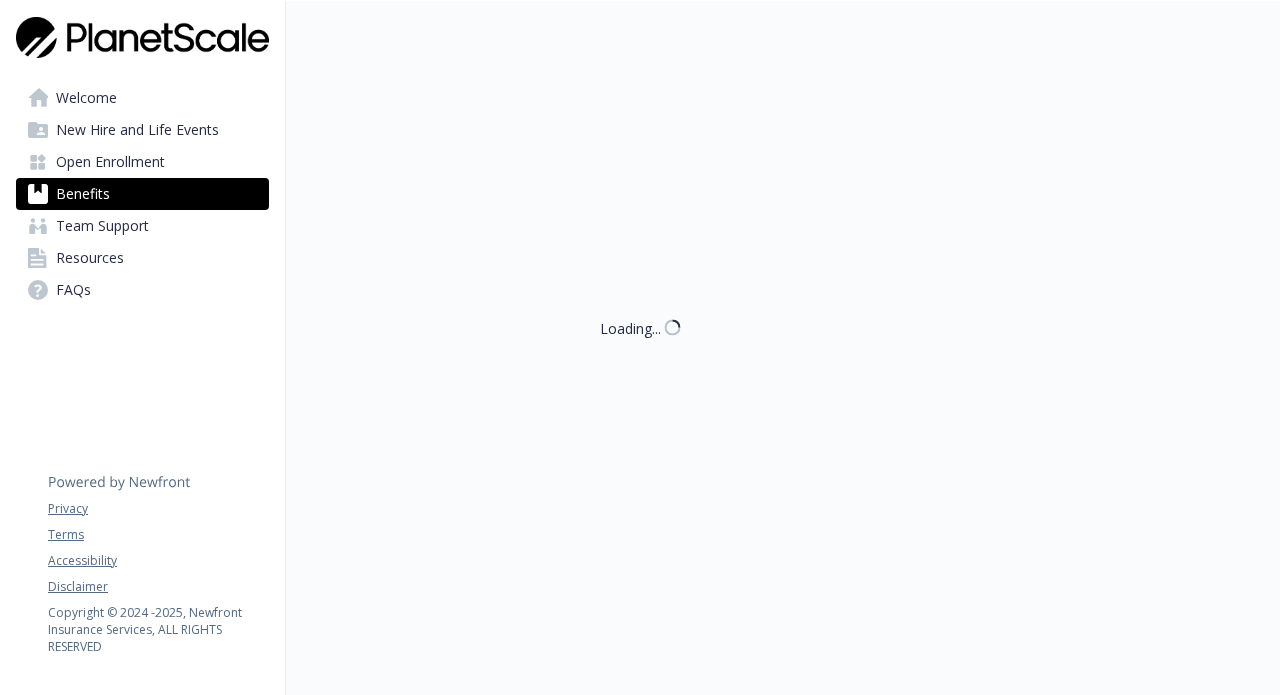 scroll, scrollTop: 1, scrollLeft: 0, axis: vertical 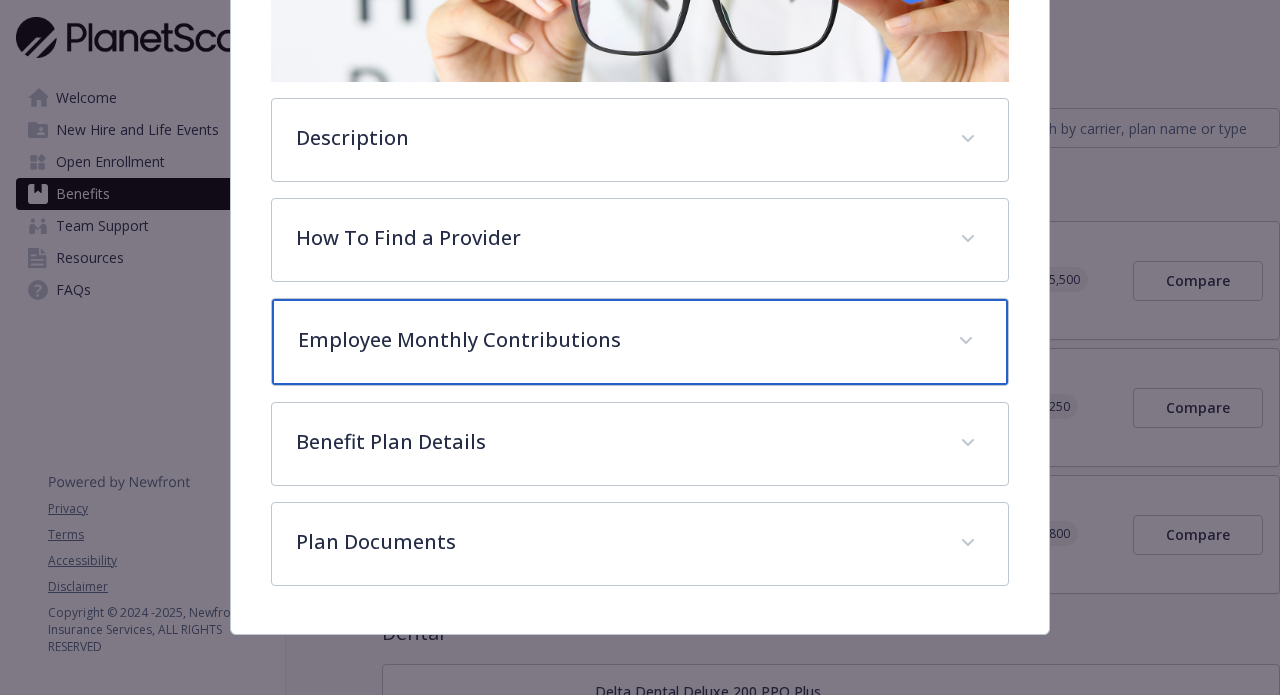 click on "Employee Monthly Contributions" at bounding box center (615, 340) 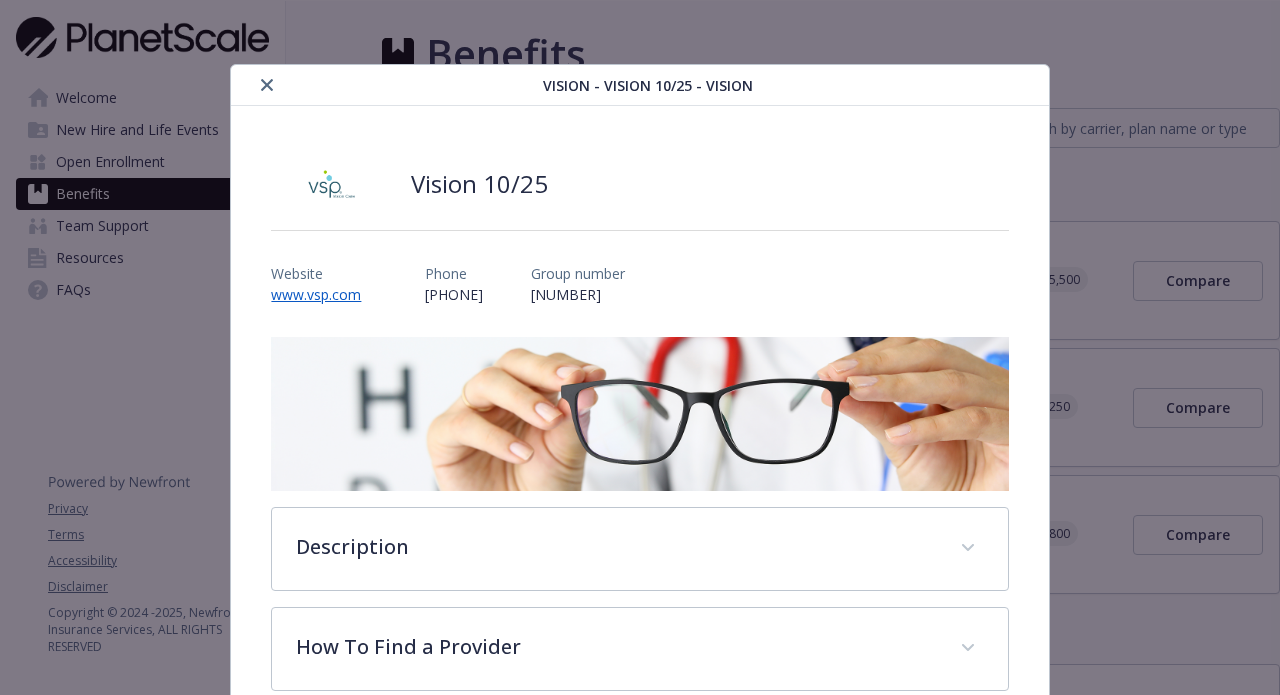 scroll, scrollTop: 0, scrollLeft: 0, axis: both 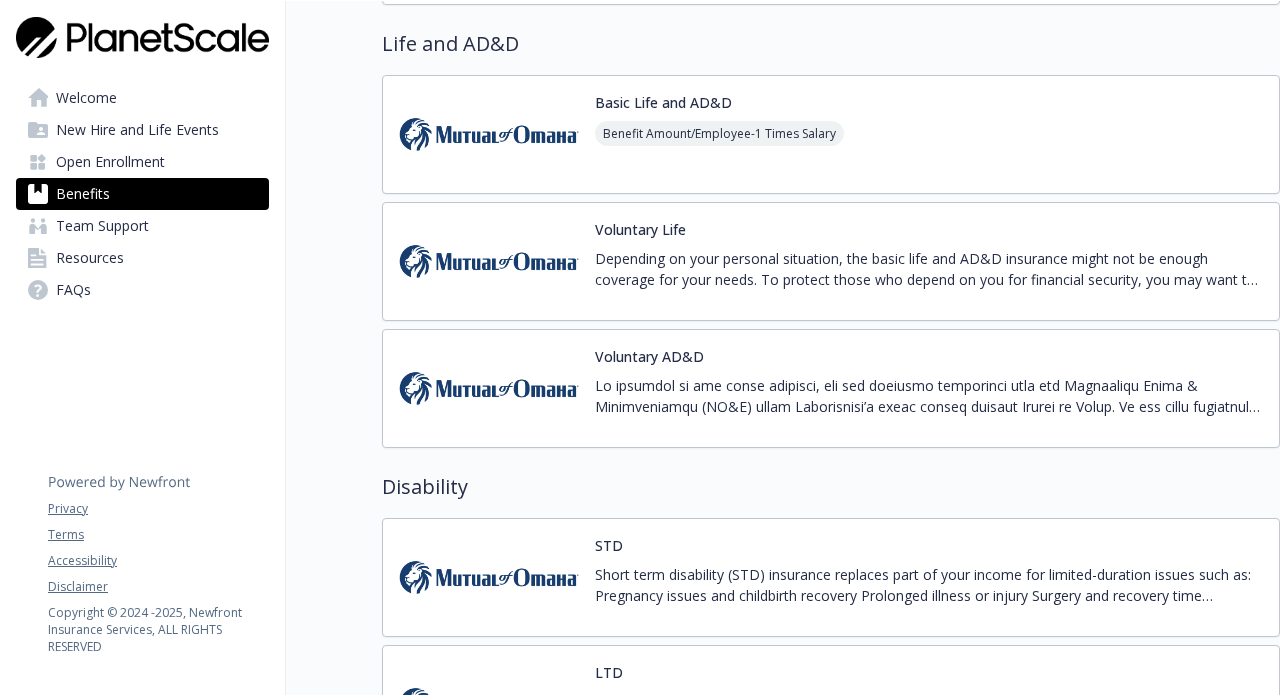 click on "Basic Life and AD&D Benefit Amount/Employee  -  1 Times Salary" at bounding box center (831, 134) 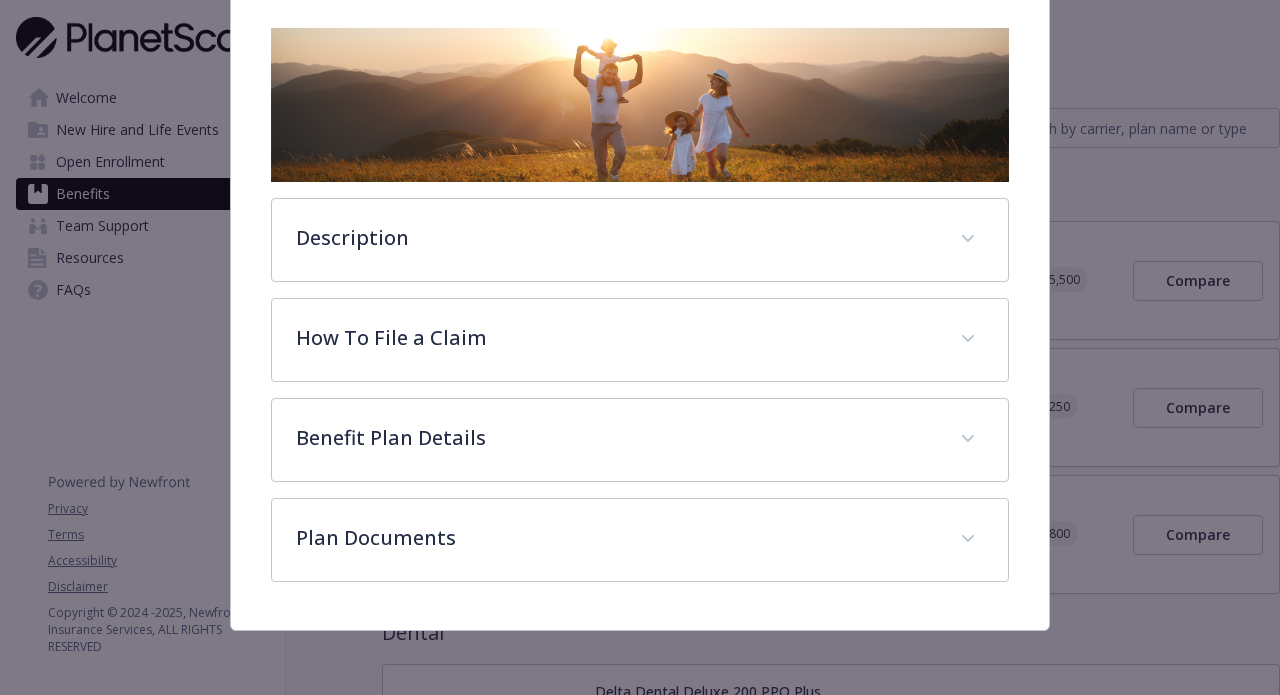 scroll, scrollTop: 309, scrollLeft: 0, axis: vertical 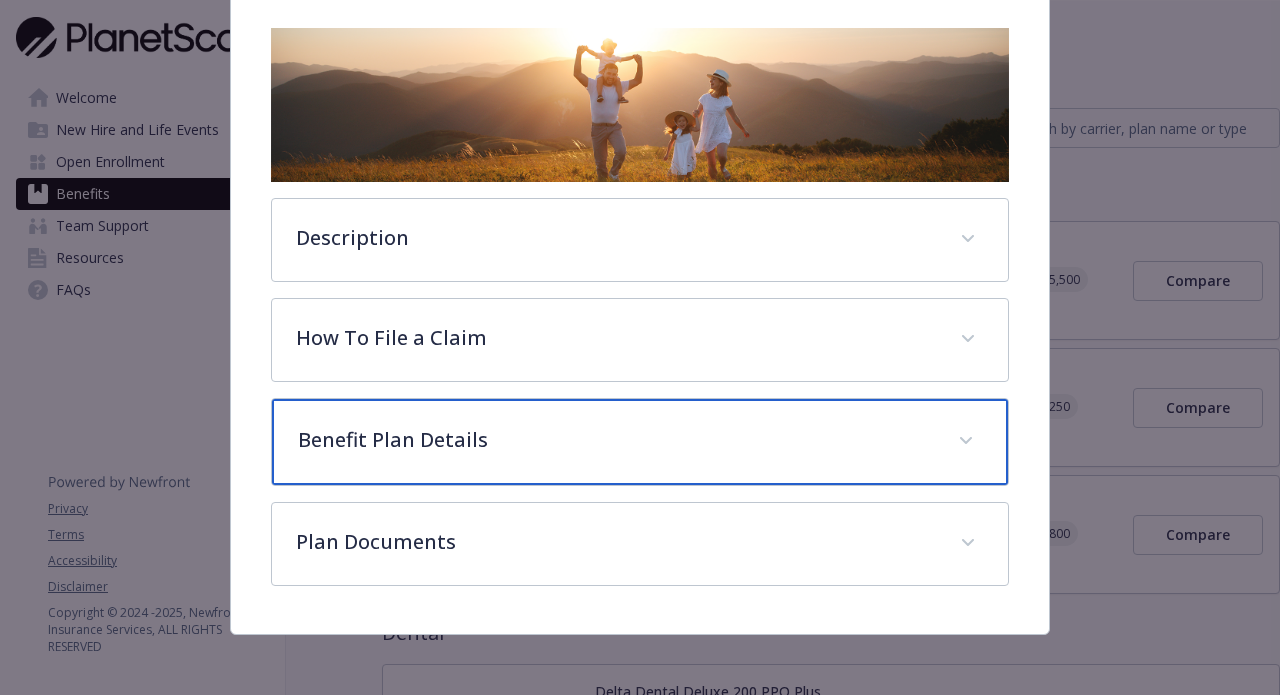 click on "Benefit Plan Details" at bounding box center (639, 442) 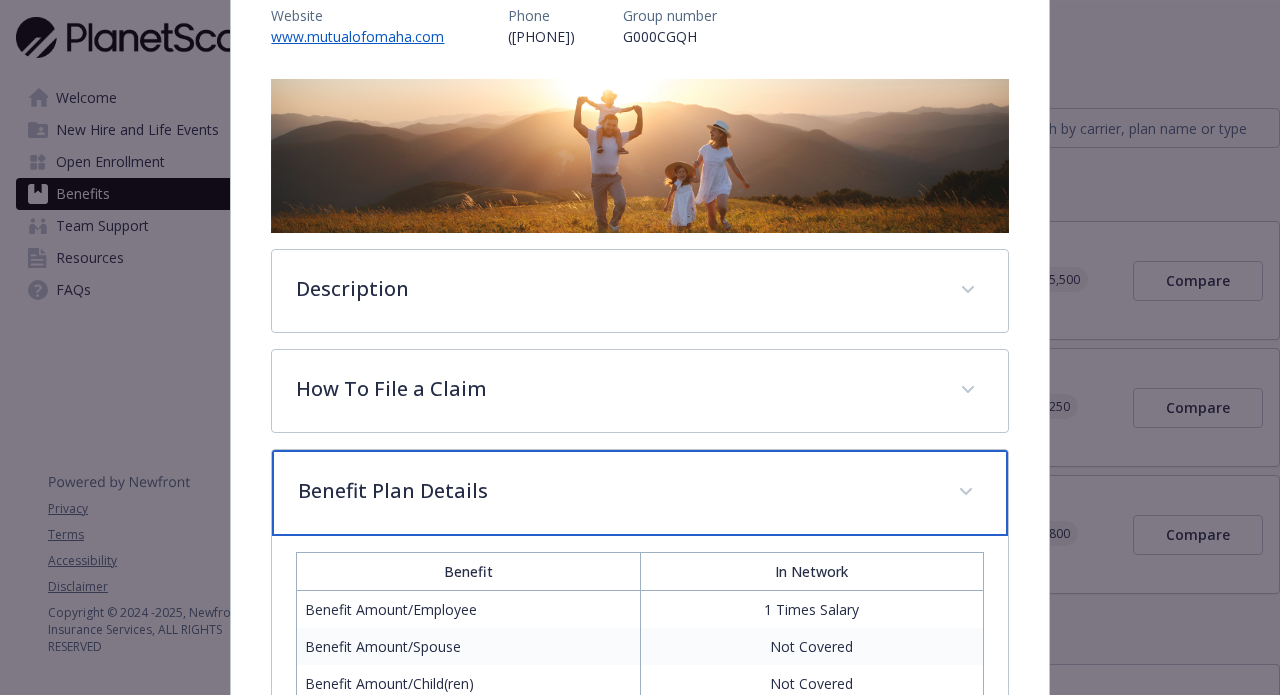 scroll, scrollTop: 0, scrollLeft: 0, axis: both 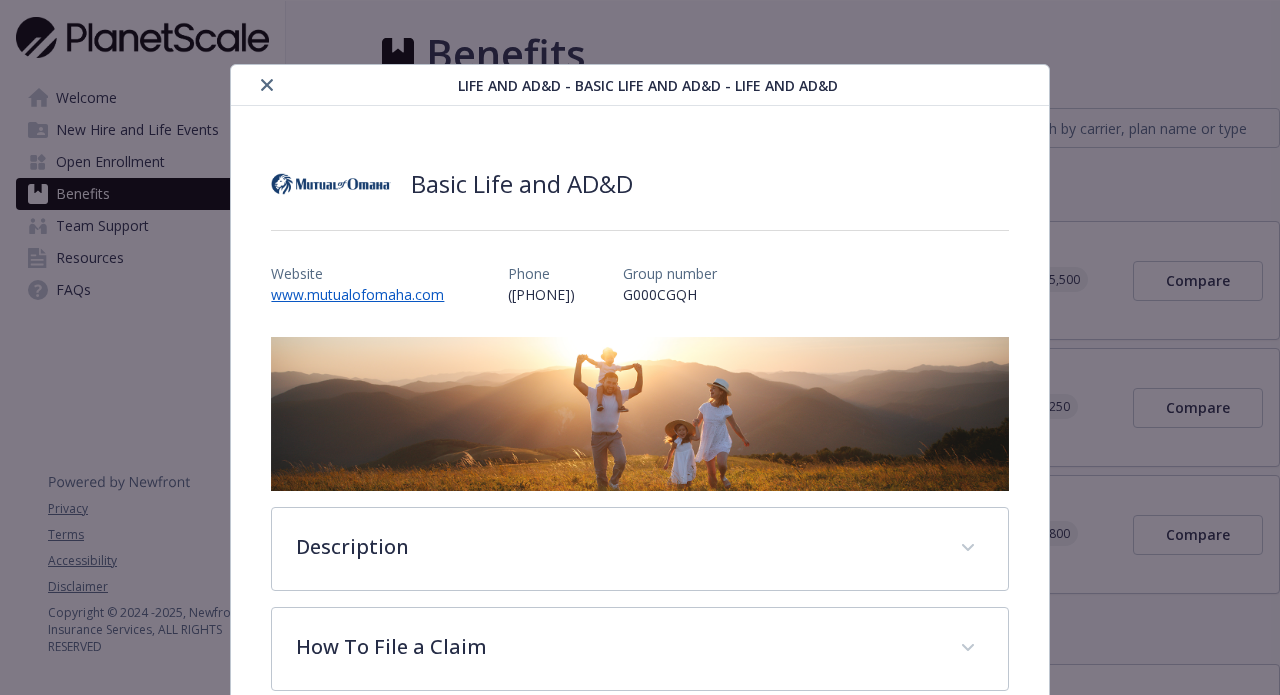 click 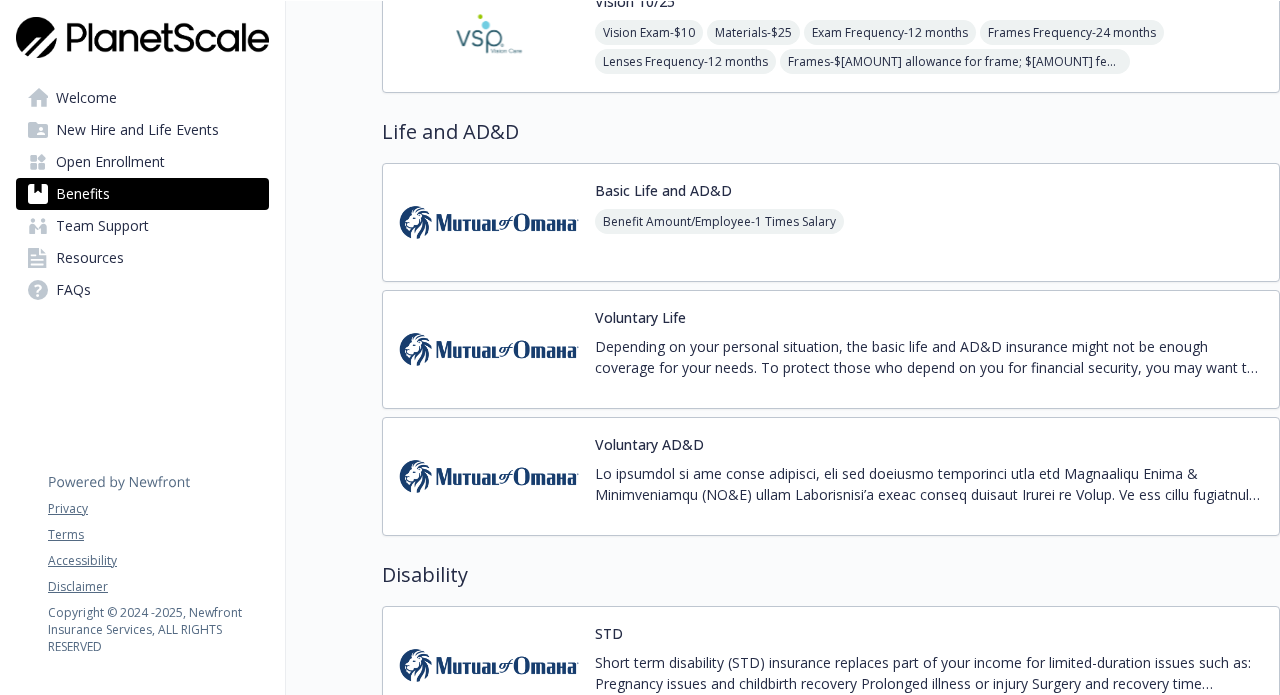 click on "Voluntary Life Depending on your personal situation, the basic life and AD&D insurance might not be enough coverage for your needs. To protect those who depend on you for financial security, you may want to purchase voluntary coverage.
PlanetScale provides you the option to purchase voluntary life insurance for yourself, your spouse/domestic partner, and your dependent children.
You must purchase voluntary coverage for yourself to purchase coverage for your spouse/domestic partner or dependents. Voluntary life rates are age-banded.
Voluntary Life
Employee: $10,000 increments up to $500,000 with a guaranteed Issue of  $30,000.
Spouse: $5,000 increments up to $30,000, not to exceed 100% of the employee election, with a guaranteed issue of $5,000.
Dependent Children:  $10,000, with a guaranteed issue of $10,000.
The benefit amounts above will be reduced if you are 65 or older. Refer to the plan document for details." at bounding box center [929, 349] 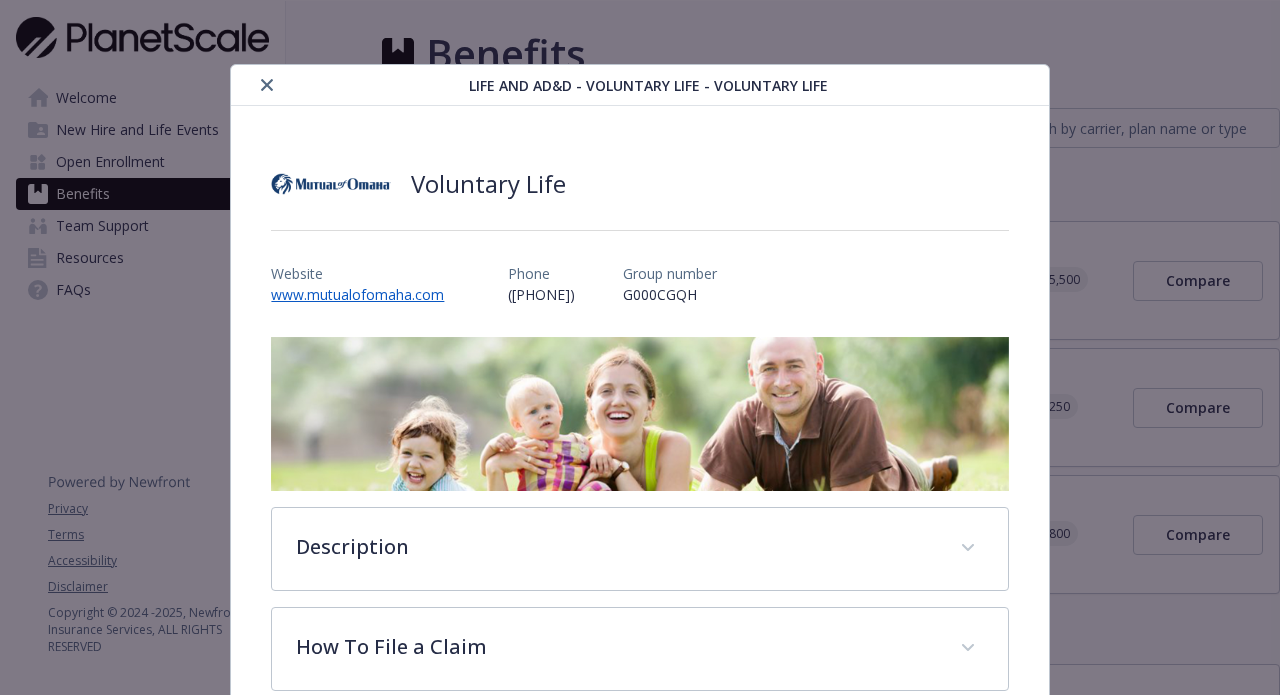 scroll, scrollTop: 60, scrollLeft: 0, axis: vertical 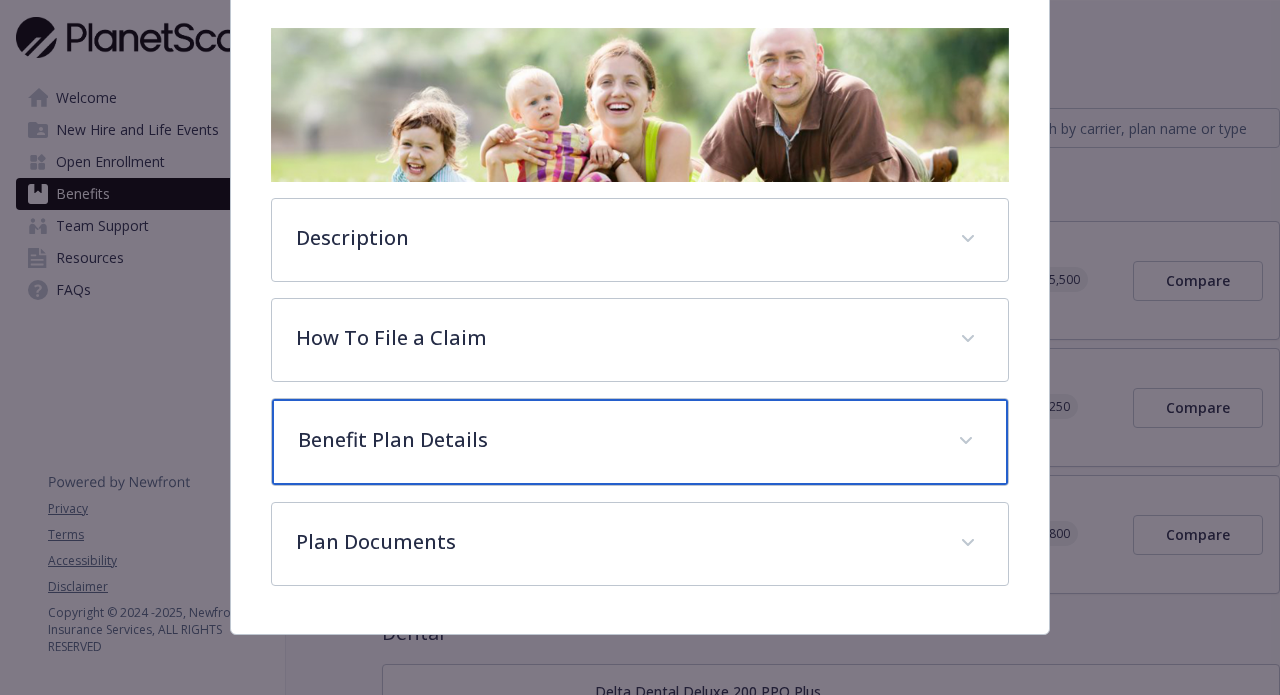 click on "Benefit Plan Details" at bounding box center [615, 440] 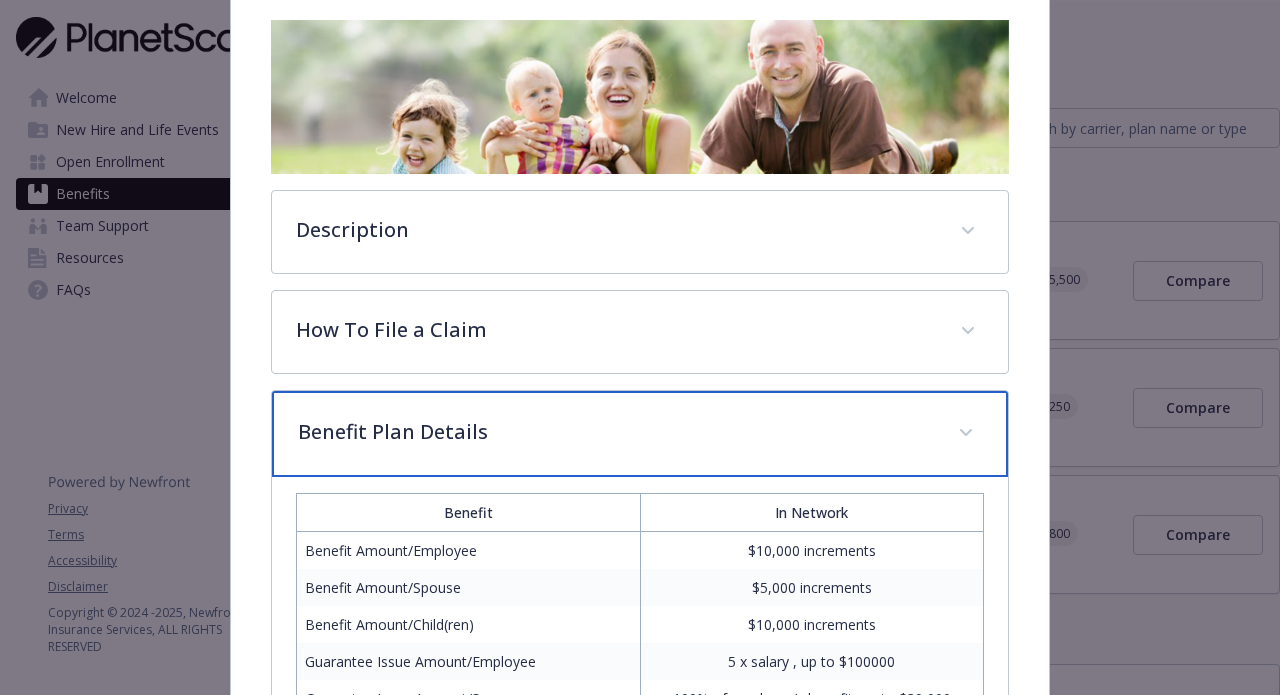 scroll, scrollTop: 266, scrollLeft: 0, axis: vertical 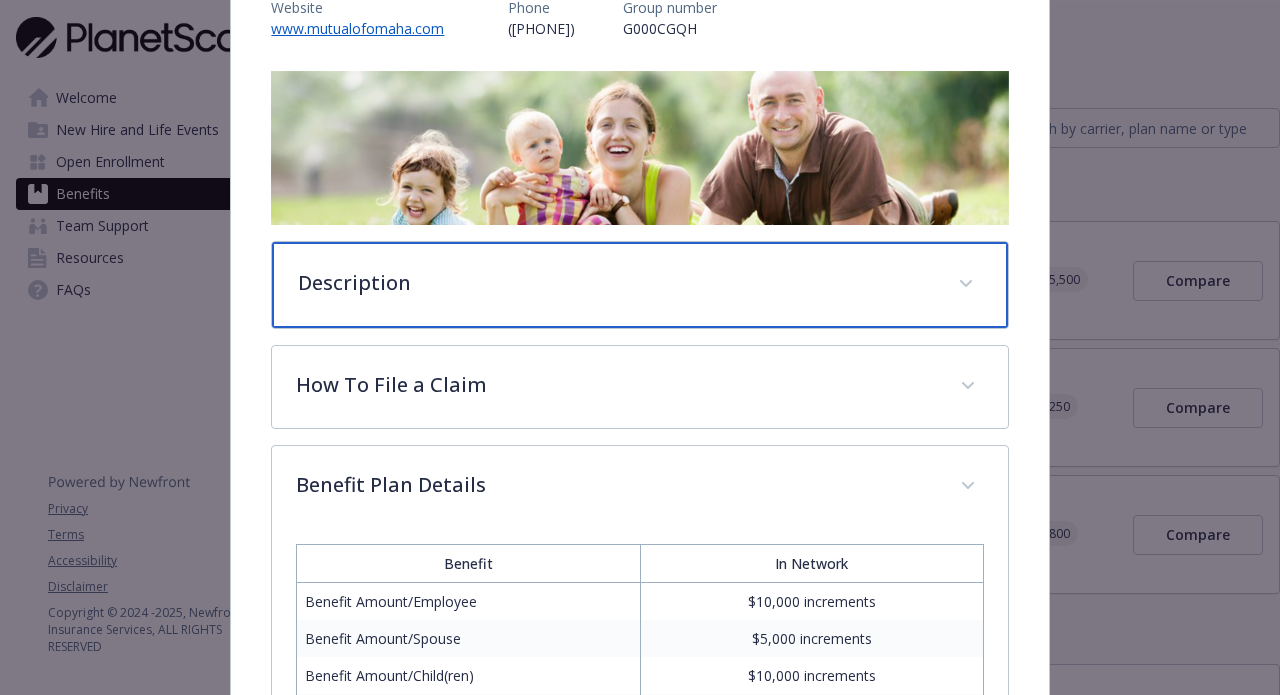 click on "Description" at bounding box center (615, 283) 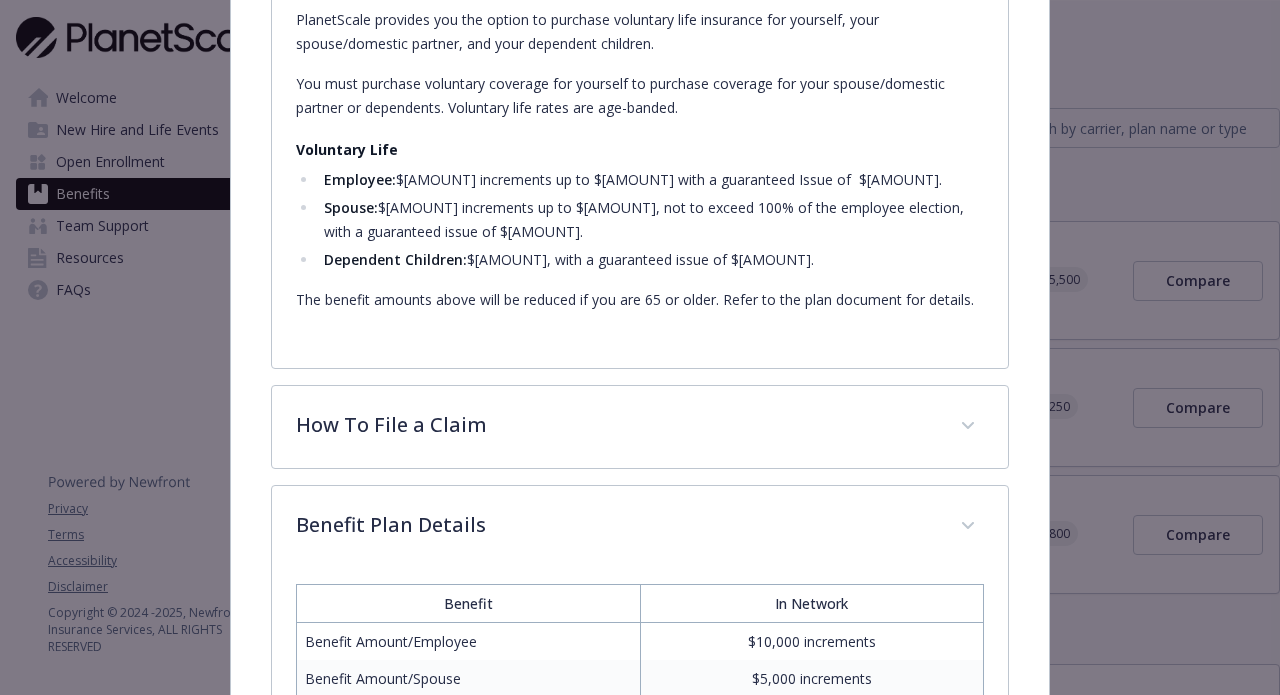 scroll, scrollTop: 723, scrollLeft: 0, axis: vertical 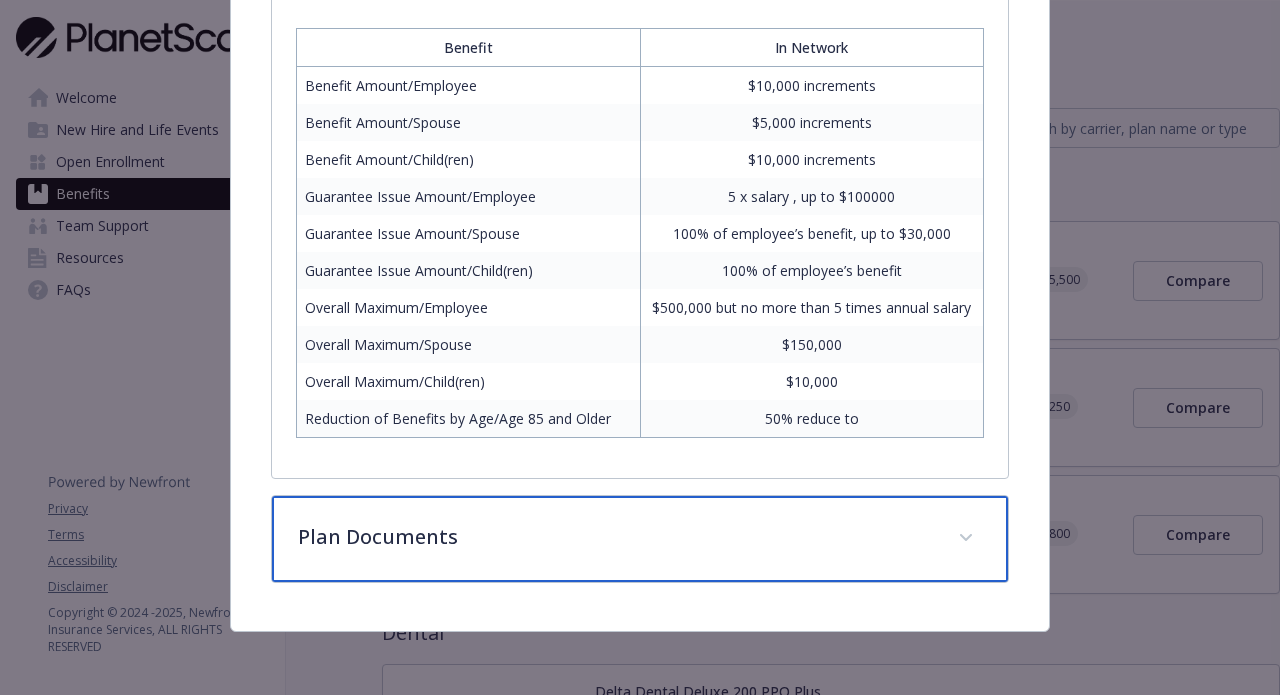 click on "Plan Documents" at bounding box center [615, 537] 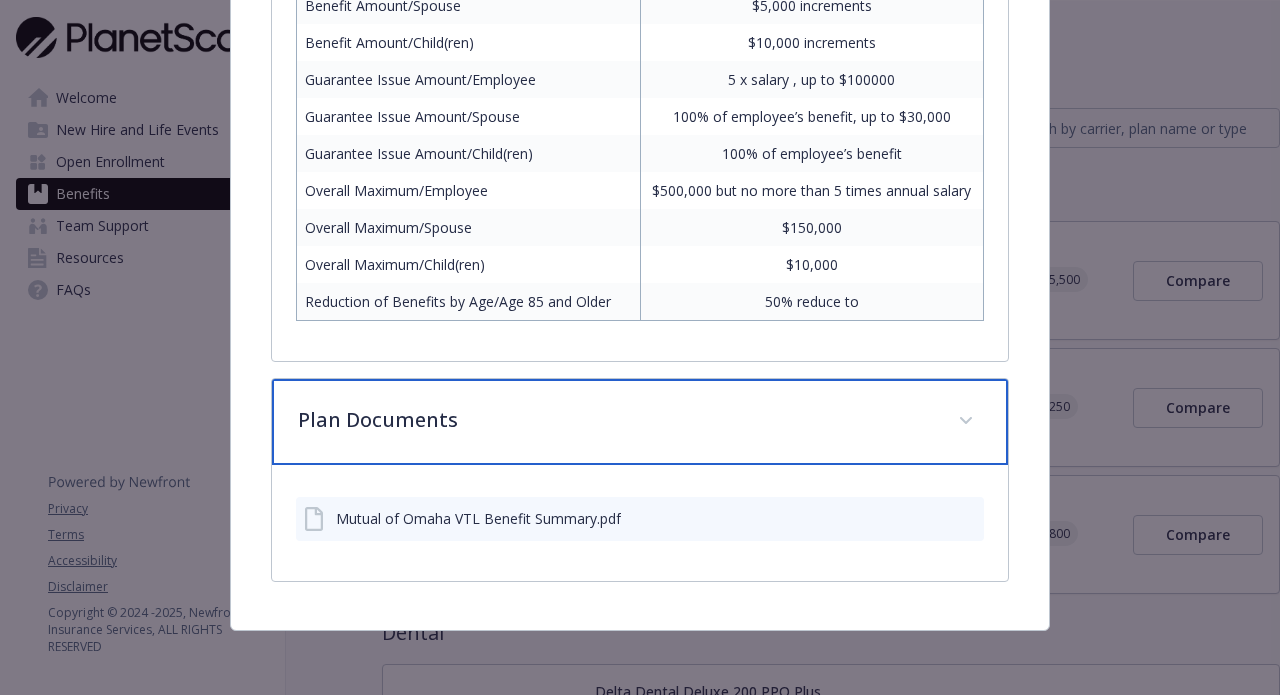 scroll, scrollTop: 1358, scrollLeft: 0, axis: vertical 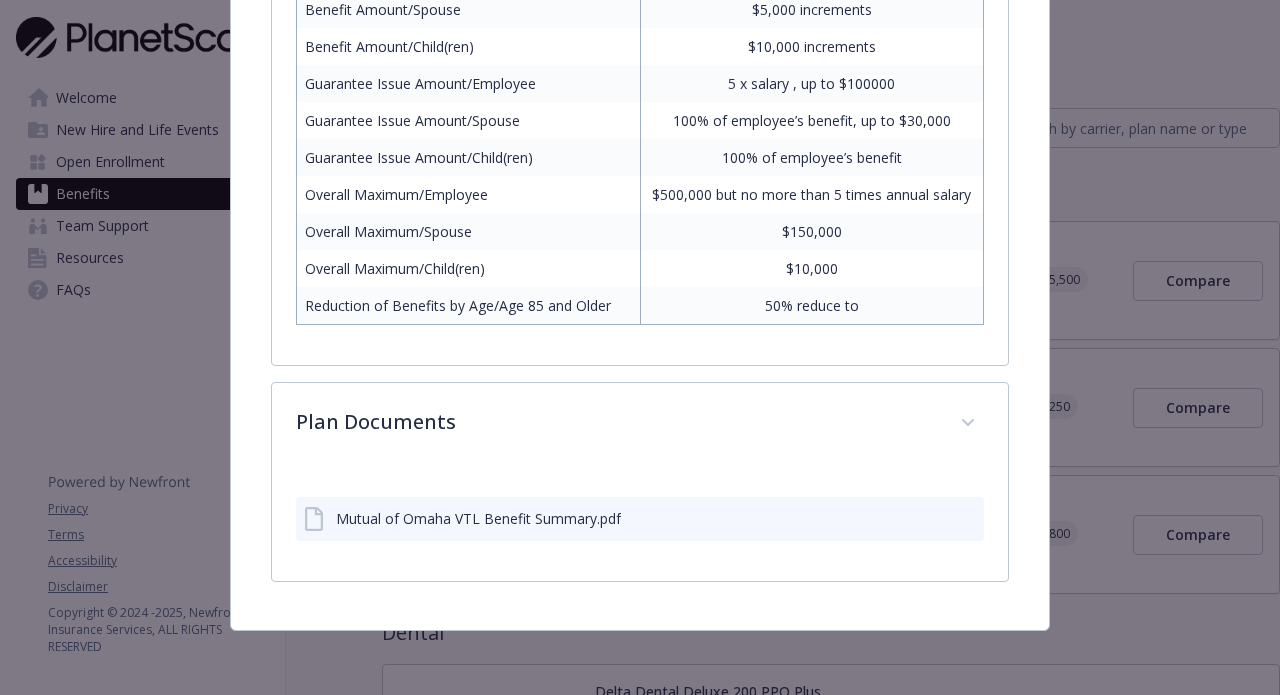 click 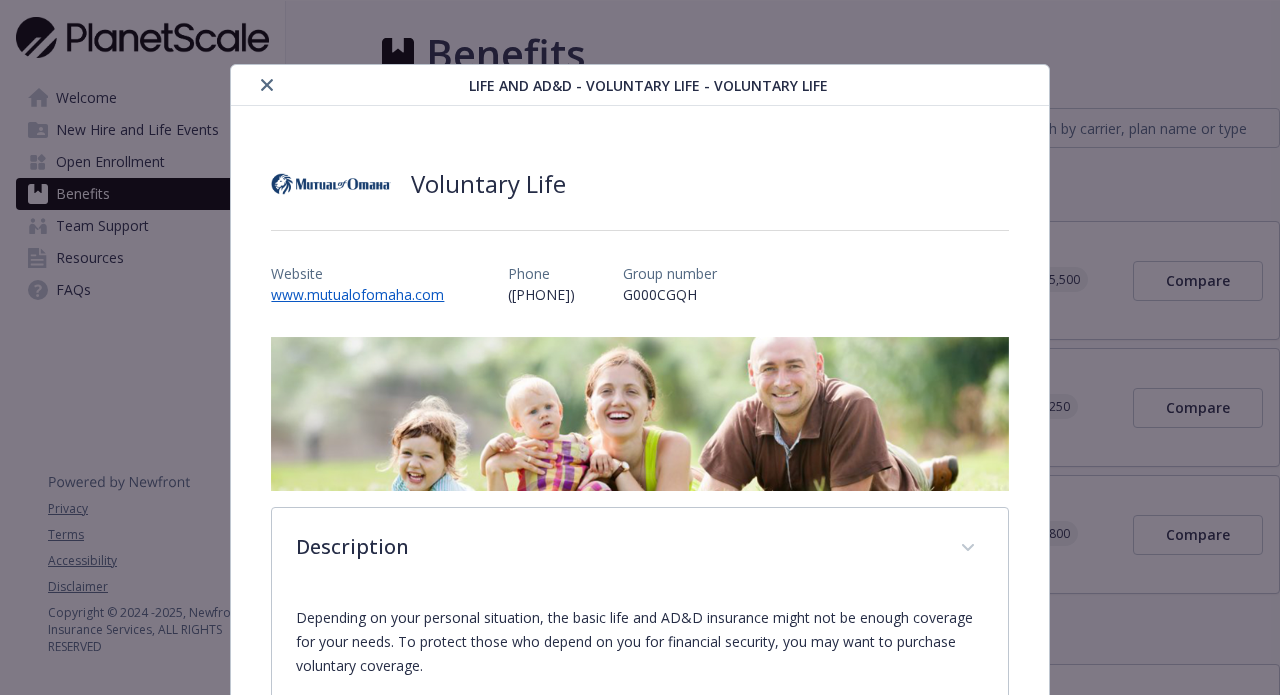 scroll, scrollTop: 0, scrollLeft: 0, axis: both 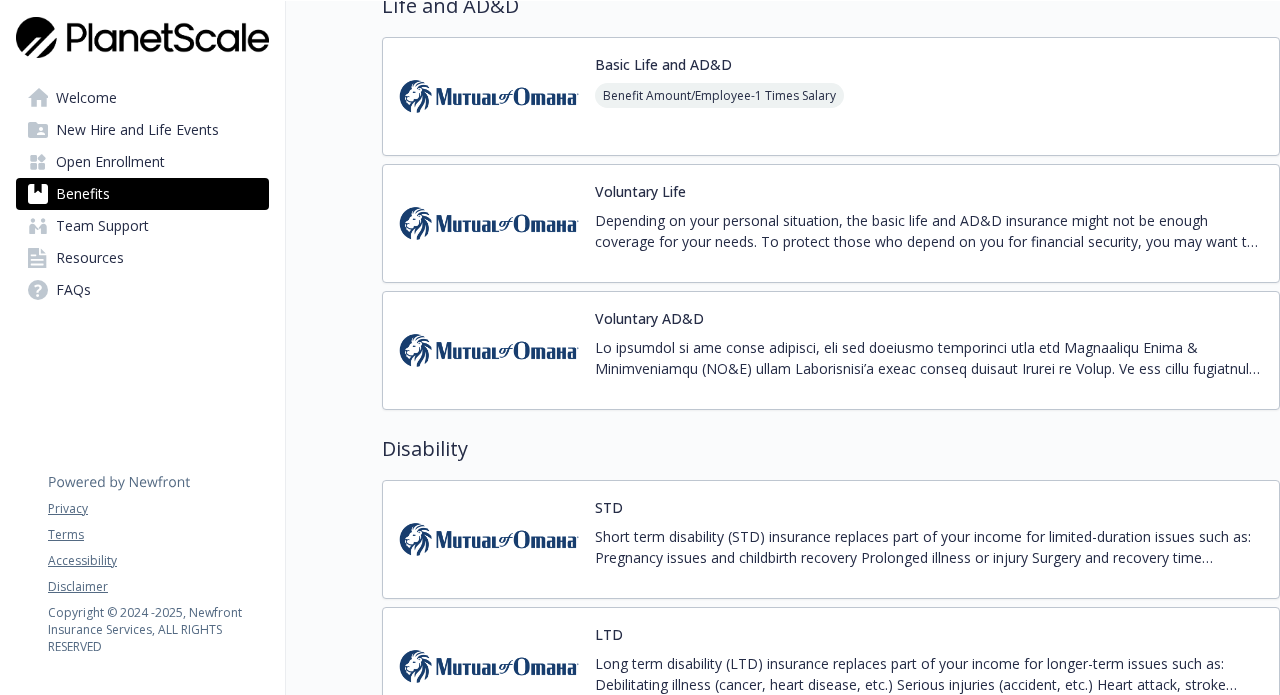 click on "Depending on your personal situation, the basic life and AD&D insurance might not be enough coverage for your needs. To protect those who depend on you for financial security, you may want to purchase voluntary coverage.
PlanetScale provides you the option to purchase voluntary life insurance for yourself, your spouse/domestic partner, and your dependent children.
You must purchase voluntary coverage for yourself to purchase coverage for your spouse/domestic partner or dependents. Voluntary life rates are age-banded.
Voluntary Life
Employee: $[AMOUNT] increments up to $[AMOUNT] with a guaranteed Issue of  $[AMOUNT].
Spouse: $[AMOUNT] increments up to $[AMOUNT], not to exceed 100% of the employee election, with a guaranteed issue of $[AMOUNT].
Dependent Children:  $[AMOUNT], with a guaranteed issue of $[AMOUNT].
The benefit amounts above will be reduced if you are 65 or older. Refer to the plan document for details." at bounding box center [929, 231] 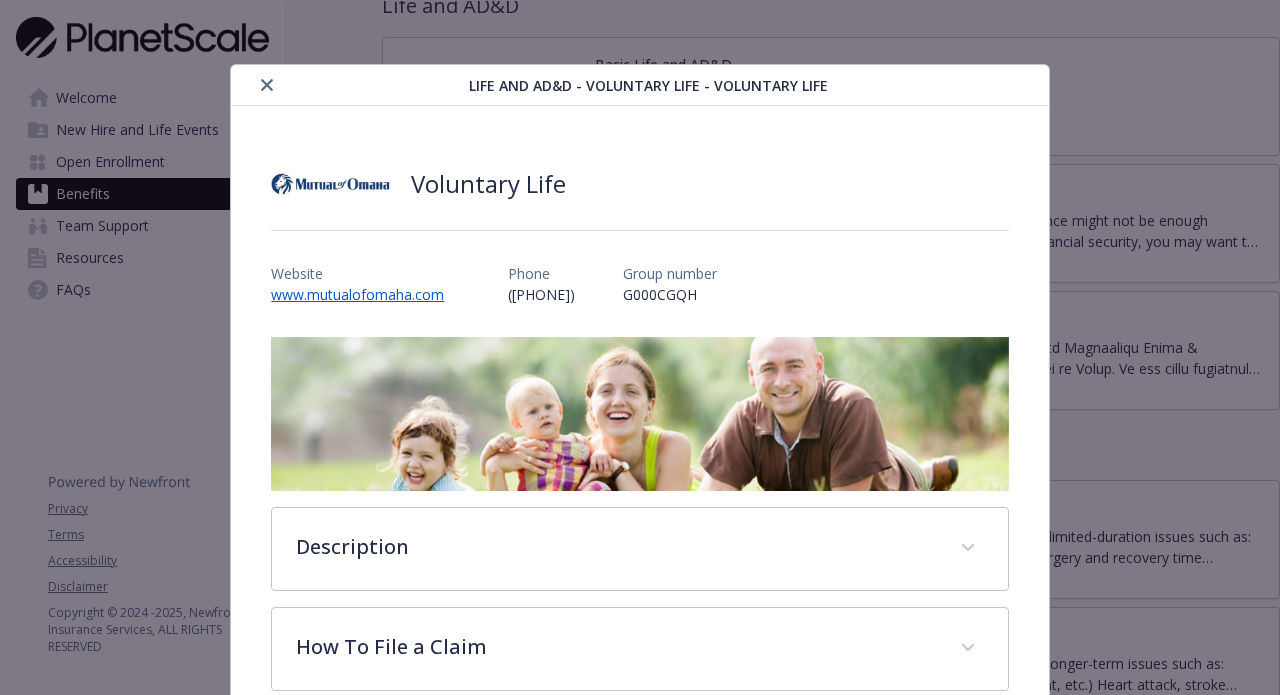 scroll, scrollTop: 60, scrollLeft: 0, axis: vertical 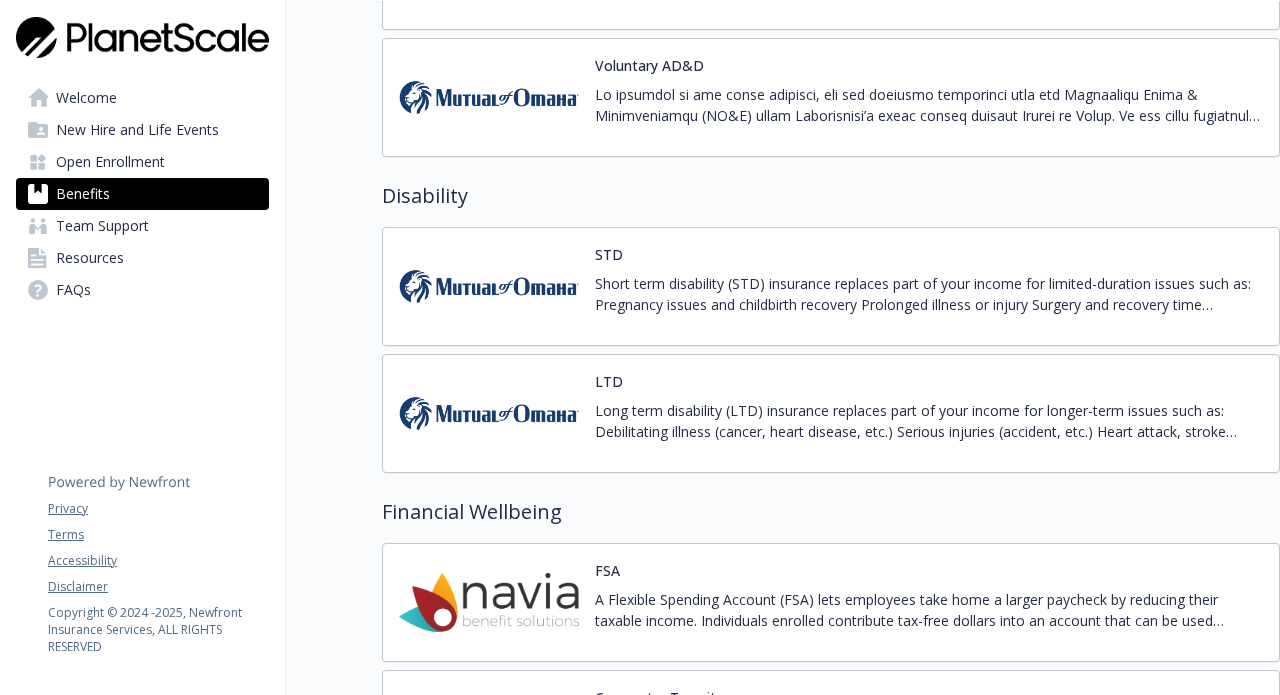 click on "Short term disability (STD) insurance replaces part of your income for limited-duration issues such as:
Pregnancy issues and childbirth recovery
Prolonged illness or injury
Surgery and recovery time
PlanetScale name pays the cost of this coverage." at bounding box center (929, 294) 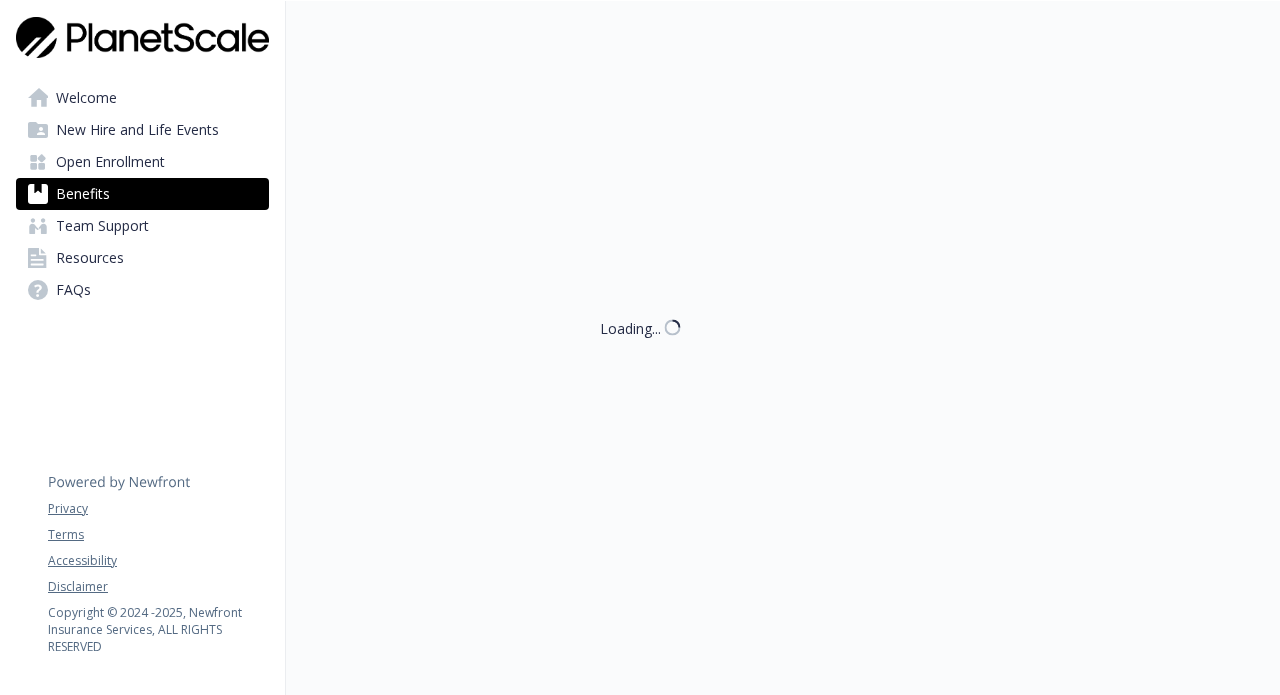 scroll, scrollTop: 1, scrollLeft: 0, axis: vertical 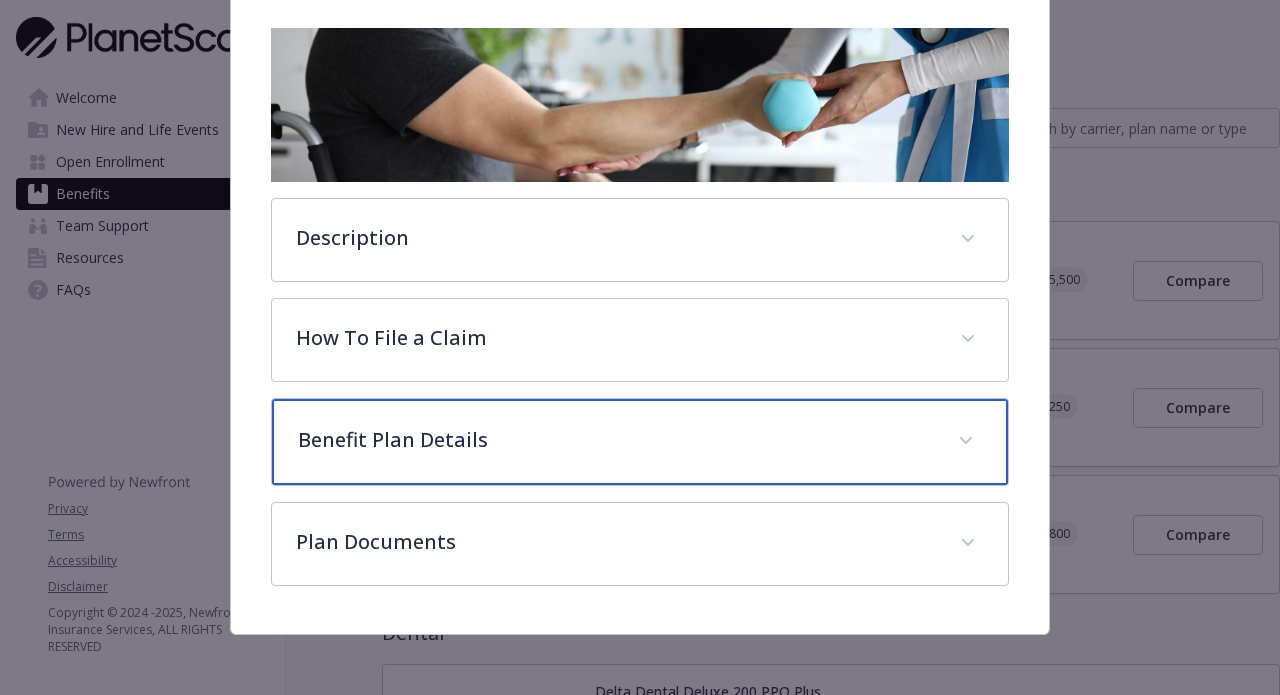 click on "Benefit Plan Details" at bounding box center (639, 442) 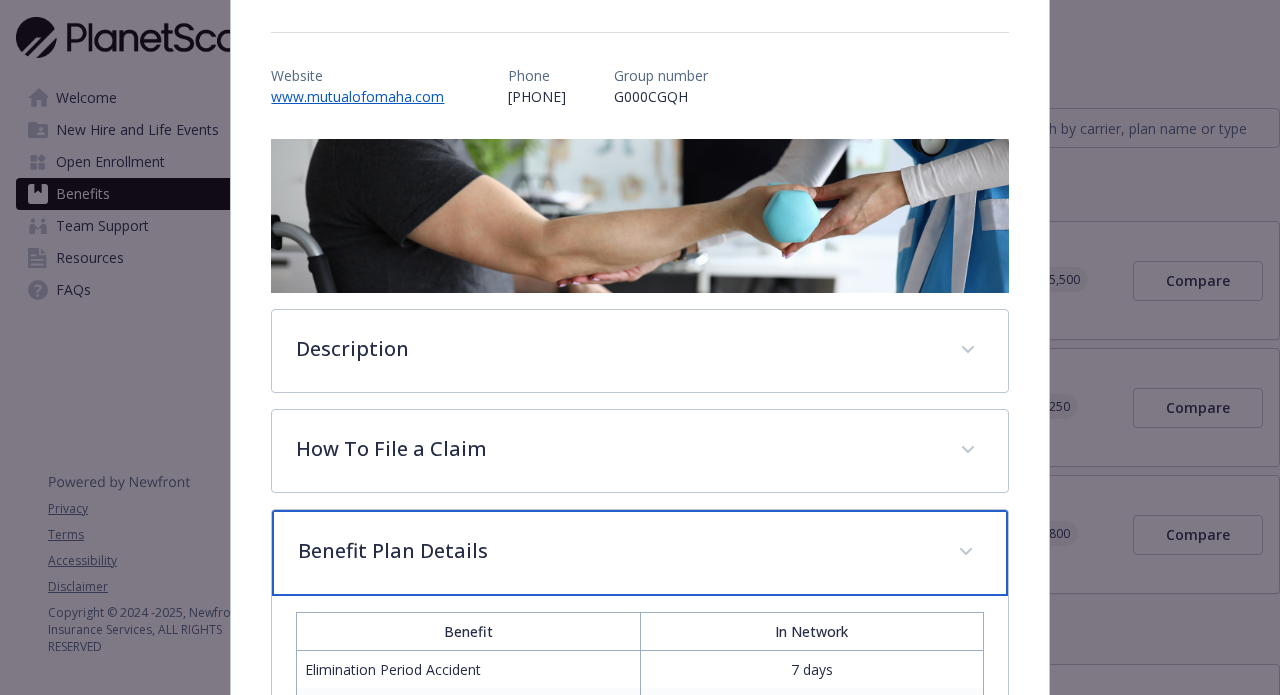 scroll, scrollTop: 0, scrollLeft: 0, axis: both 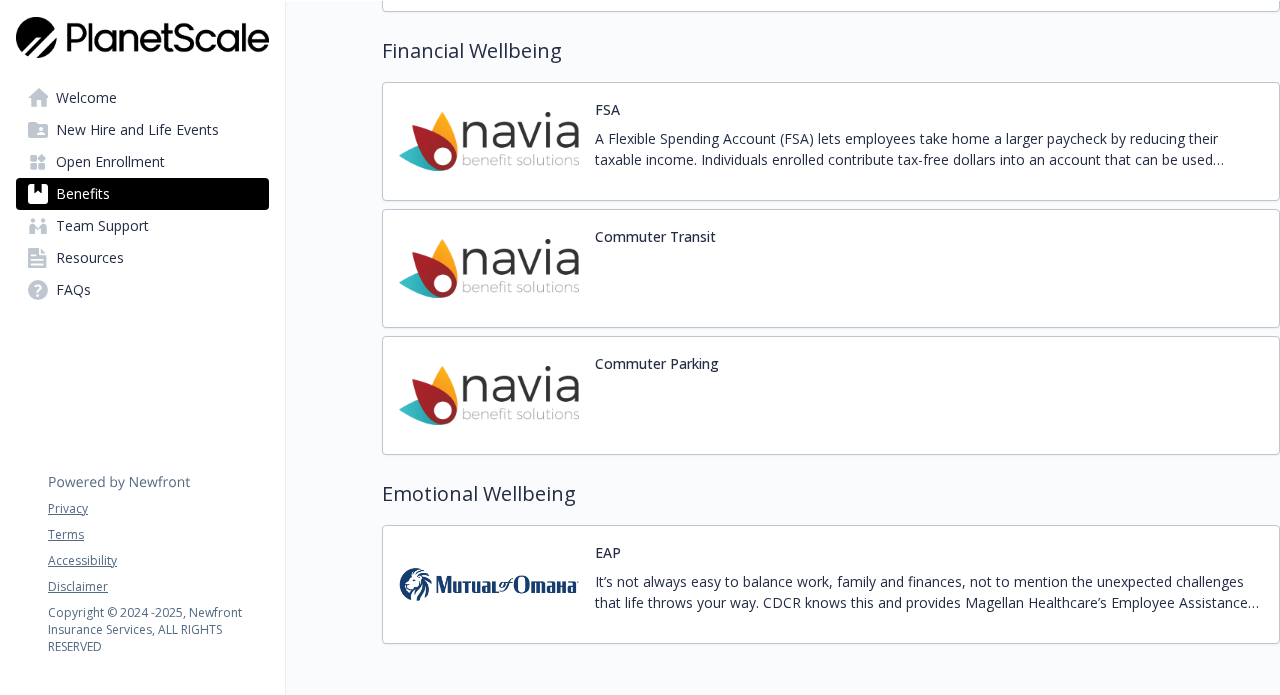 click on "A Flexible Spending Account (FSA) lets employees take home a larger paycheck by reducing their taxable income. Individuals enrolled contribute tax-free dollars into an account that can be used throughout the year on qualified medical, dental, and vision expenses — reducing out-of-pocket costs." at bounding box center [929, 149] 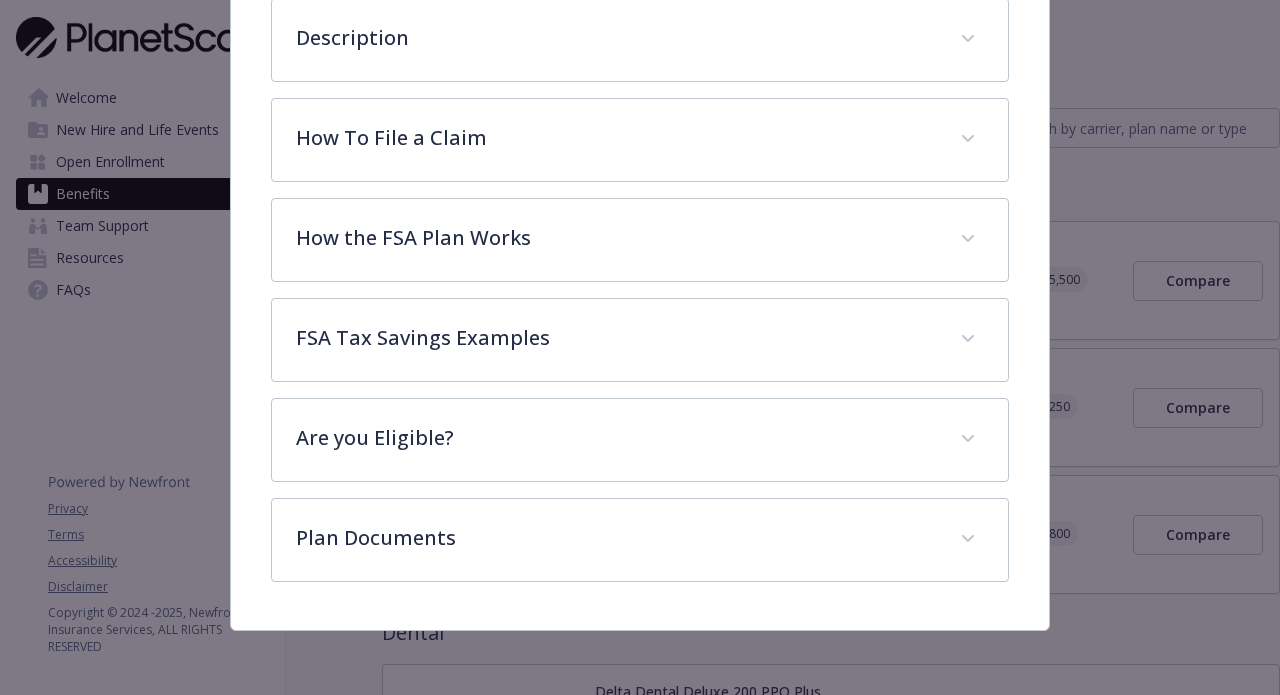 scroll, scrollTop: 527, scrollLeft: 0, axis: vertical 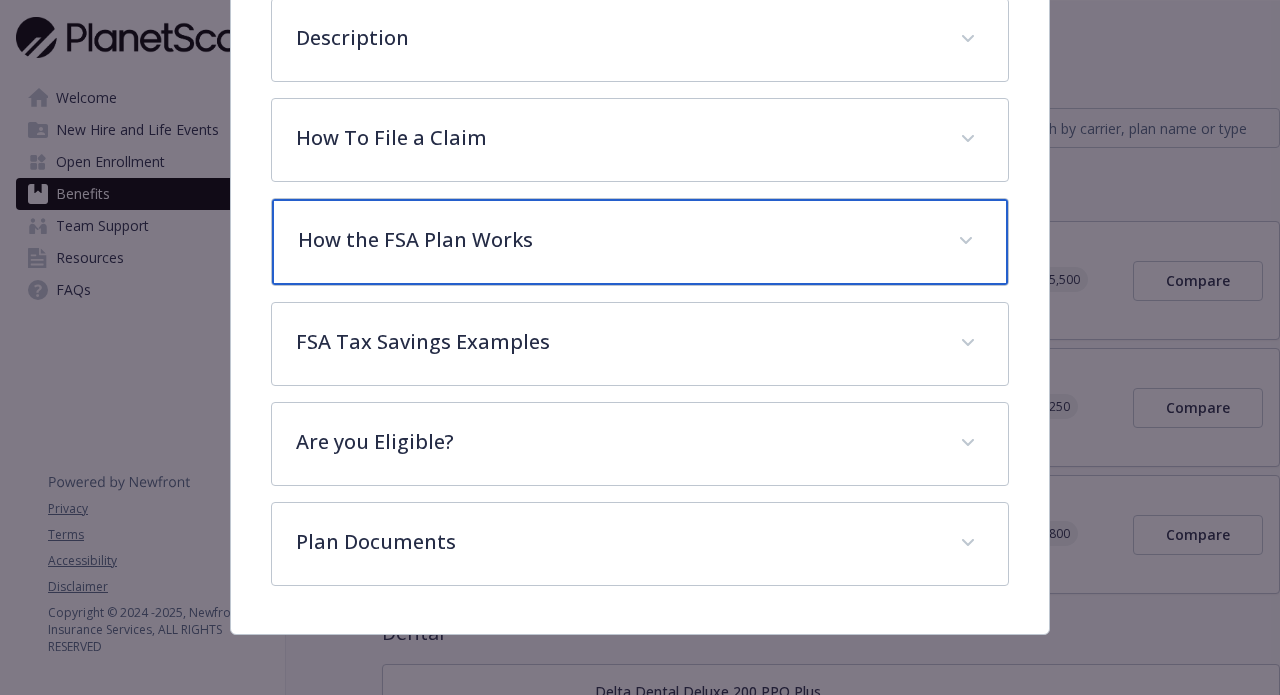 click on "How the FSA Plan Works" at bounding box center [615, 240] 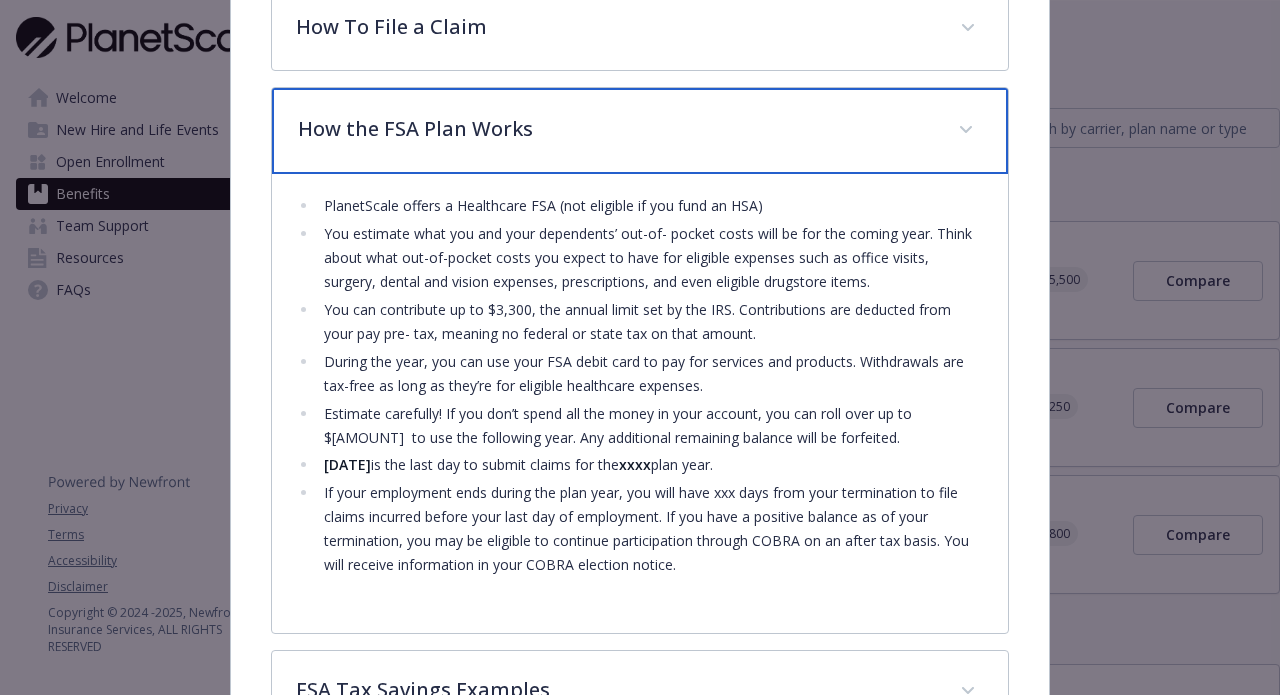 scroll, scrollTop: 646, scrollLeft: 0, axis: vertical 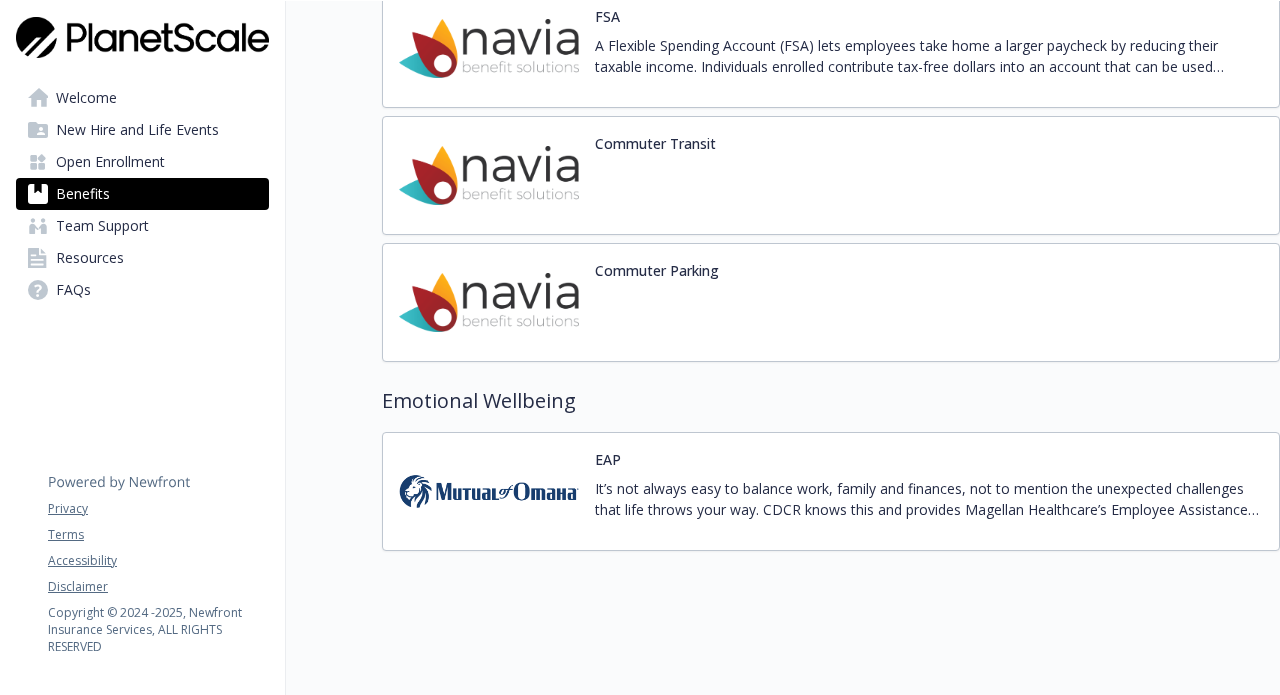 click on "Commuter Transit" at bounding box center [831, 175] 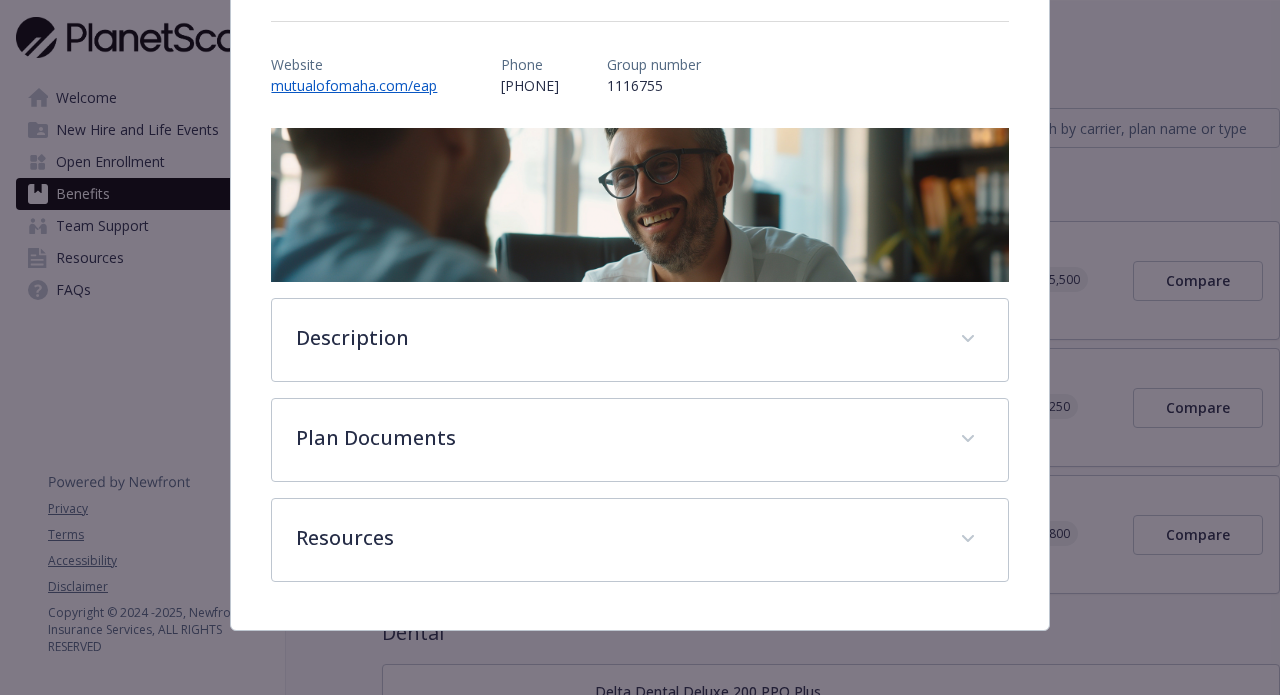 scroll, scrollTop: 209, scrollLeft: 0, axis: vertical 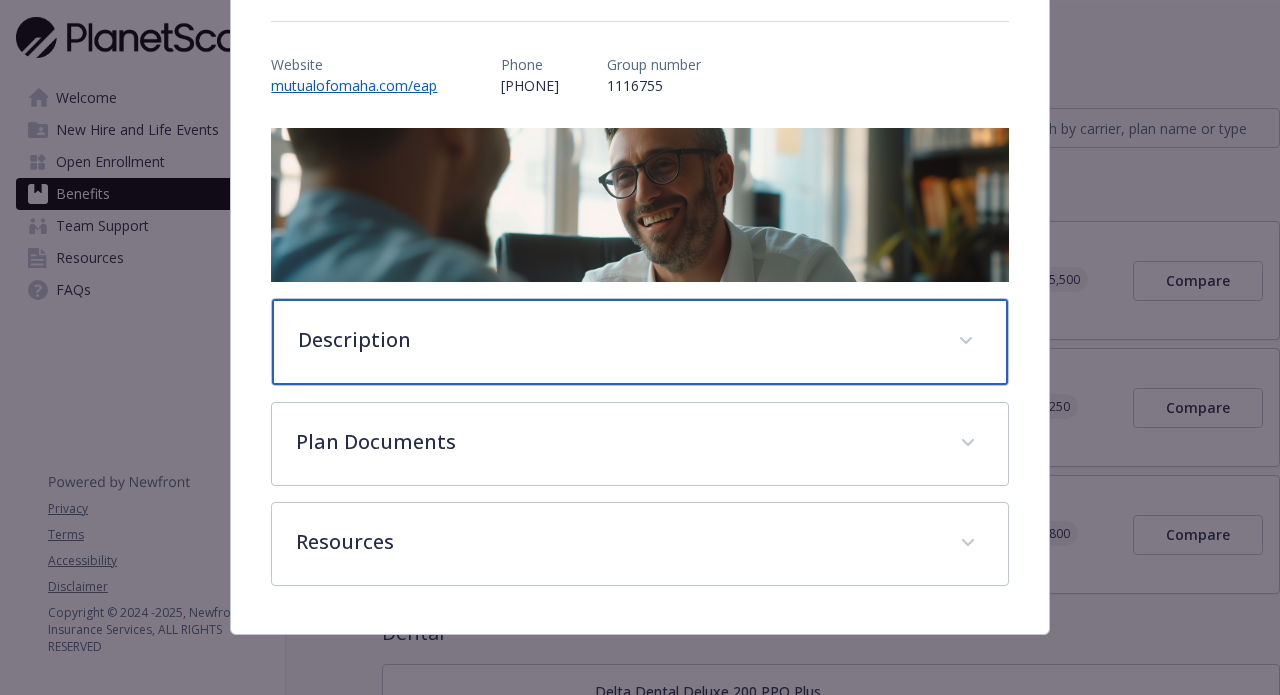 click on "Description" at bounding box center (615, 340) 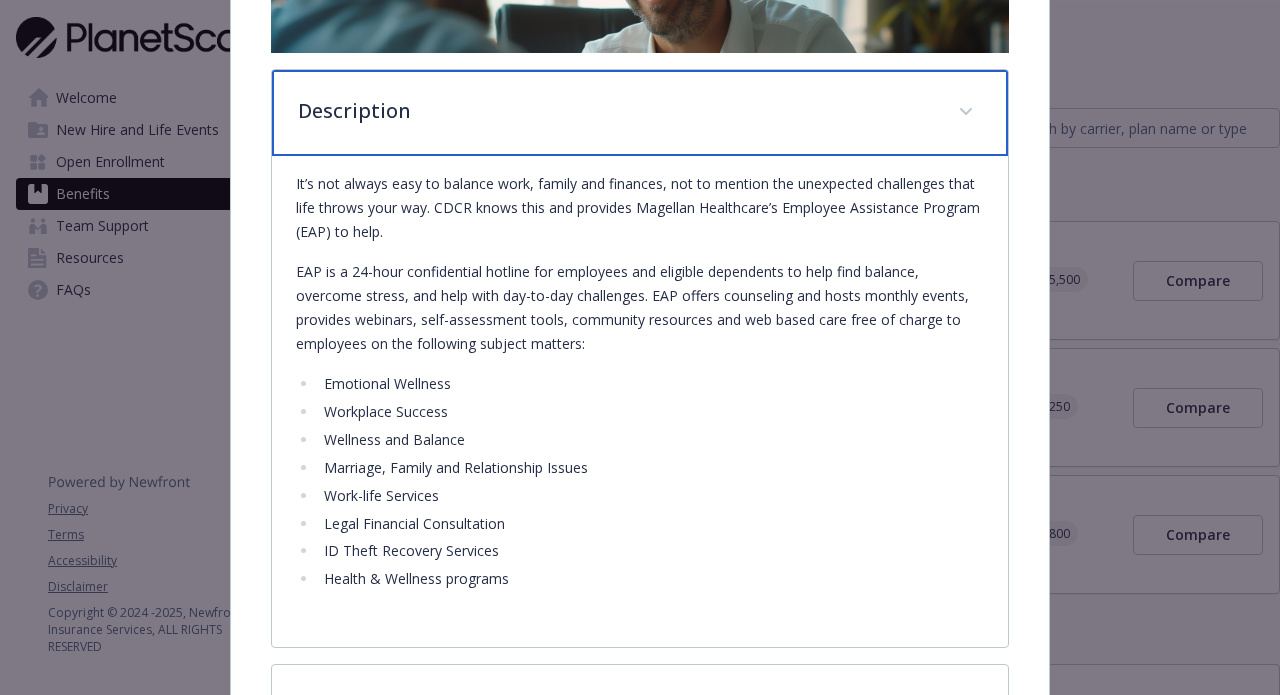 scroll, scrollTop: 599, scrollLeft: 0, axis: vertical 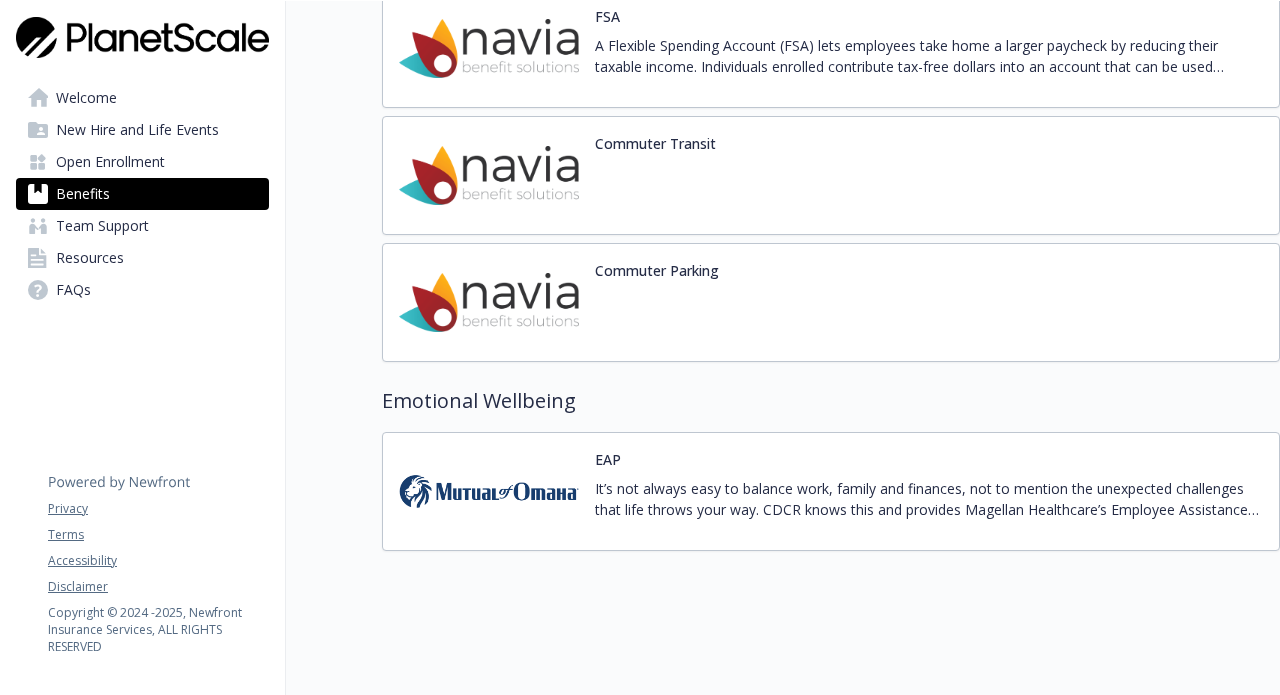 click on "Welcome" at bounding box center (86, 98) 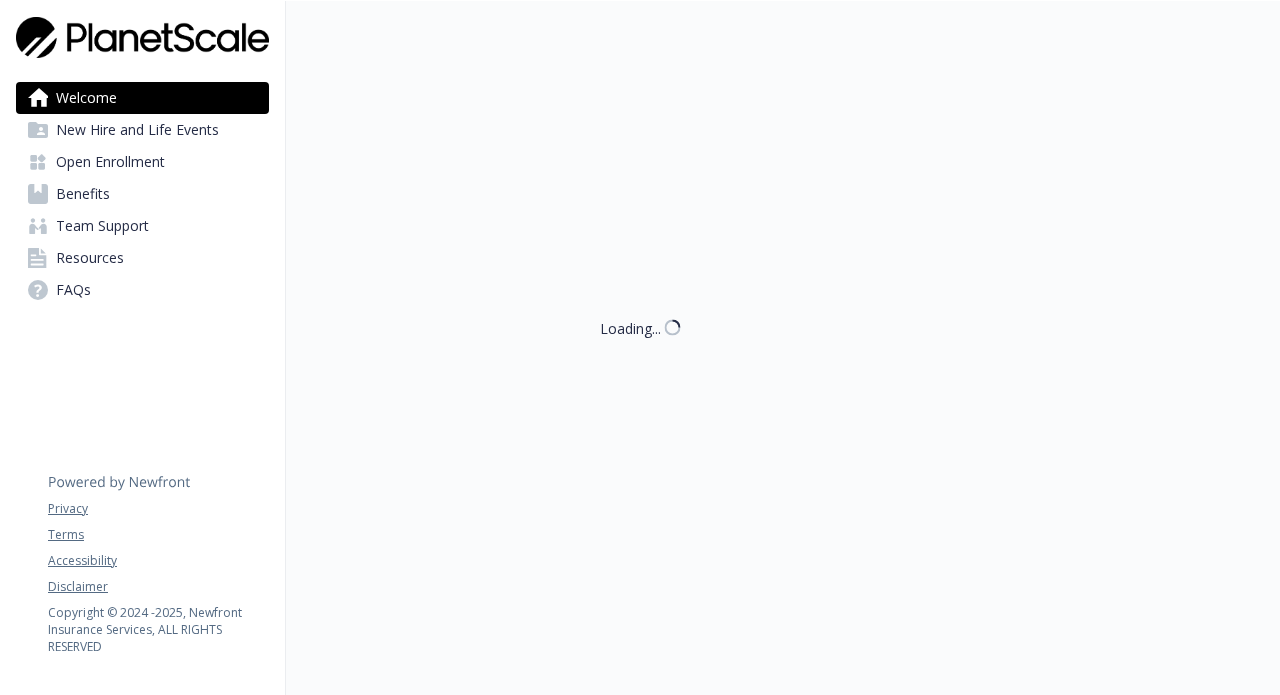 scroll, scrollTop: 1, scrollLeft: 0, axis: vertical 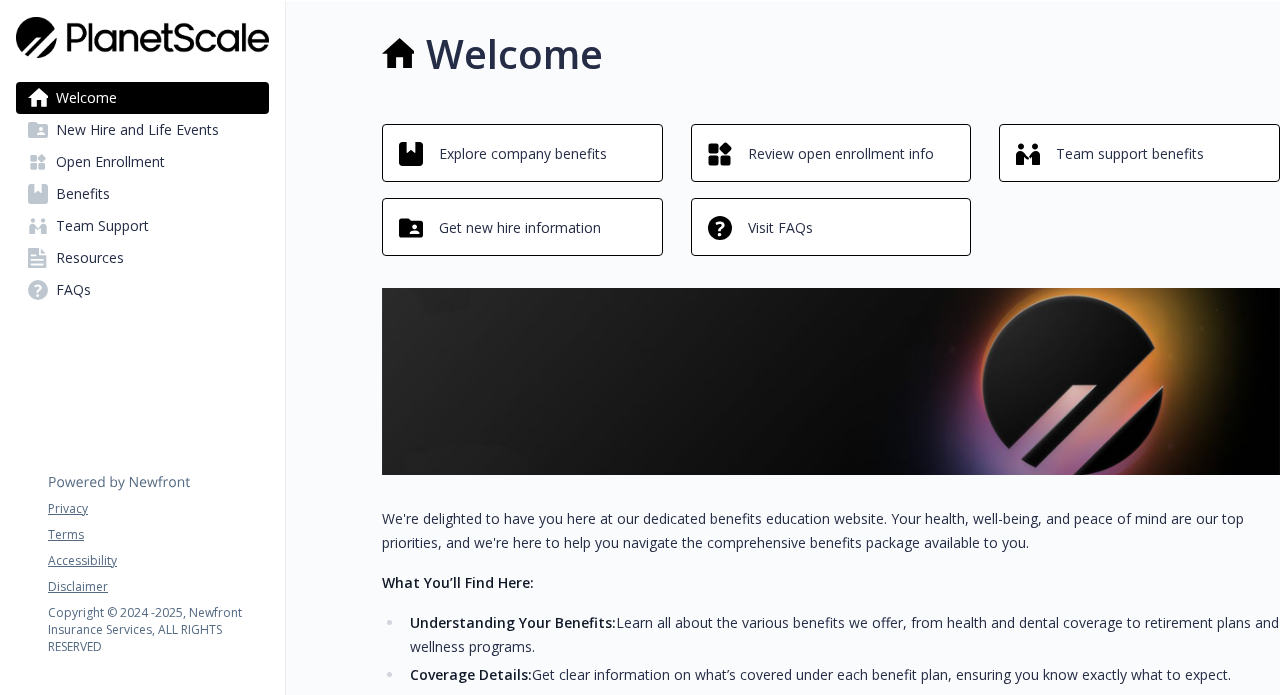 click on "Explore company benefits" at bounding box center [523, 154] 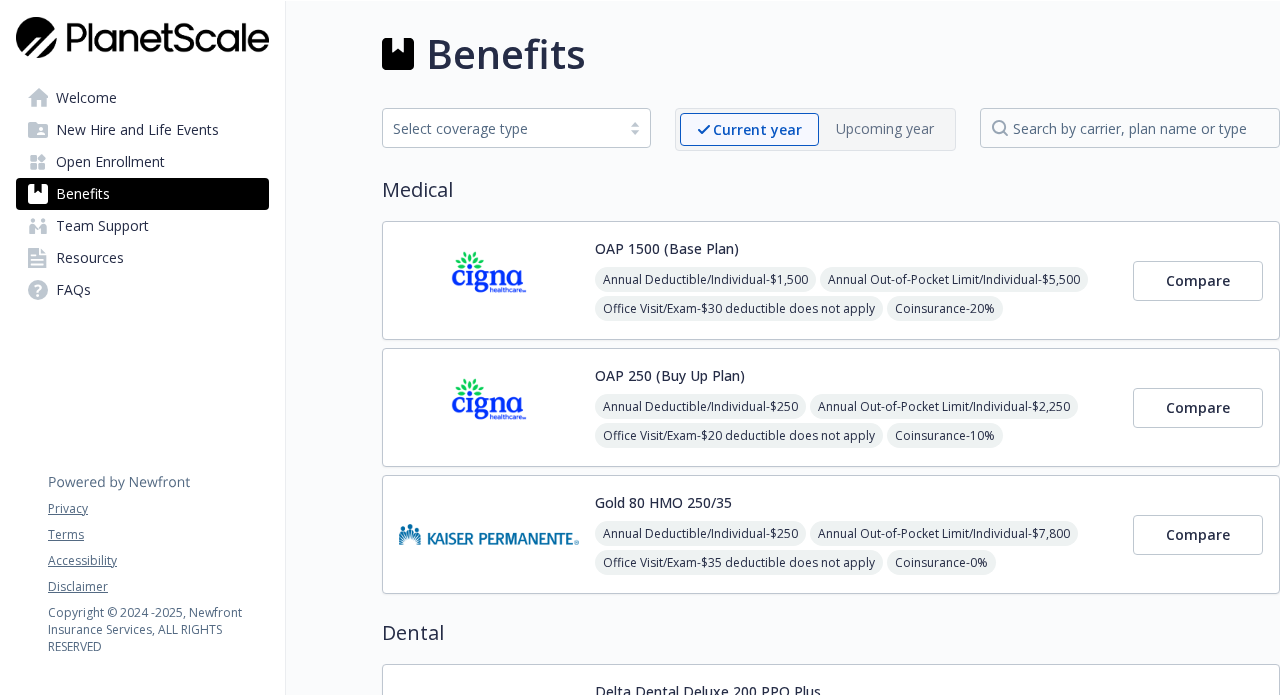 click on "New Hire and Life Events" at bounding box center [137, 130] 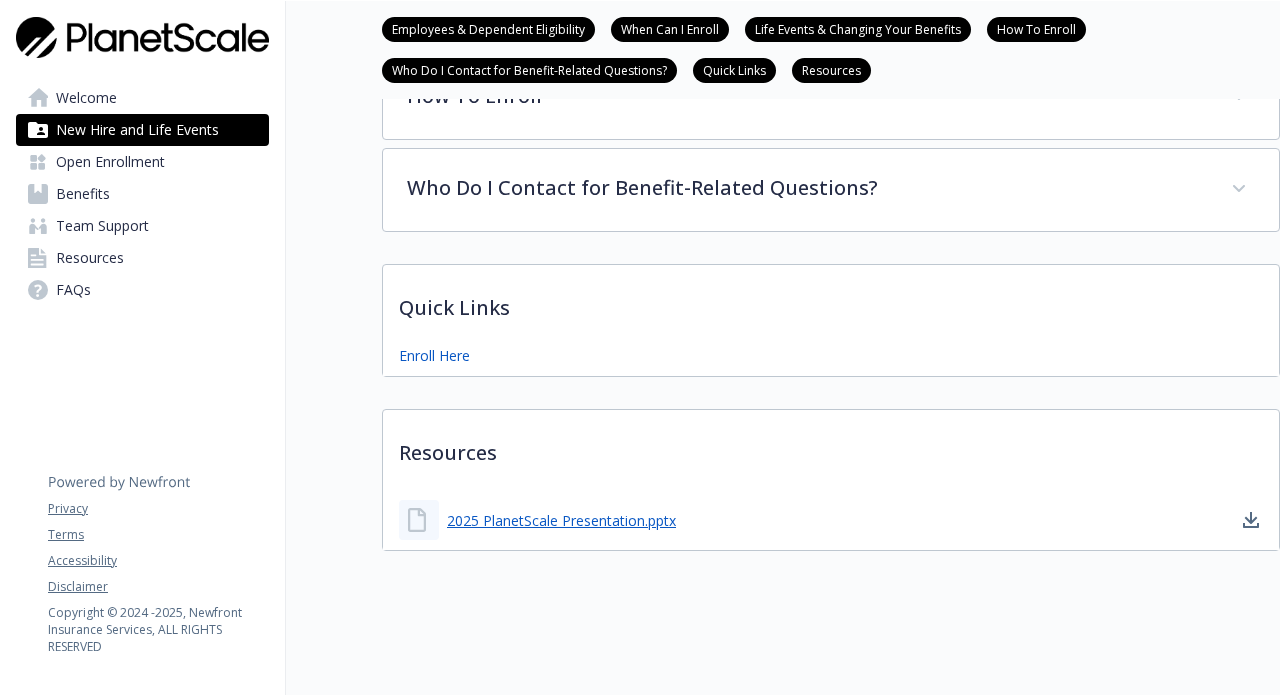 scroll, scrollTop: 646, scrollLeft: 0, axis: vertical 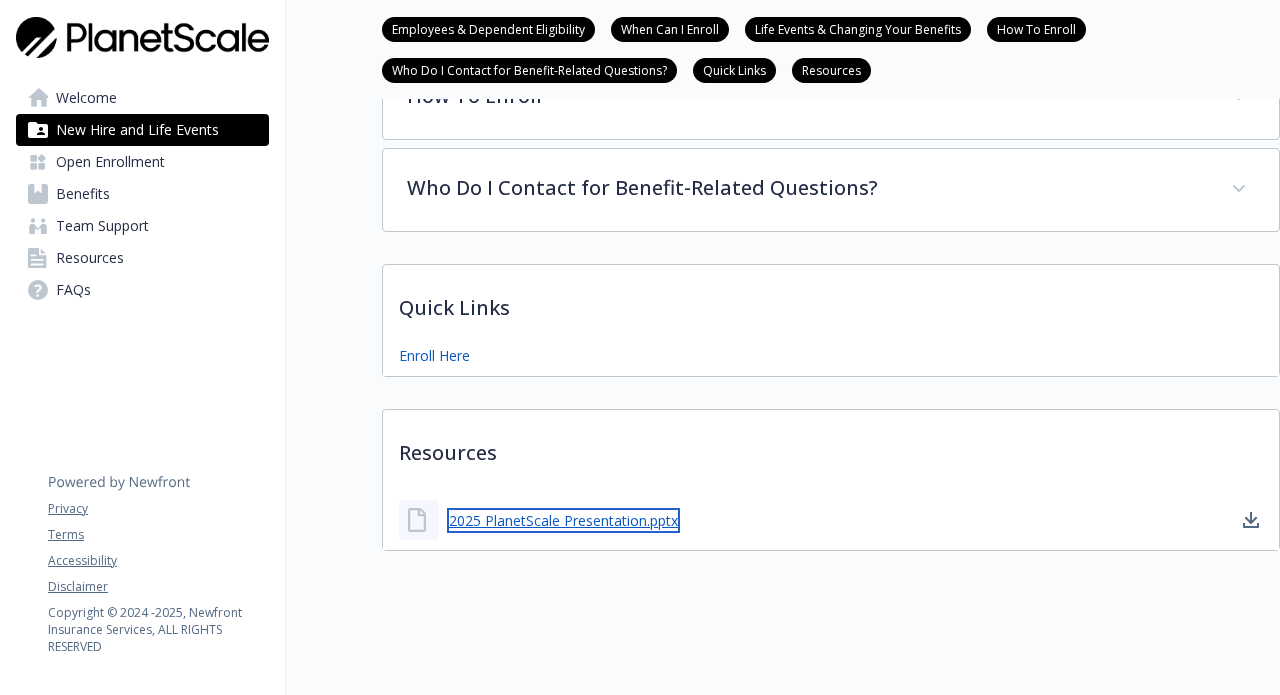 click on "2025 PlanetScale Presentation.pptx" at bounding box center (563, 520) 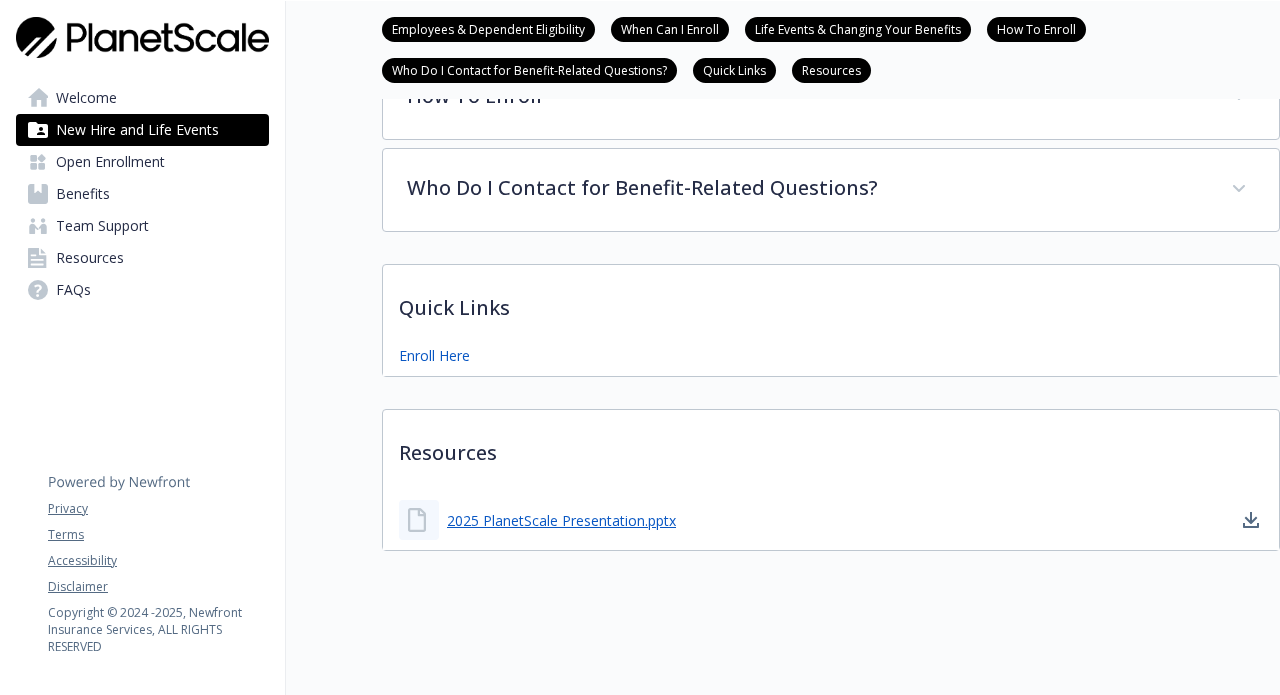 click on "Benefits" at bounding box center (142, 194) 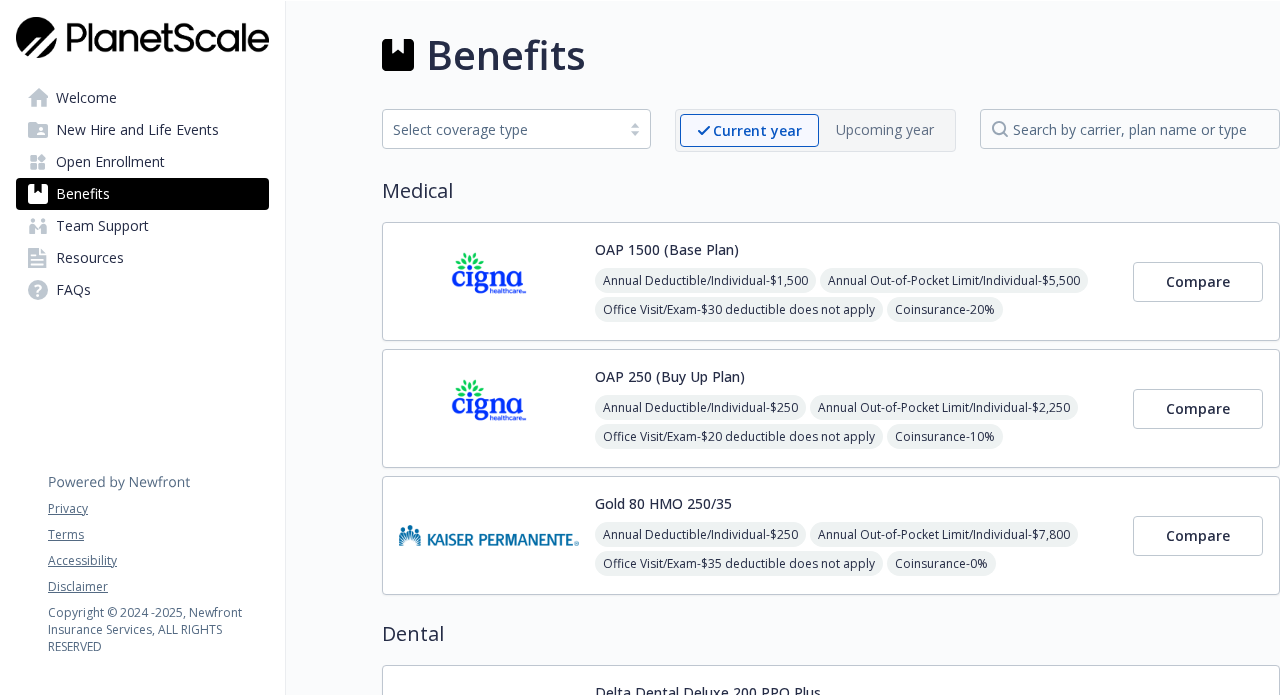 scroll, scrollTop: 0, scrollLeft: 0, axis: both 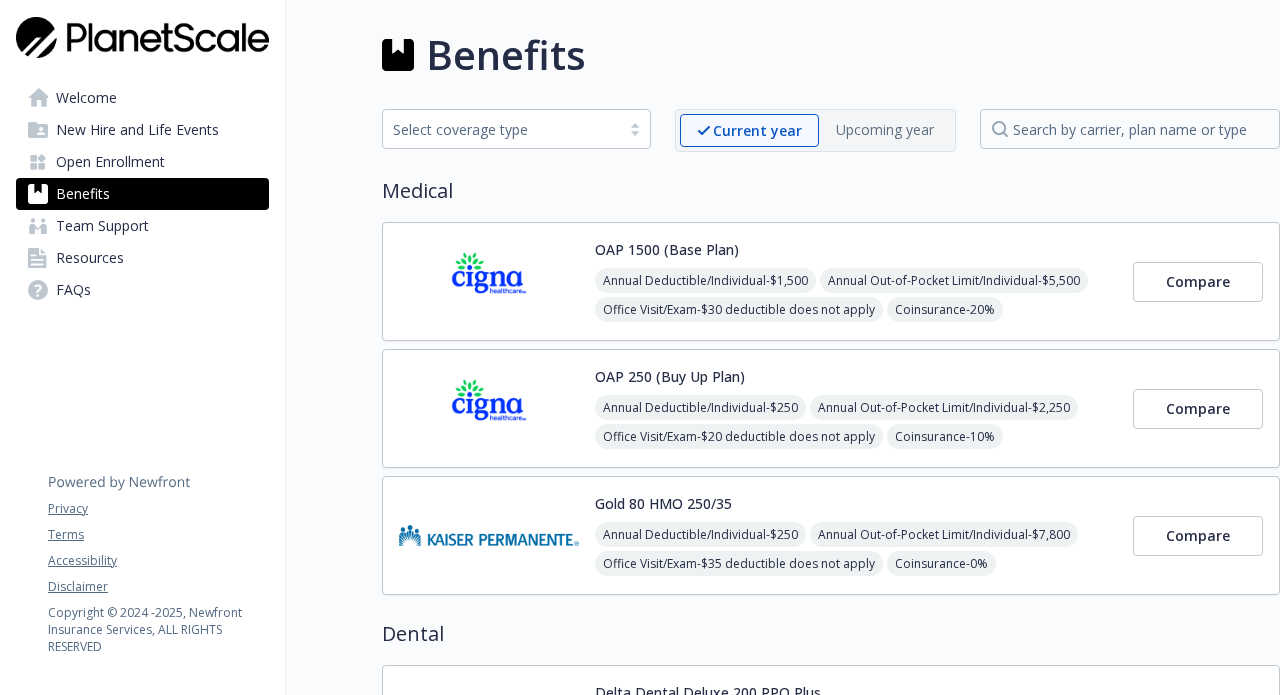 click on "Gold 80 HMO 250/35 Annual Deductible/Individual  -  $[AMOUNT] Annual Out-of-Pocket Limit/Individual  -  $[AMOUNT] Office Visit/Exam  -  $[AMOUNT] deductible does not apply Coinsurance  -  0% Prescription Drug/Generic  -  $[AMOUNT] drug deductible does not apply Prescription Drug/Brand Formulary  -  $[AMOUNT] drug deductible does not apply Prescription Drug/Brand Non-Formulary  -  $[AMOUNT] drug deductible does not apply Prescription Drug/Specialty  -  20% up to $[AMOUNT] drug deductible does not apply" at bounding box center (856, 535) 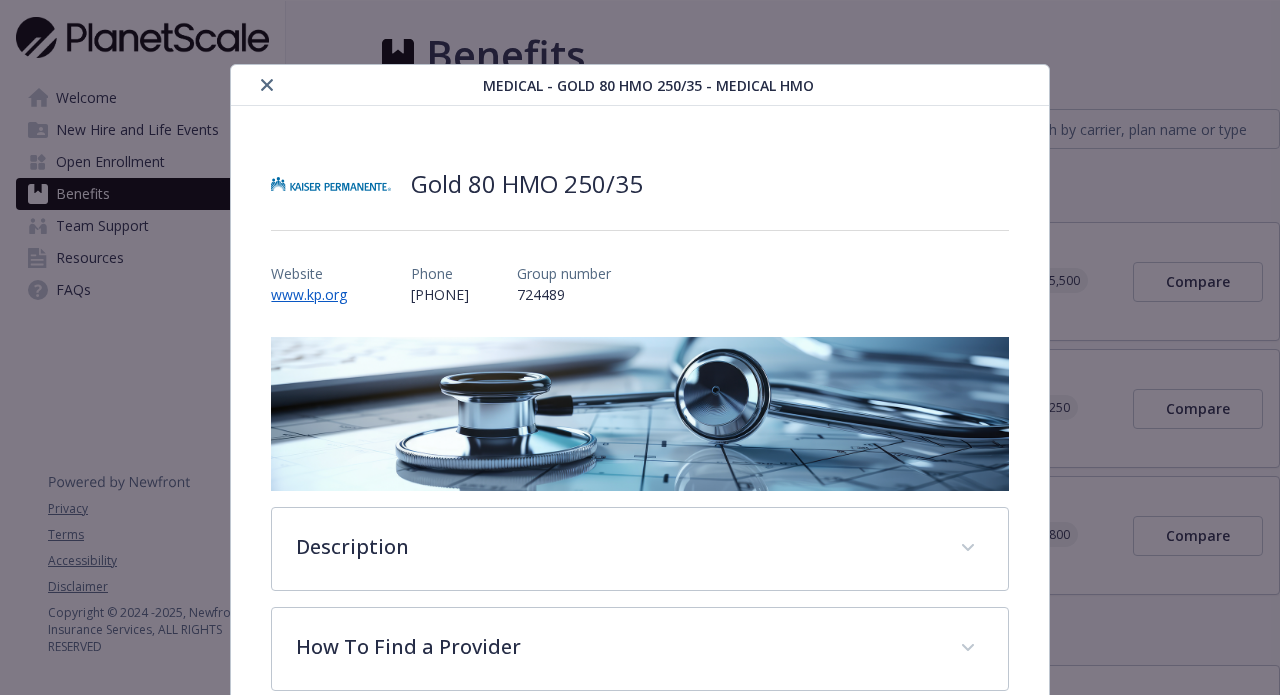 scroll, scrollTop: 60, scrollLeft: 0, axis: vertical 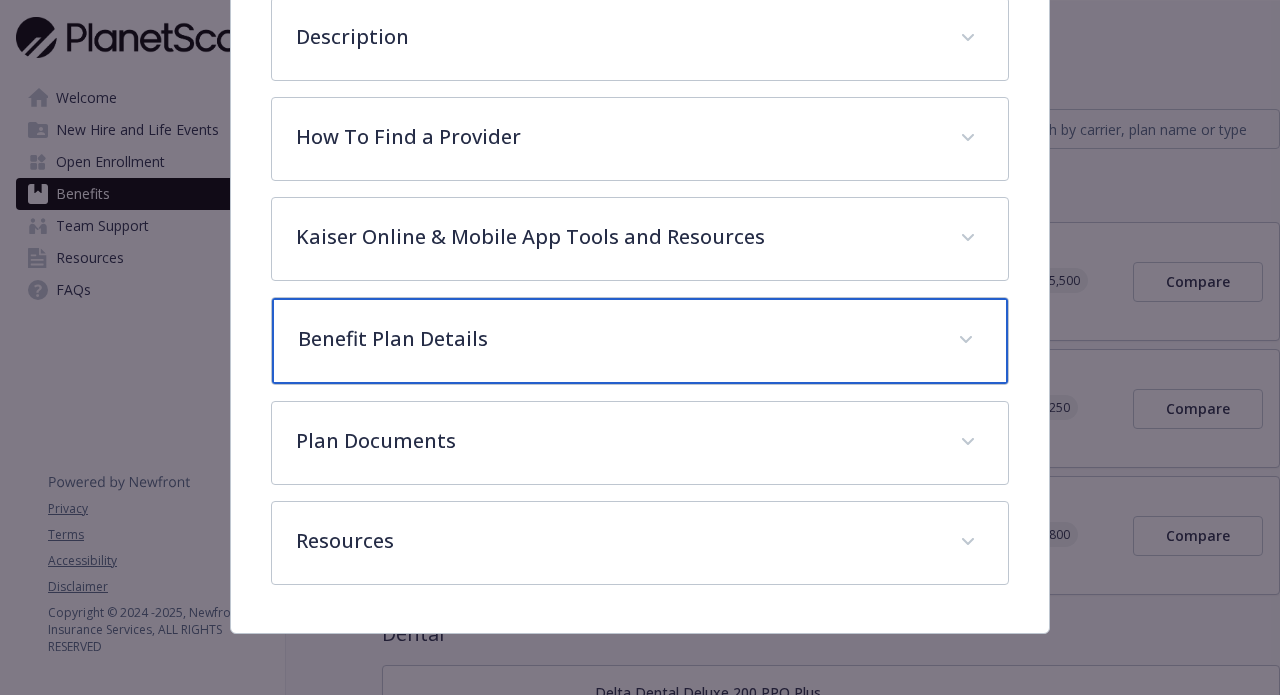 click on "Benefit Plan Details" at bounding box center (615, 339) 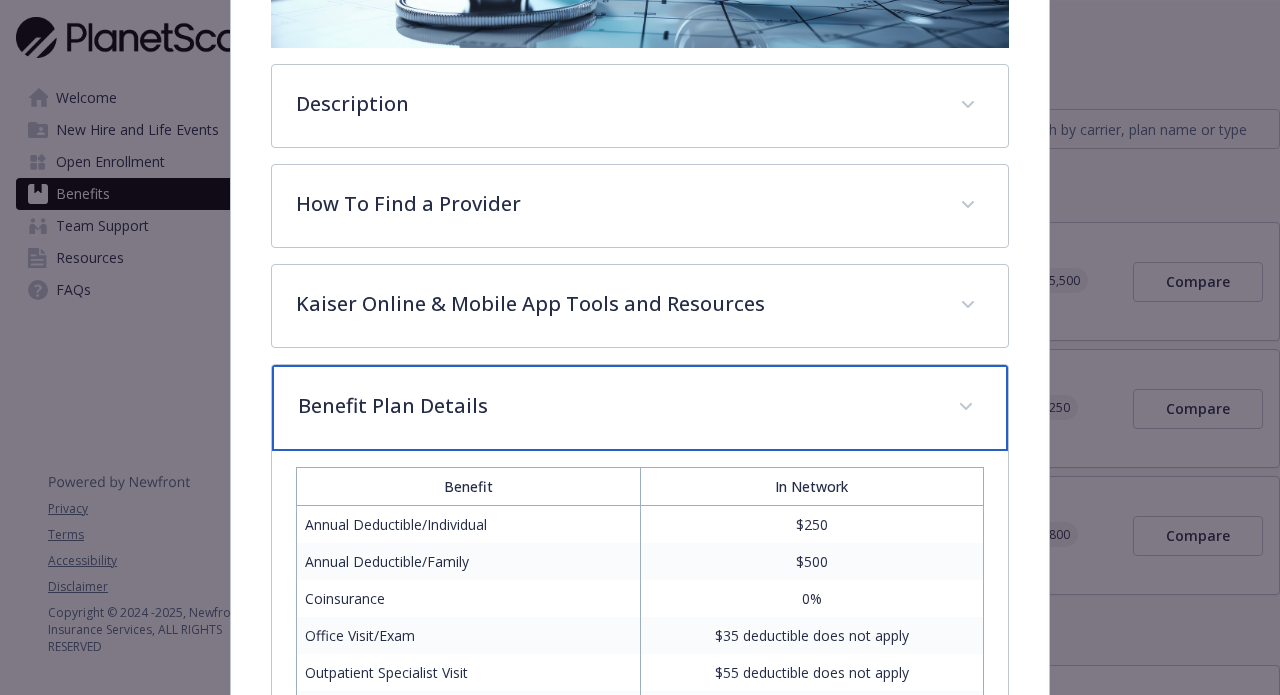 scroll, scrollTop: 0, scrollLeft: 0, axis: both 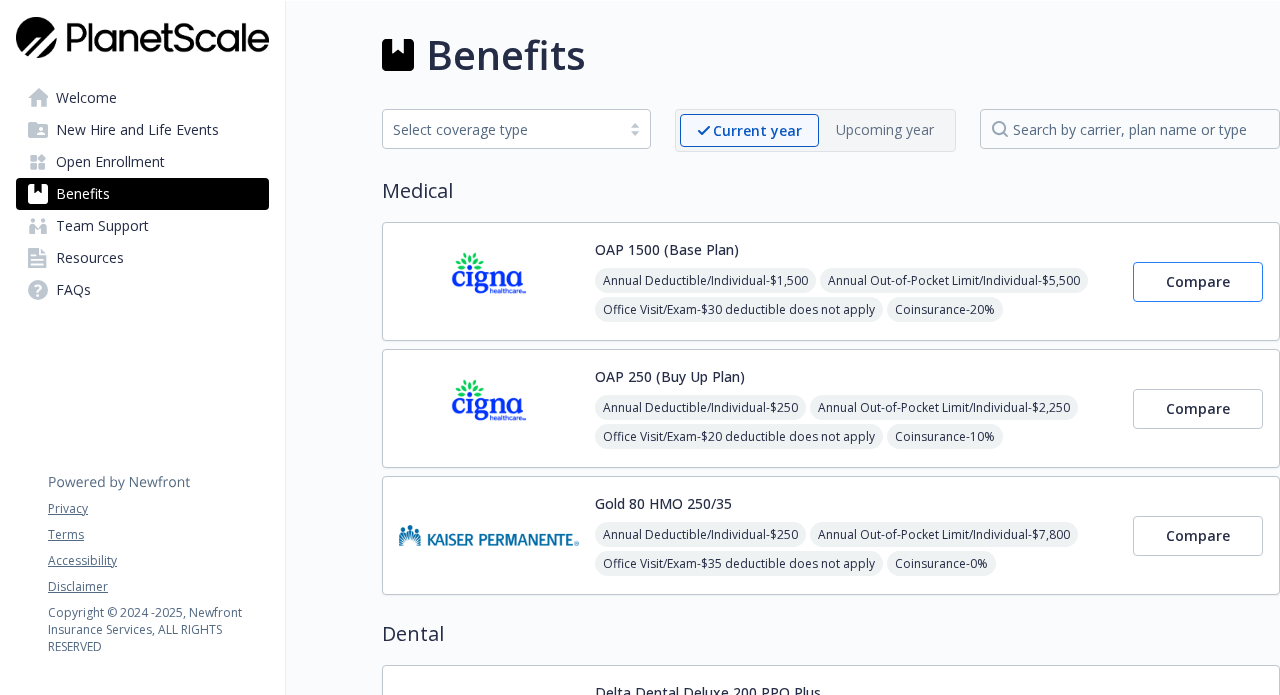 click on "Compare" at bounding box center [1198, 281] 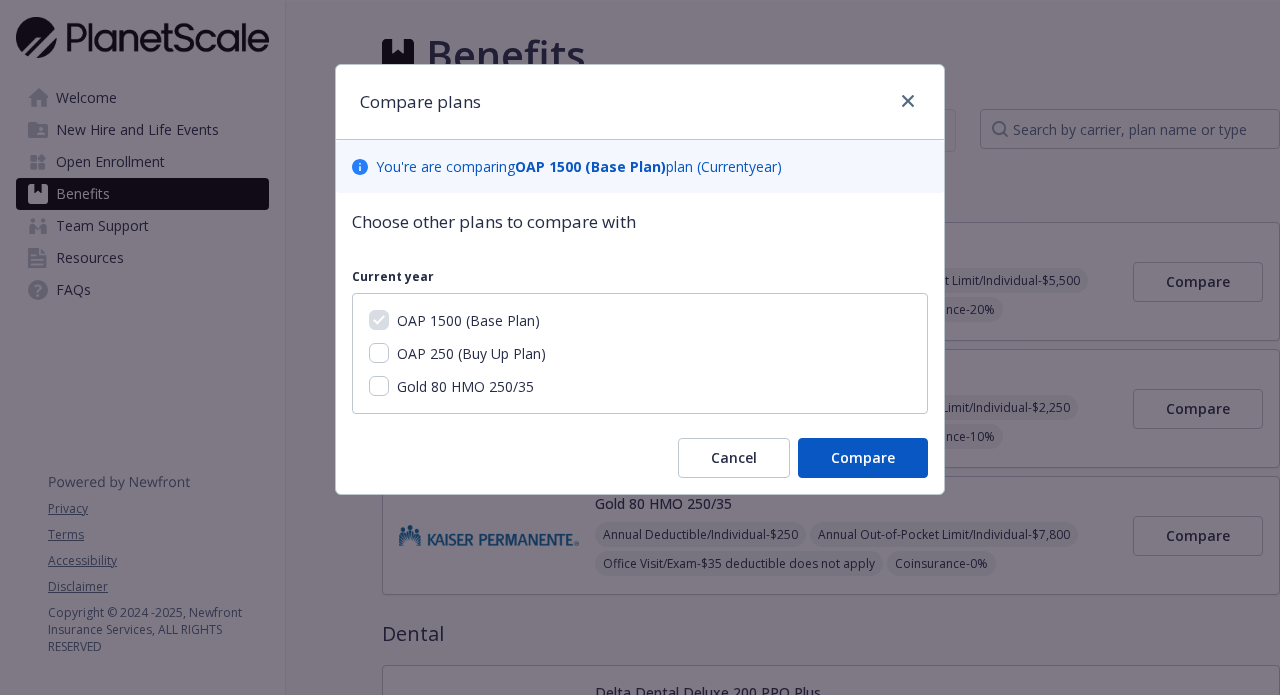 click on "OAP 250 (Buy Up Plan)" at bounding box center [471, 353] 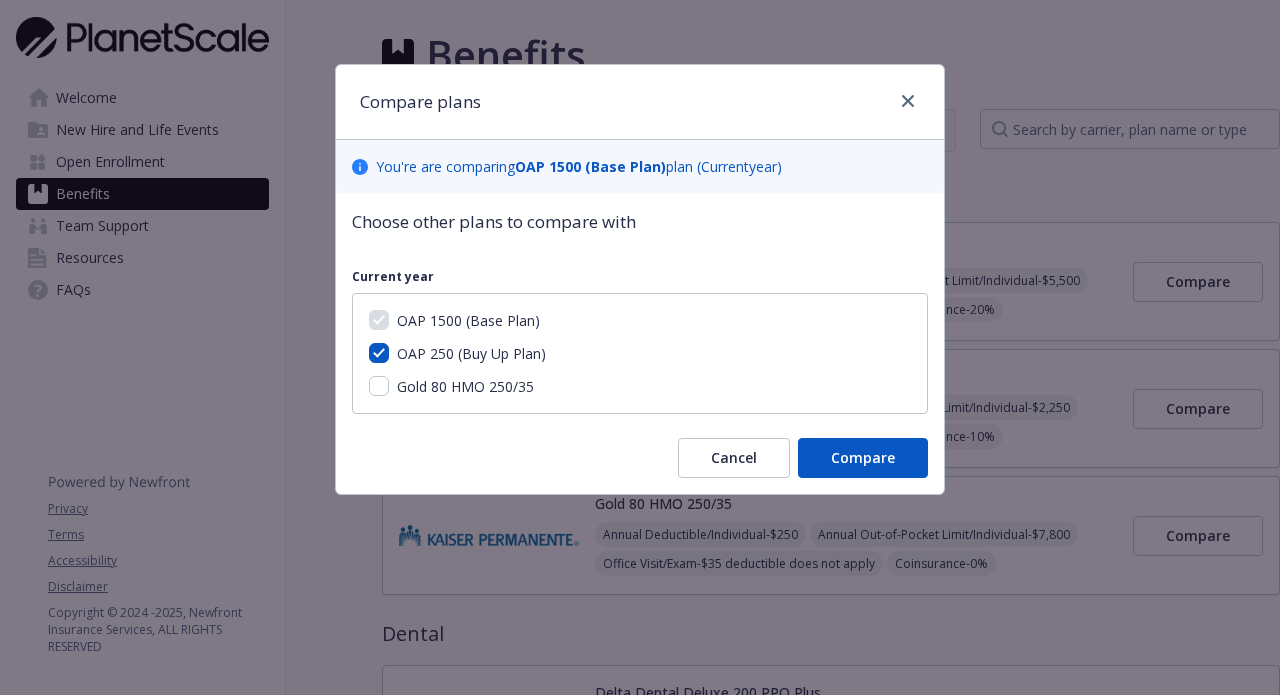 click on "Gold 80 HMO 250/35" at bounding box center (465, 386) 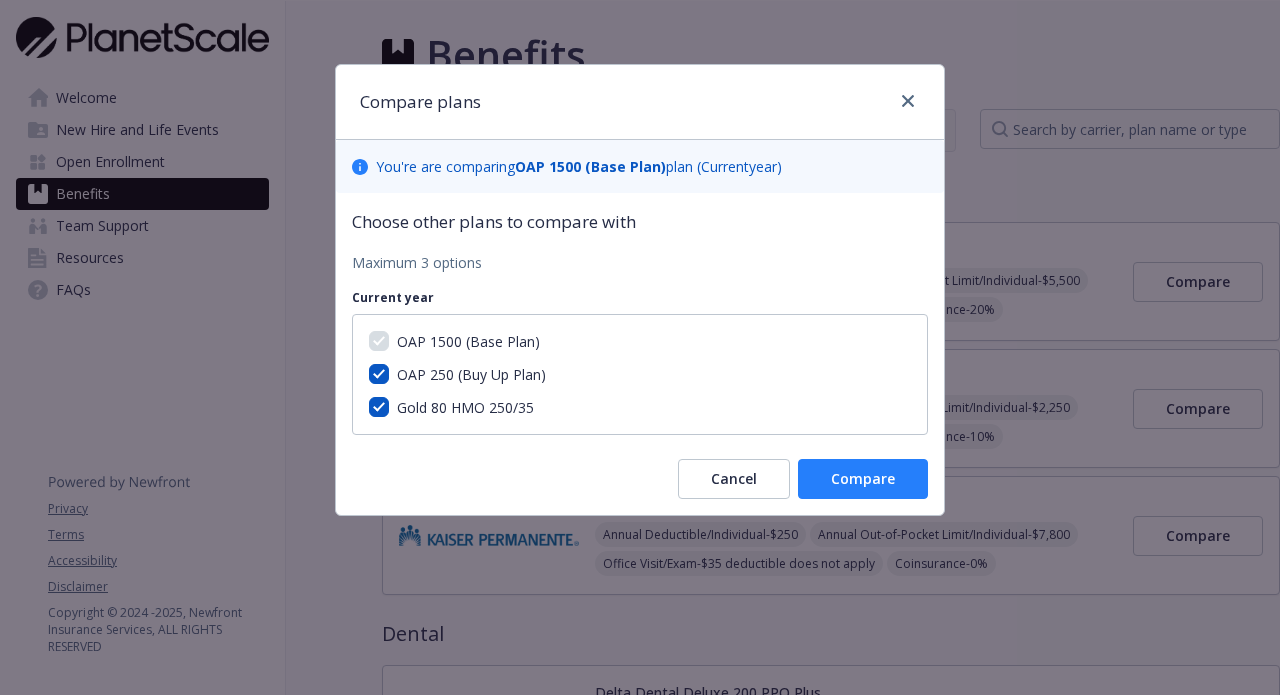 click on "Compare" at bounding box center (863, 478) 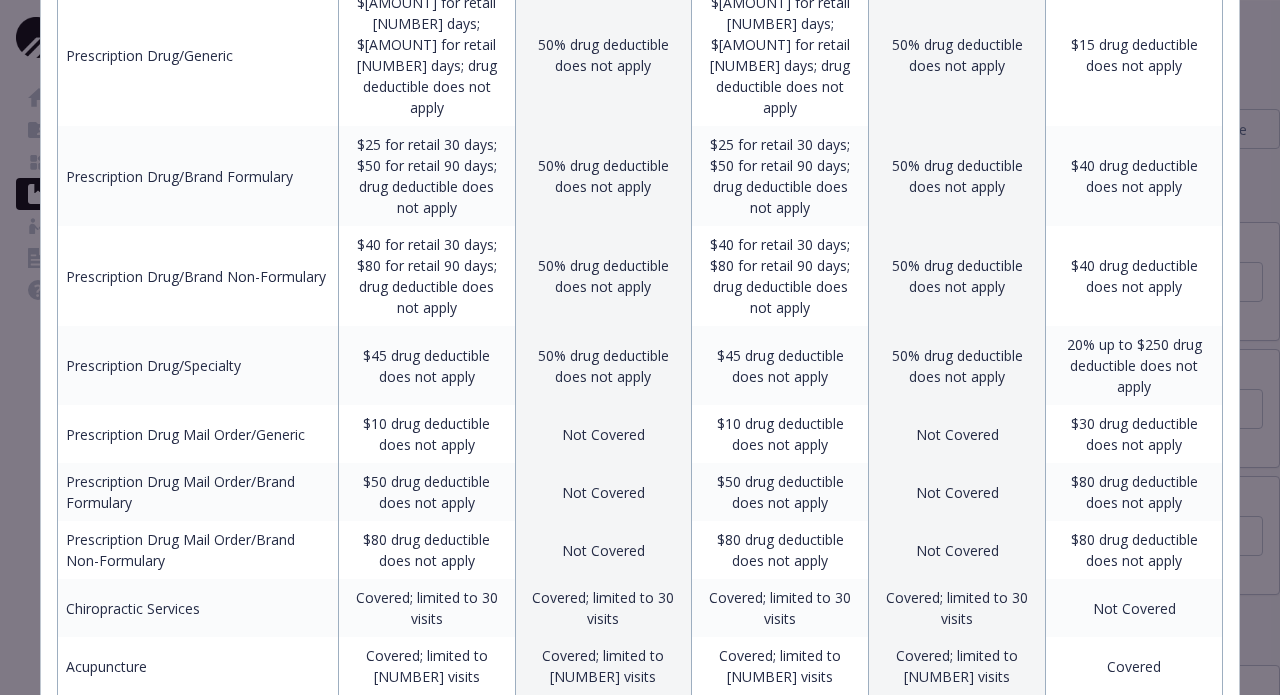scroll, scrollTop: 1117, scrollLeft: 0, axis: vertical 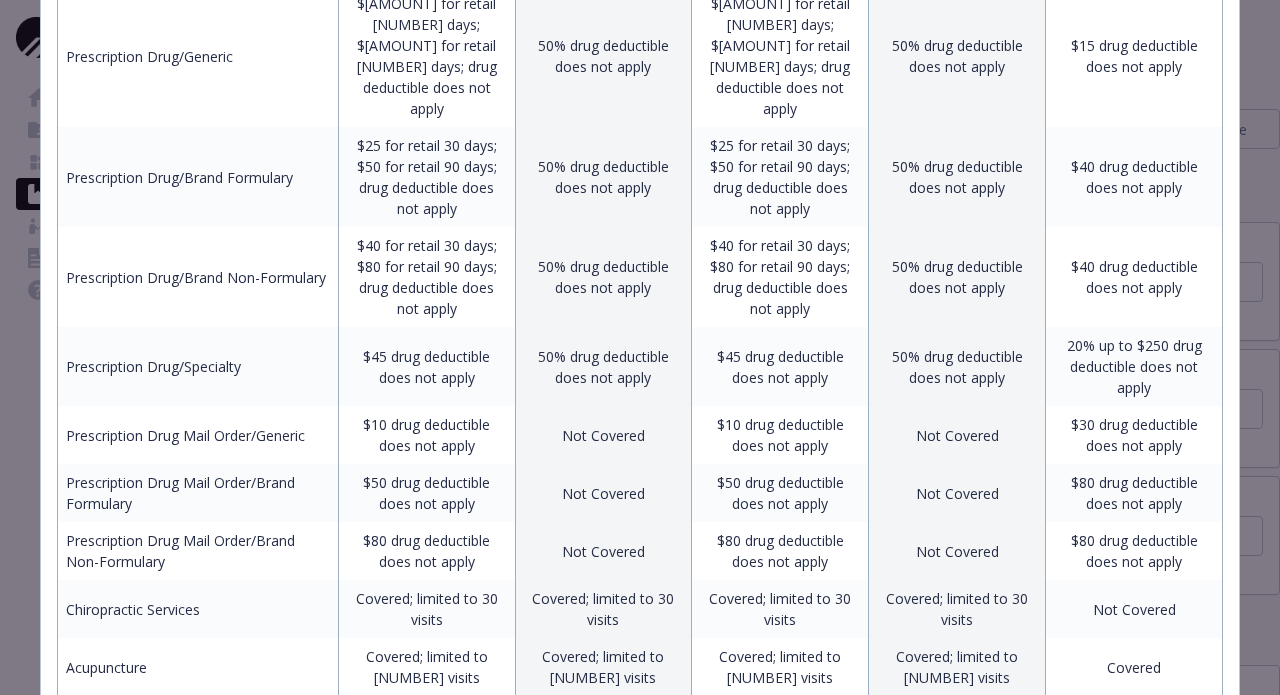 click on "Benefits Info OAP 1500 (Base Plan) Current  year OAP 250 (Buy Up Plan) Current  year Gold 80 HMO 250/35 Current  year Employee Only (Monthly) $[AMOUNT] $[AMOUNT] - Employee and Spouse (Monthly) $[AMOUNT] $[AMOUNT] - Employee and Children (Monthly) $[AMOUNT] $[AMOUNT] - Employee and Family (Monthly) $[AMOUNT] $[AMOUNT] - Benefit In Network Out of Network In Network Out of Network In Network Annual Deductible/Individual $[AMOUNT] $[AMOUNT] $[AMOUNT] $[AMOUNT] $[AMOUNT] Annual Deductible/Family $[AMOUNT] $[AMOUNT] $[AMOUNT] $[AMOUNT] $[AMOUNT] Coinsurance 20% 50% 10% 30% 0% Office Visit/Exam $[AMOUNT] deductible does not apply 50% $[AMOUNT] deductible does not apply 30% $[AMOUNT] deductible does not apply Outpatient Specialist Visit $[AMOUNT] deductible does not apply 50% $[AMOUNT] deductible does not apply 30% $[AMOUNT] deductible does not apply Annual Out-of-Pocket Limit/Individual $[AMOUNT] $[AMOUNT] $[AMOUNT] $[AMOUNT] $[AMOUNT] Annual Out-of-Pocket Limit/Family $[AMOUNT] $[AMOUNT] $[AMOUNT] $[AMOUNT] $[AMOUNT] Deductible Included in Out-of-Pocket Limits Yes Yes Yes Yes - Preventive Care 0% deductible does not apply 50% 30% 20% $[AMOUNT]" at bounding box center [640, 347] 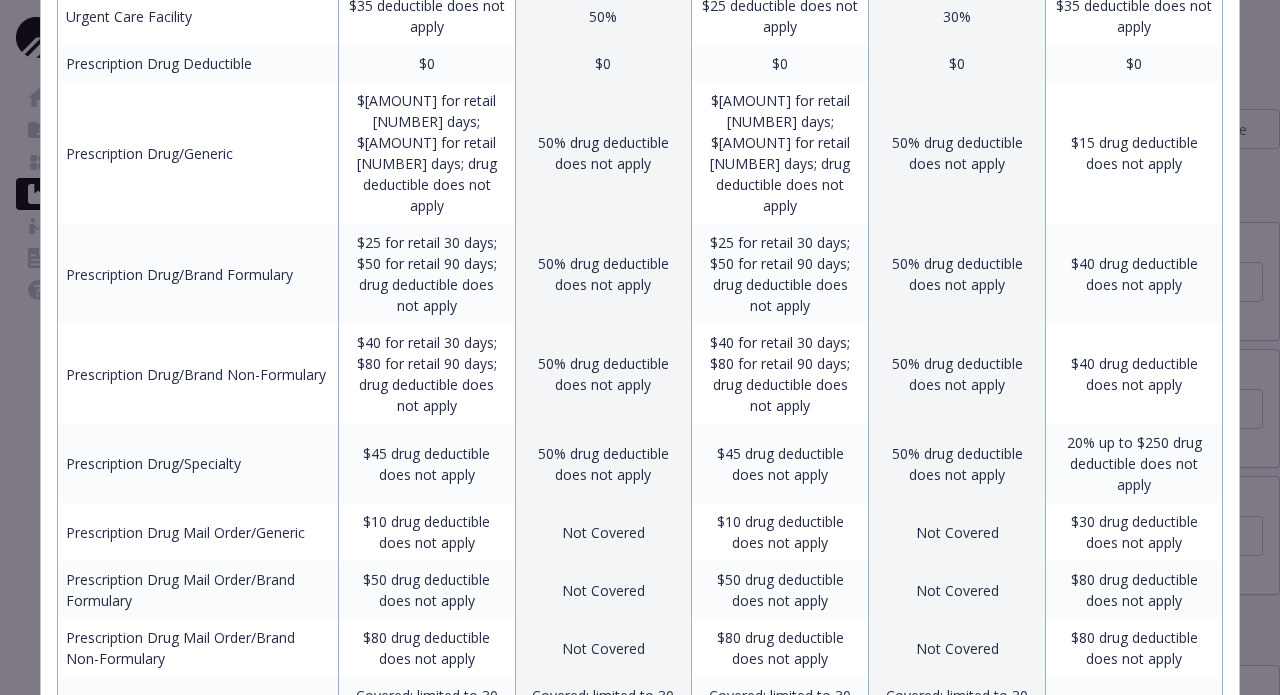scroll, scrollTop: 996, scrollLeft: 0, axis: vertical 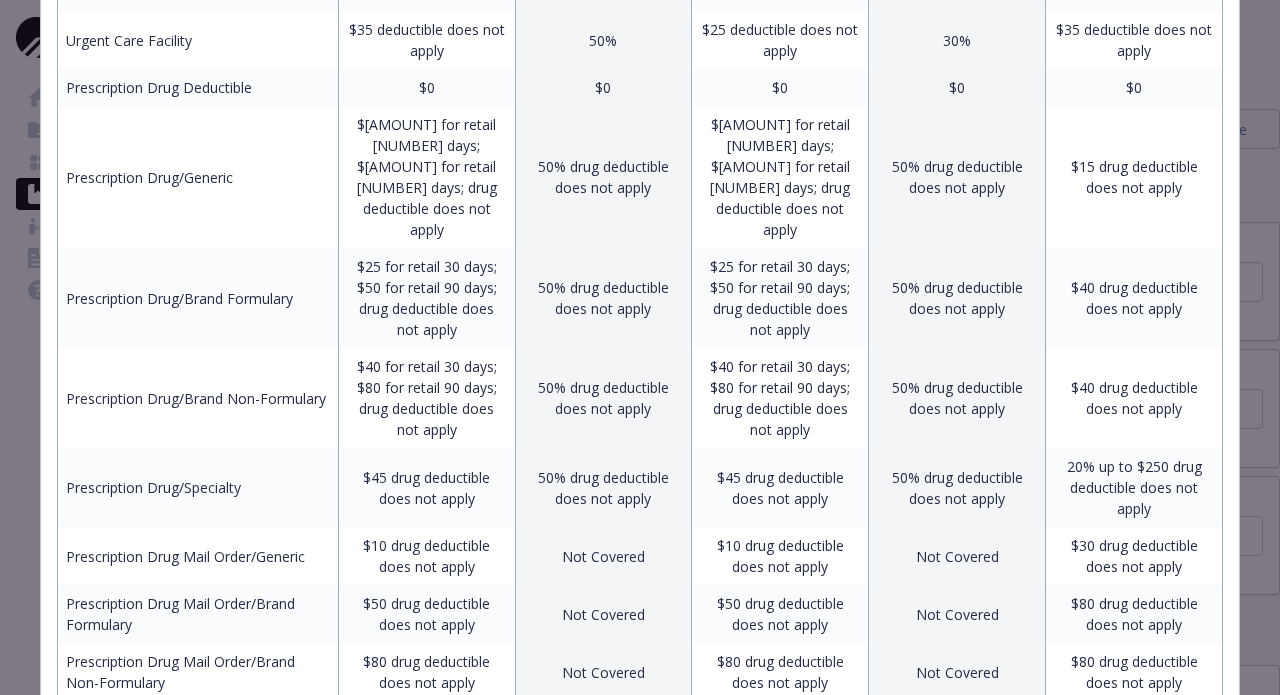 click on "Benefits Info OAP 1500 (Base Plan) Current  year OAP 250 (Buy Up Plan) Current  year Gold 80 HMO 250/35 Current  year Employee Only (Monthly) $[AMOUNT] $[AMOUNT] - Employee and Spouse (Monthly) $[AMOUNT] $[AMOUNT] - Employee and Children (Monthly) $[AMOUNT] $[AMOUNT] - Employee and Family (Monthly) $[AMOUNT] $[AMOUNT] - Benefit In Network Out of Network In Network Out of Network In Network Annual Deductible/Individual $[AMOUNT] $[AMOUNT] $[AMOUNT] $[AMOUNT] $[AMOUNT] Annual Deductible/Family $[AMOUNT] $[AMOUNT] $[AMOUNT] $[AMOUNT] $[AMOUNT] Coinsurance 20% 50% 10% 30% 0% Office Visit/Exam $[AMOUNT] deductible does not apply 50% $[AMOUNT] deductible does not apply 30% $[AMOUNT] deductible does not apply Outpatient Specialist Visit $[AMOUNT] deductible does not apply 50% $[AMOUNT] deductible does not apply 30% $[AMOUNT] deductible does not apply Annual Out-of-Pocket Limit/Individual $[AMOUNT] $[AMOUNT] $[AMOUNT] $[AMOUNT] $[AMOUNT] Annual Out-of-Pocket Limit/Family $[AMOUNT] $[AMOUNT] $[AMOUNT] $[AMOUNT] $[AMOUNT] Deductible Included in Out-of-Pocket Limits Yes Yes Yes Yes - Preventive Care 0% deductible does not apply 50% 30% 20% $[AMOUNT]" at bounding box center [640, 347] 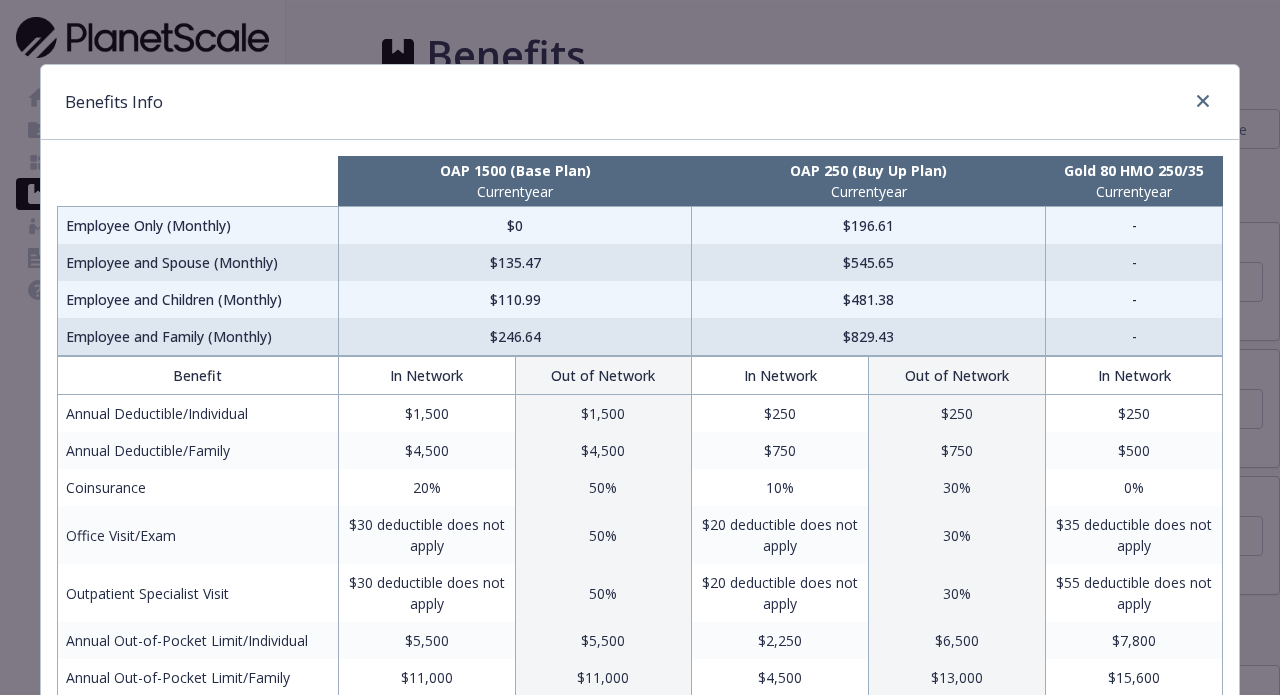 scroll, scrollTop: 0, scrollLeft: 0, axis: both 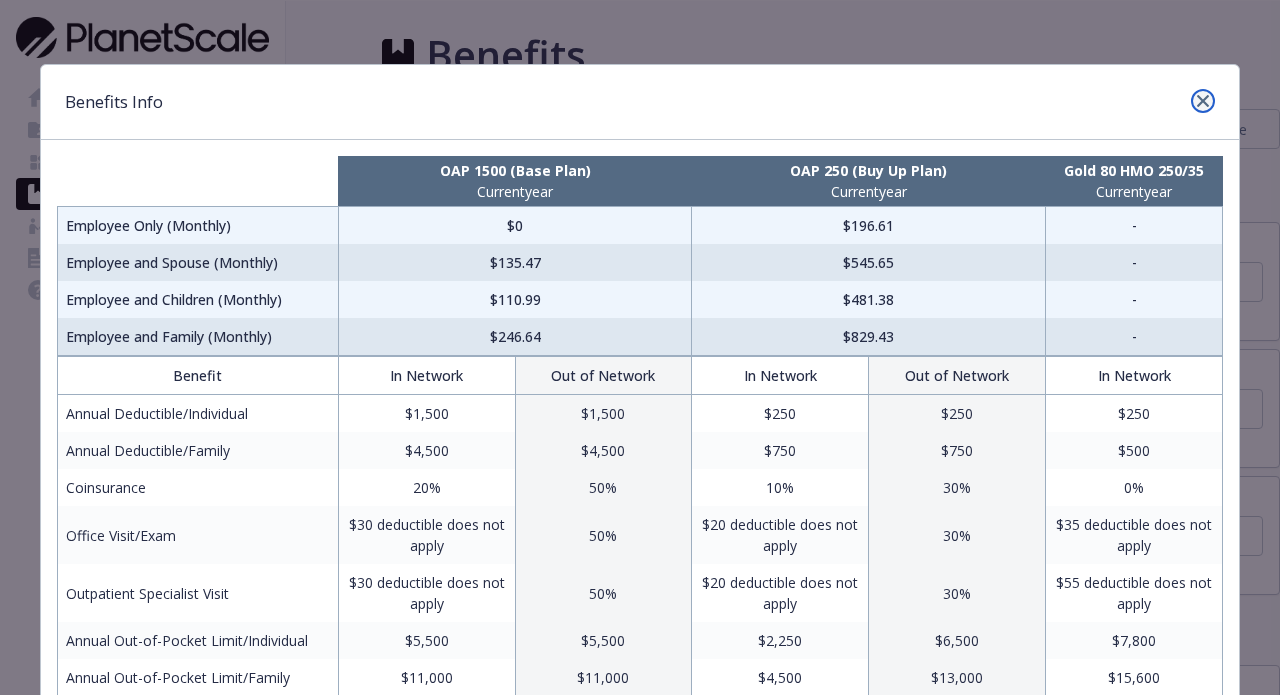 click 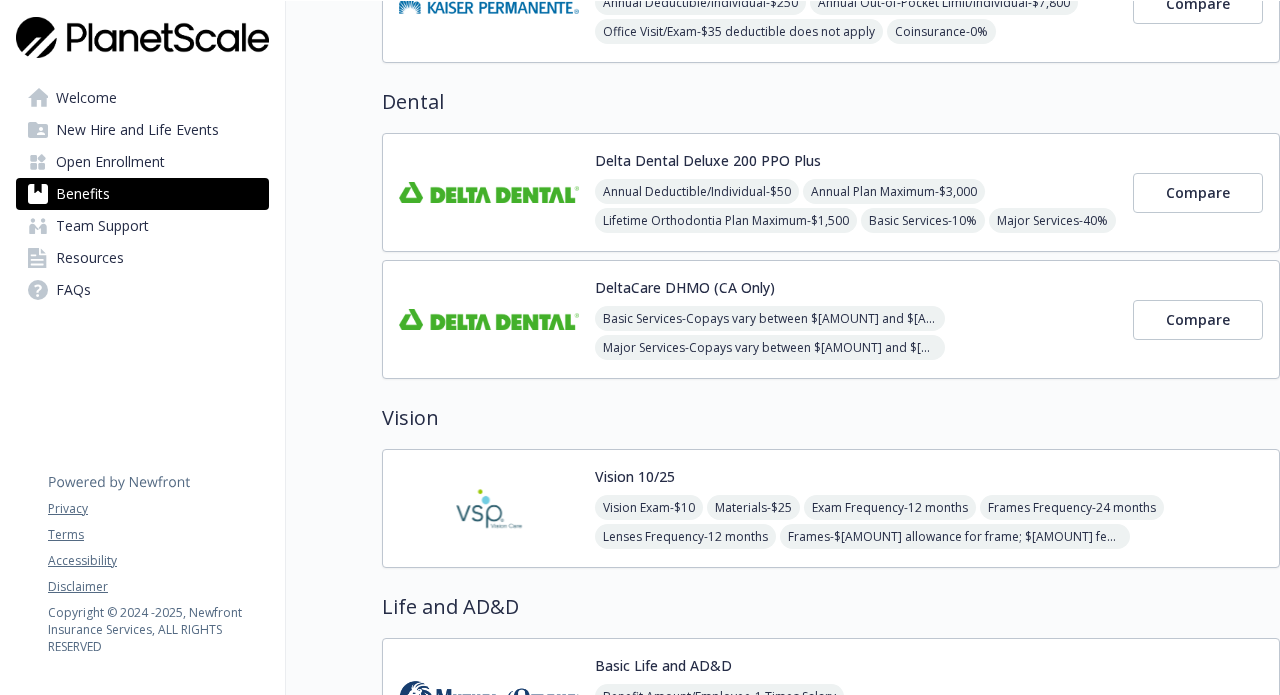 scroll, scrollTop: 518, scrollLeft: 0, axis: vertical 